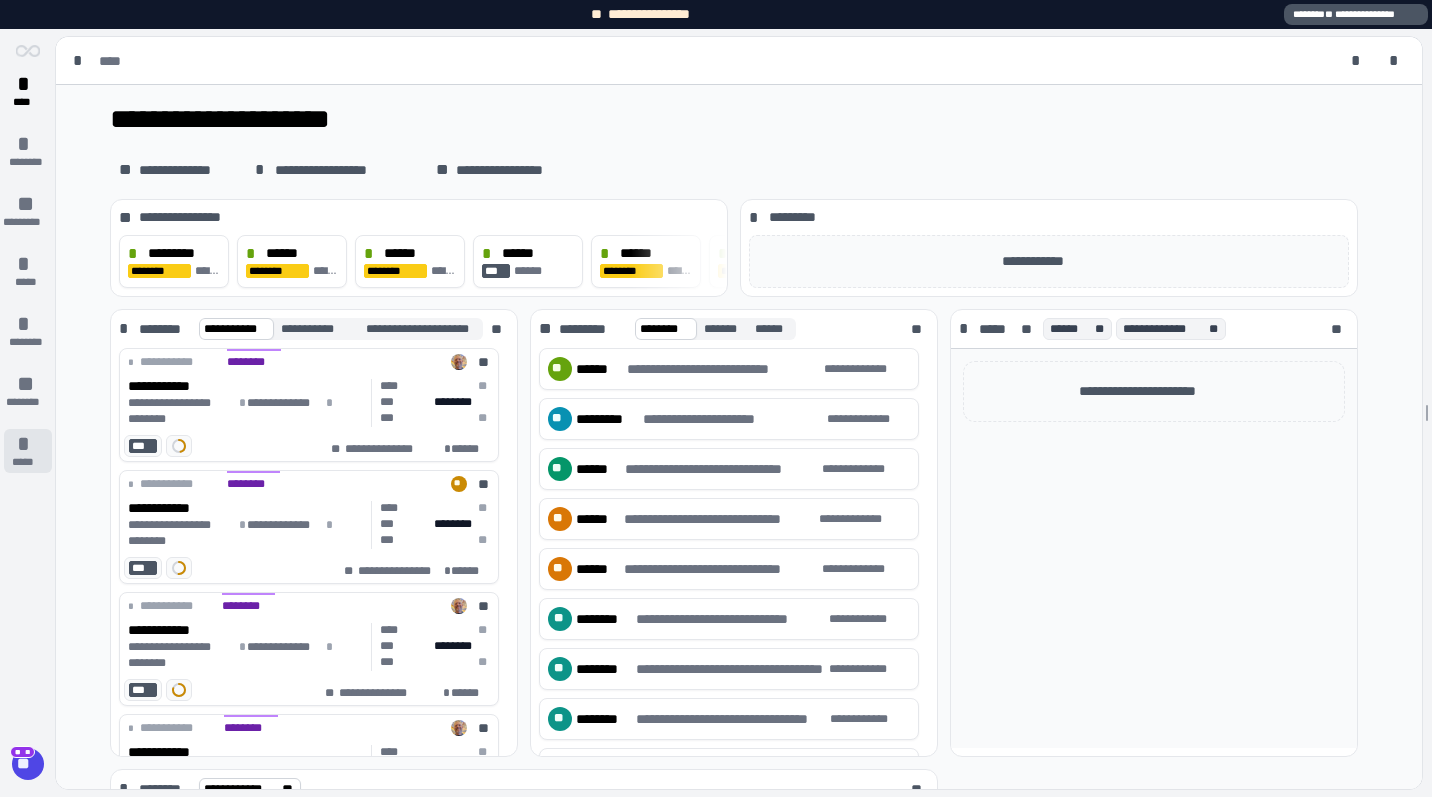 scroll, scrollTop: 0, scrollLeft: 0, axis: both 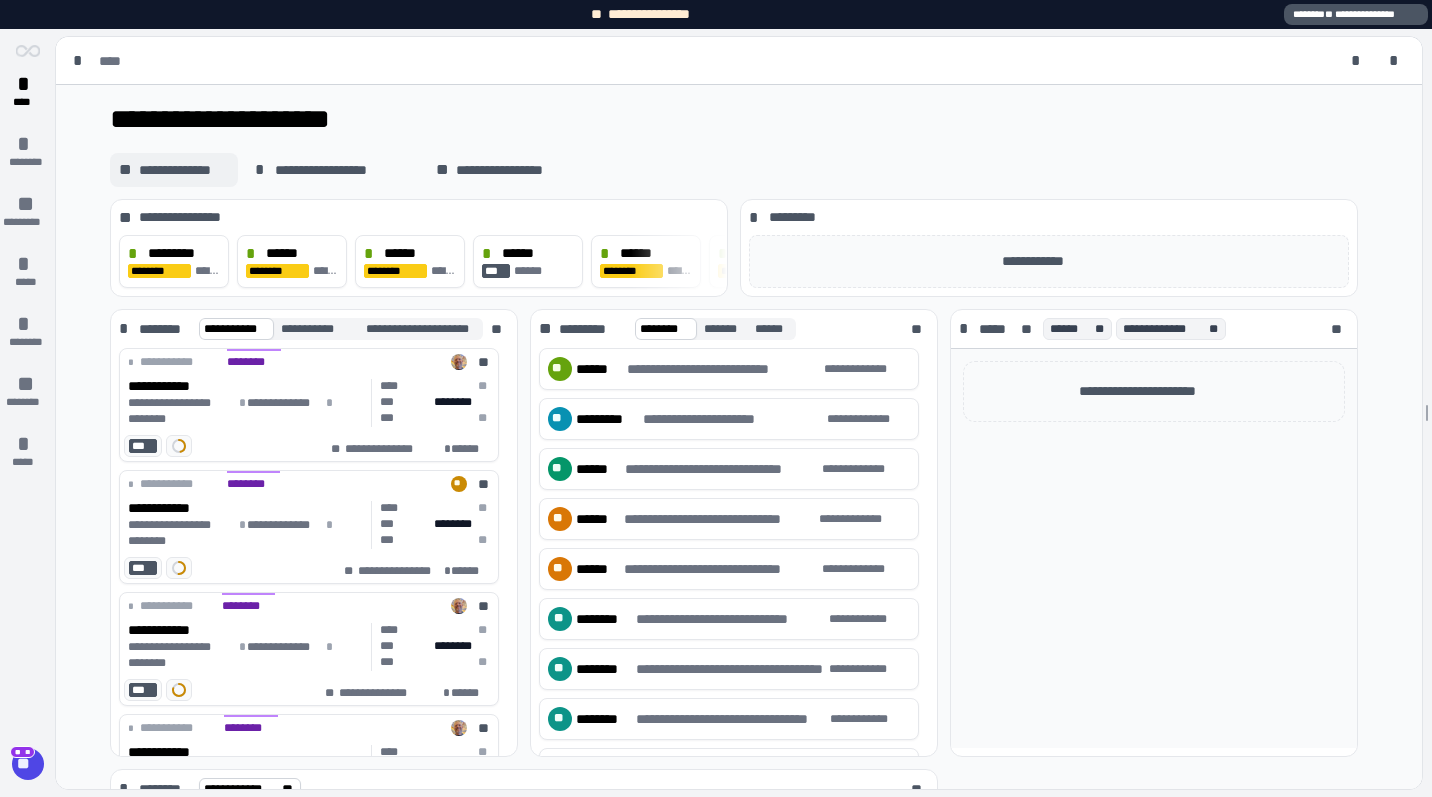 click on "**********" at bounding box center (184, 170) 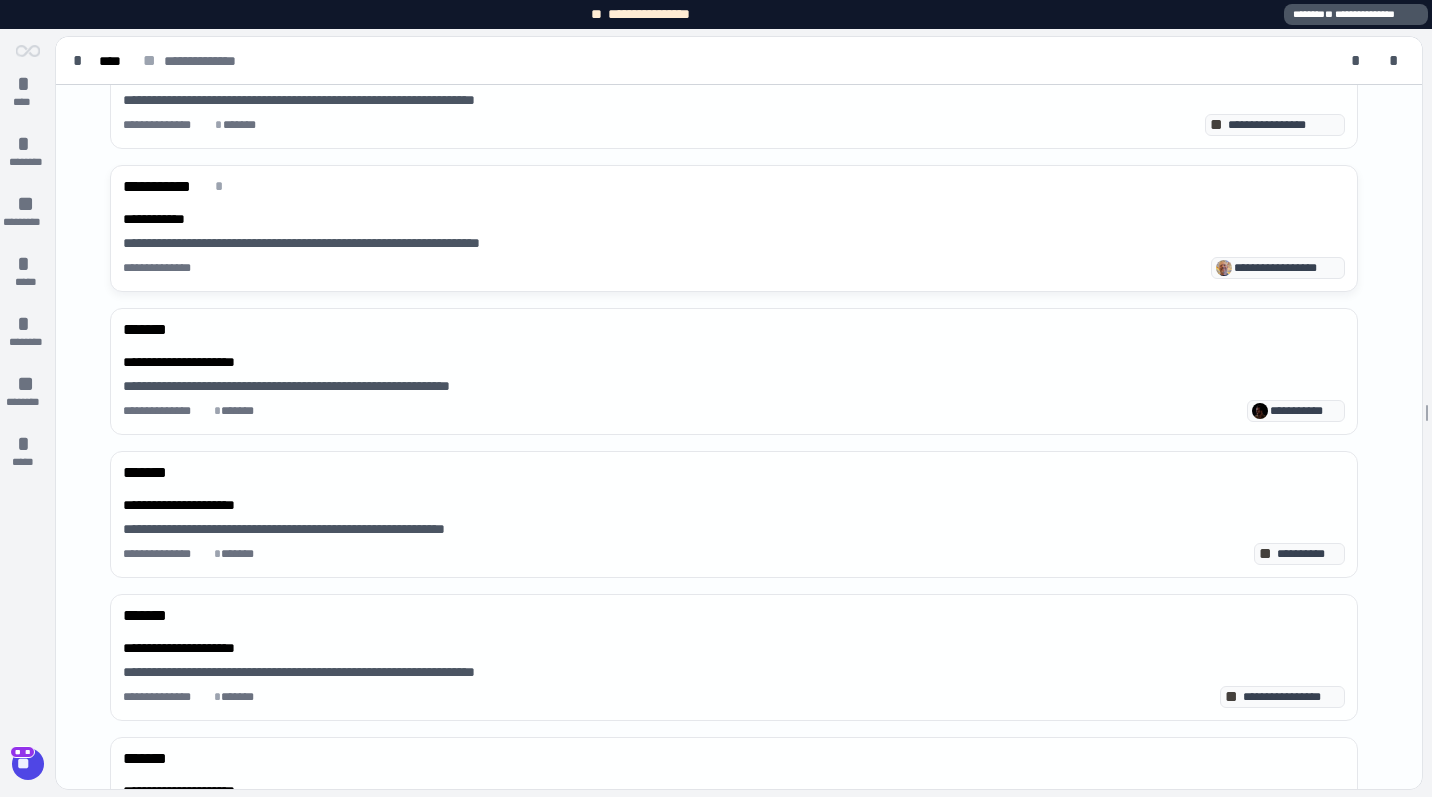 scroll, scrollTop: 0, scrollLeft: 0, axis: both 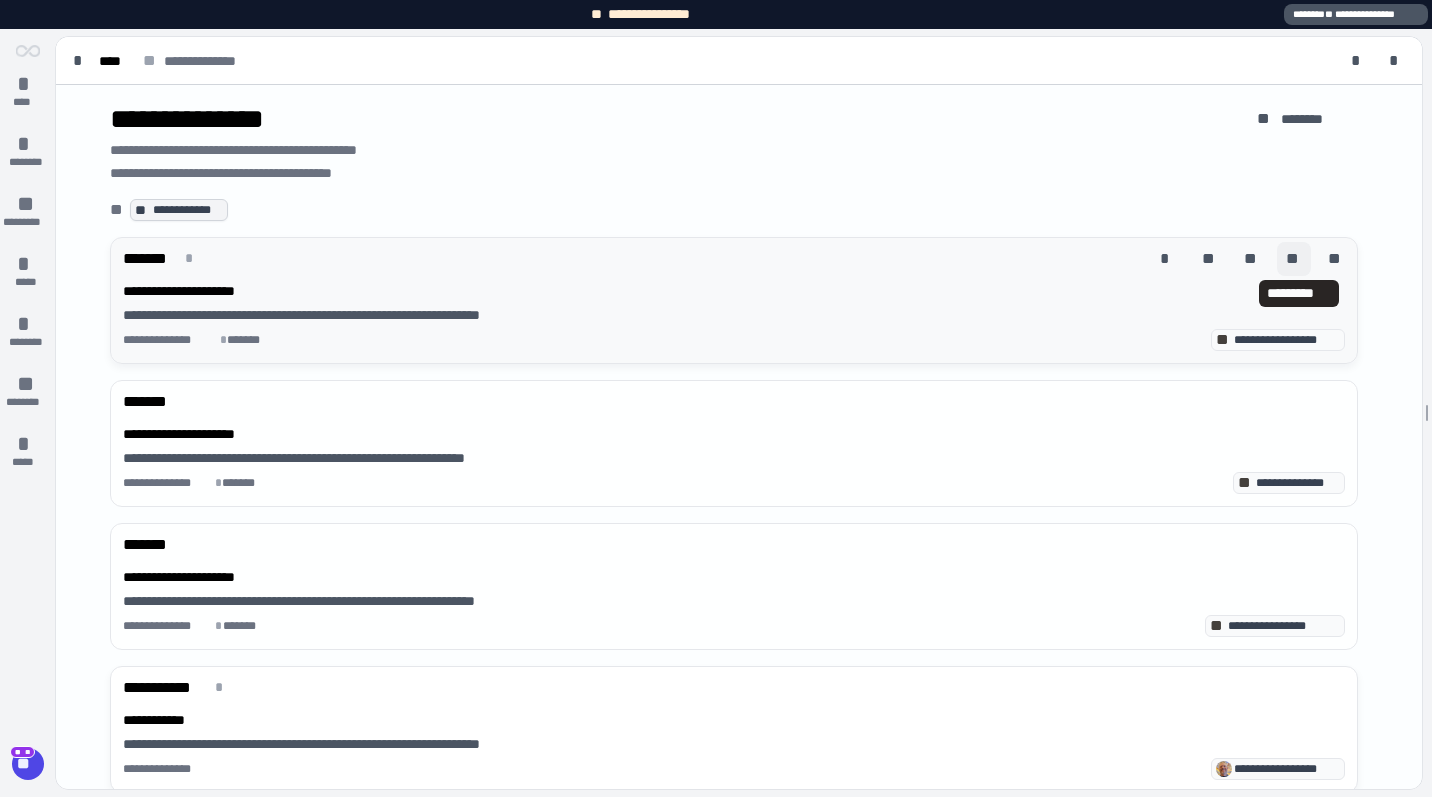 click on "**" at bounding box center [1294, 259] 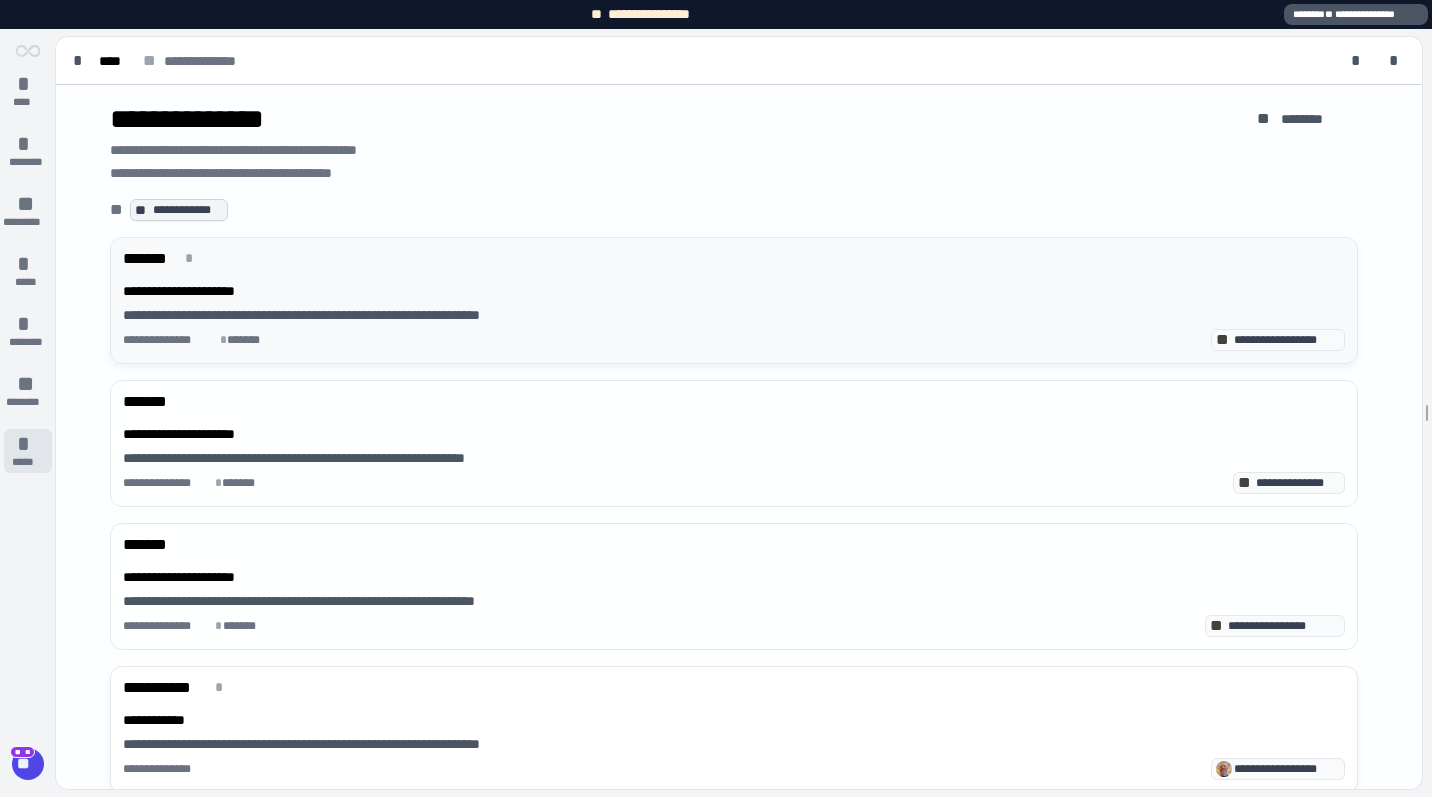 click on "*****" at bounding box center (27, 462) 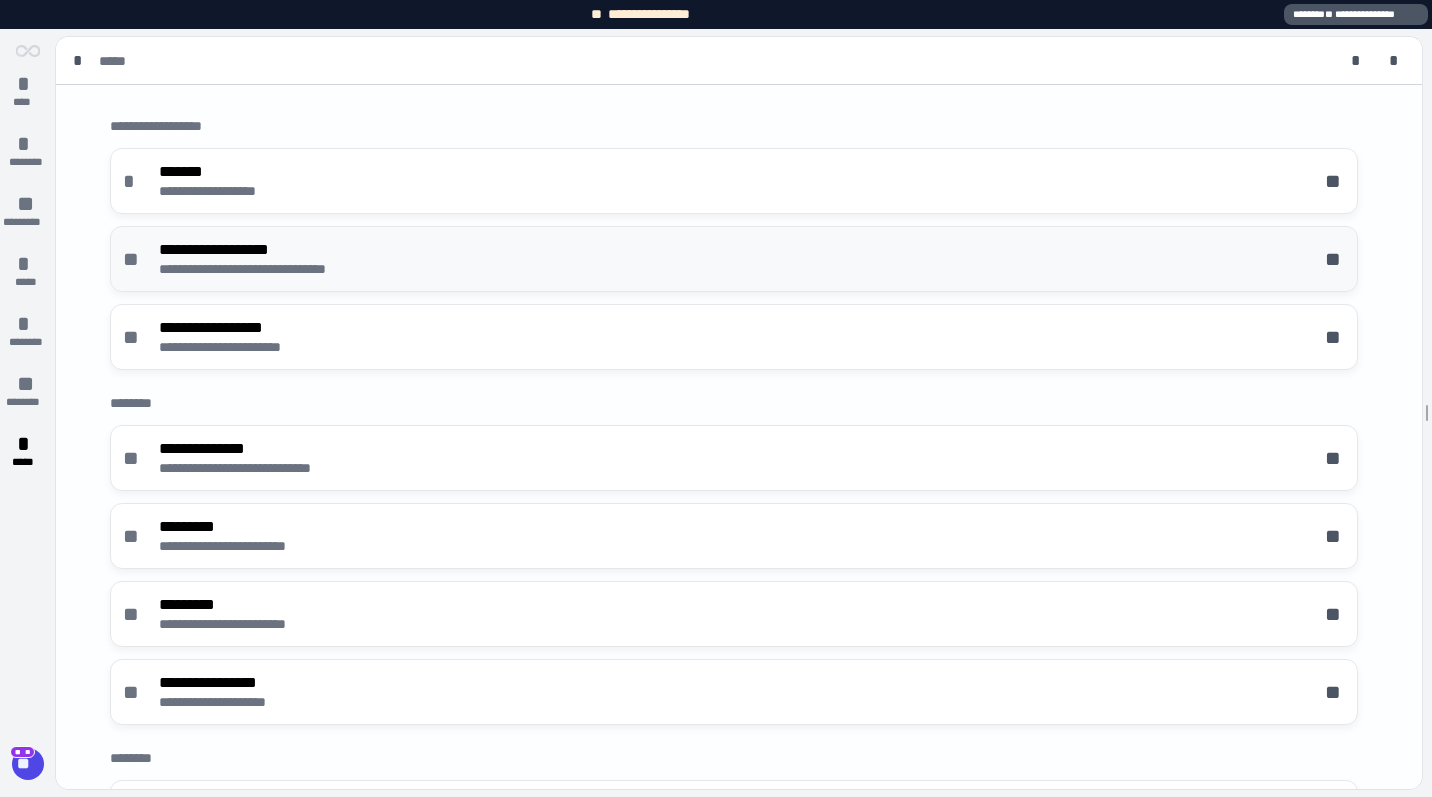 click on "**********" at bounding box center (280, 249) 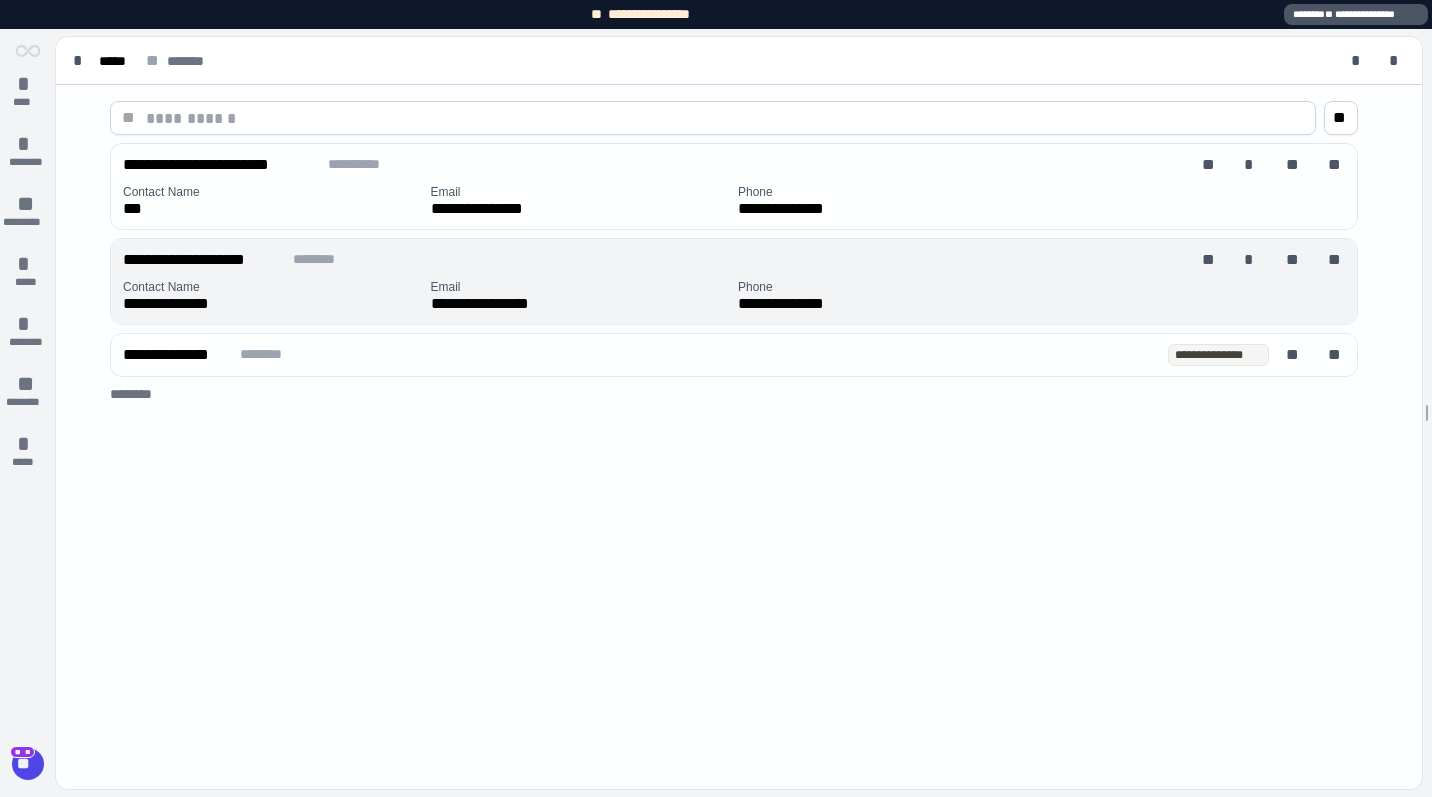 click on "**********" at bounding box center (236, 259) 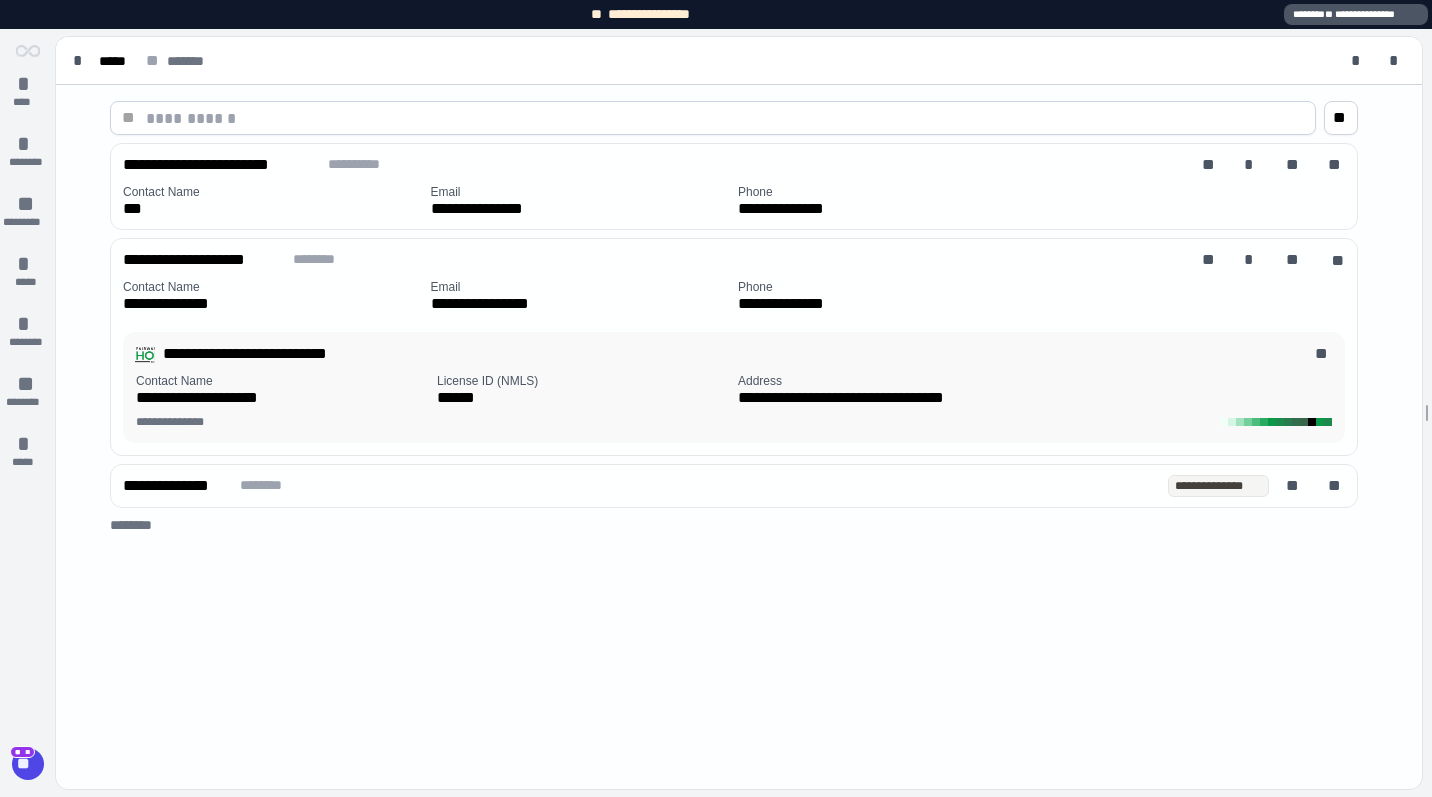 click on "**********" at bounding box center (282, 390) 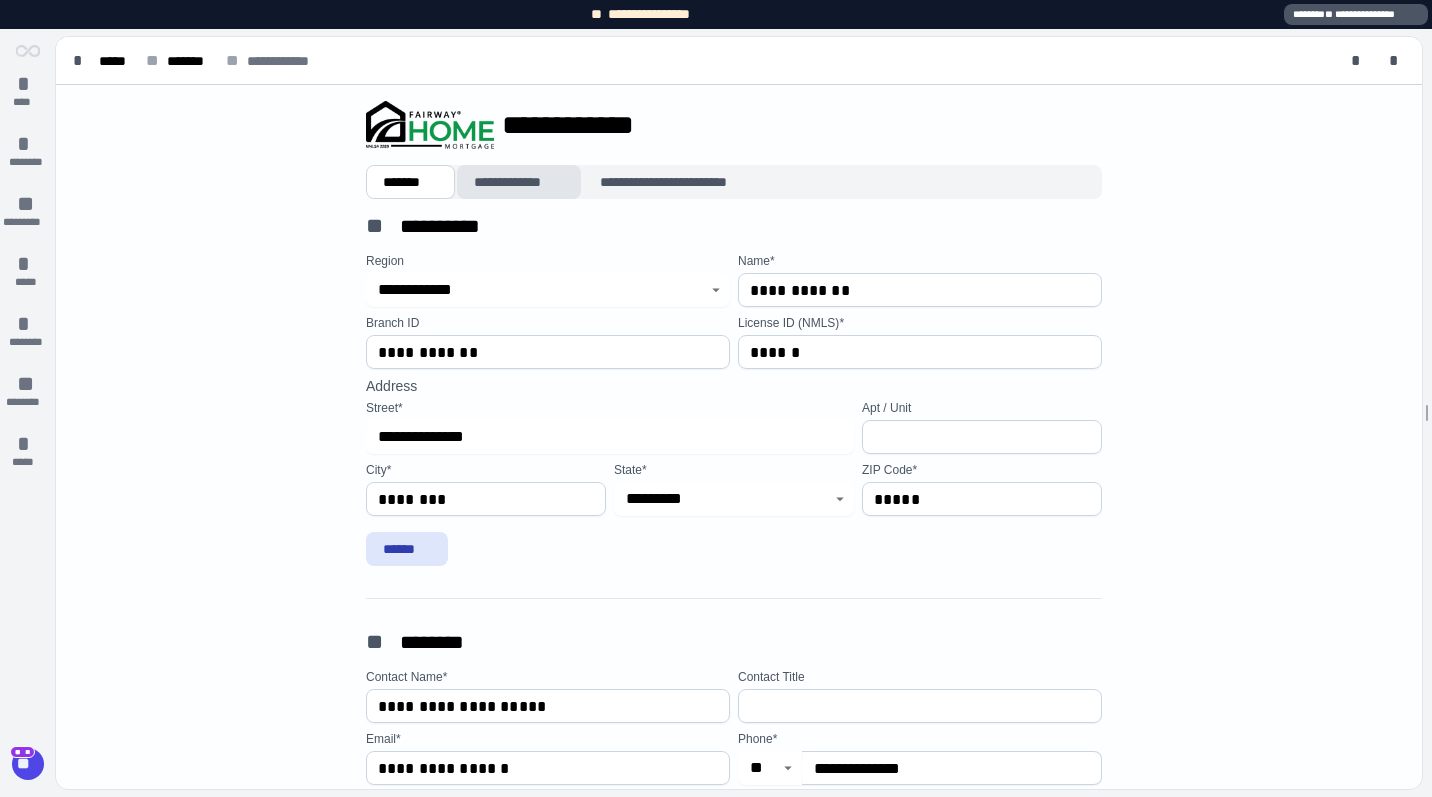 click on "**********" at bounding box center (519, 182) 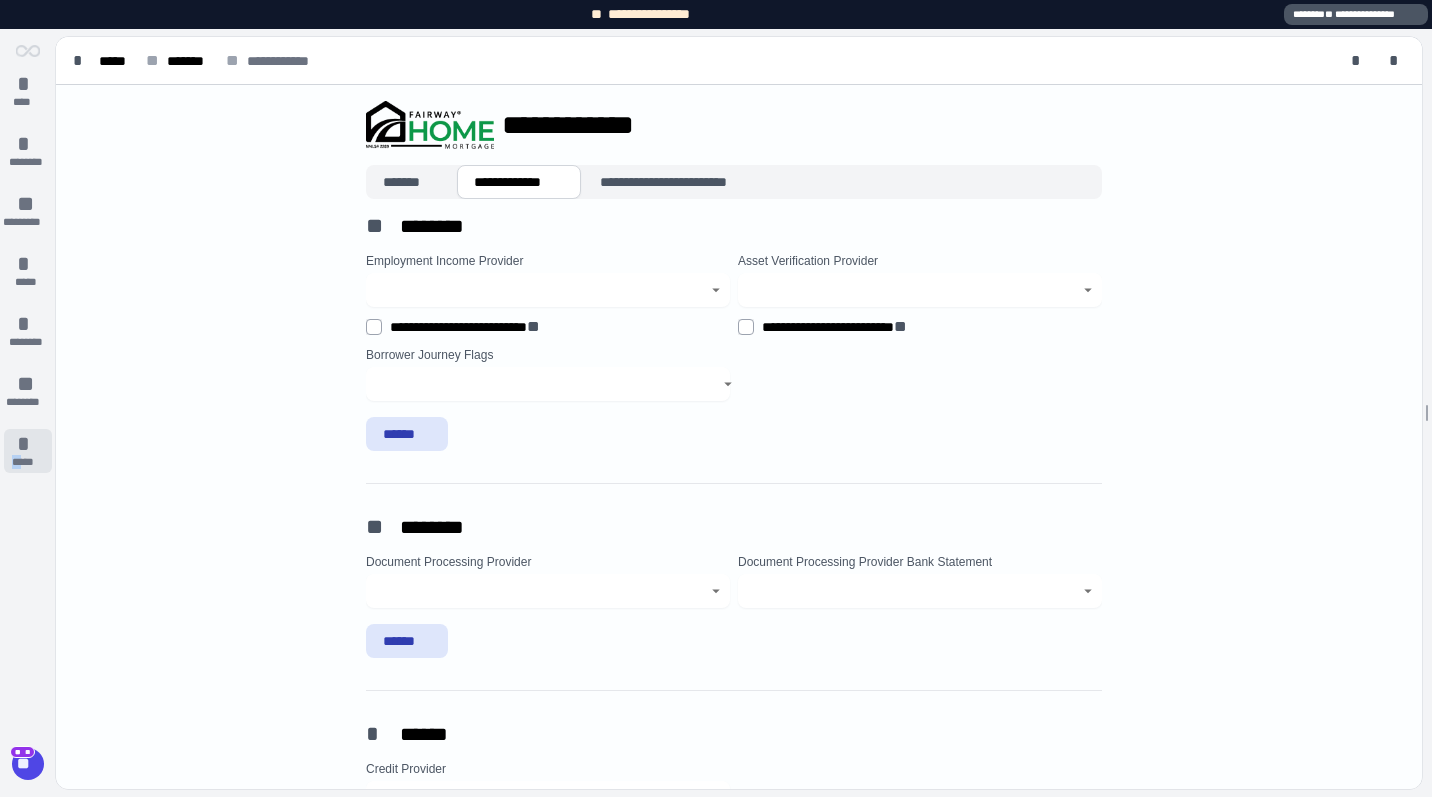 click on "*****" at bounding box center (27, 462) 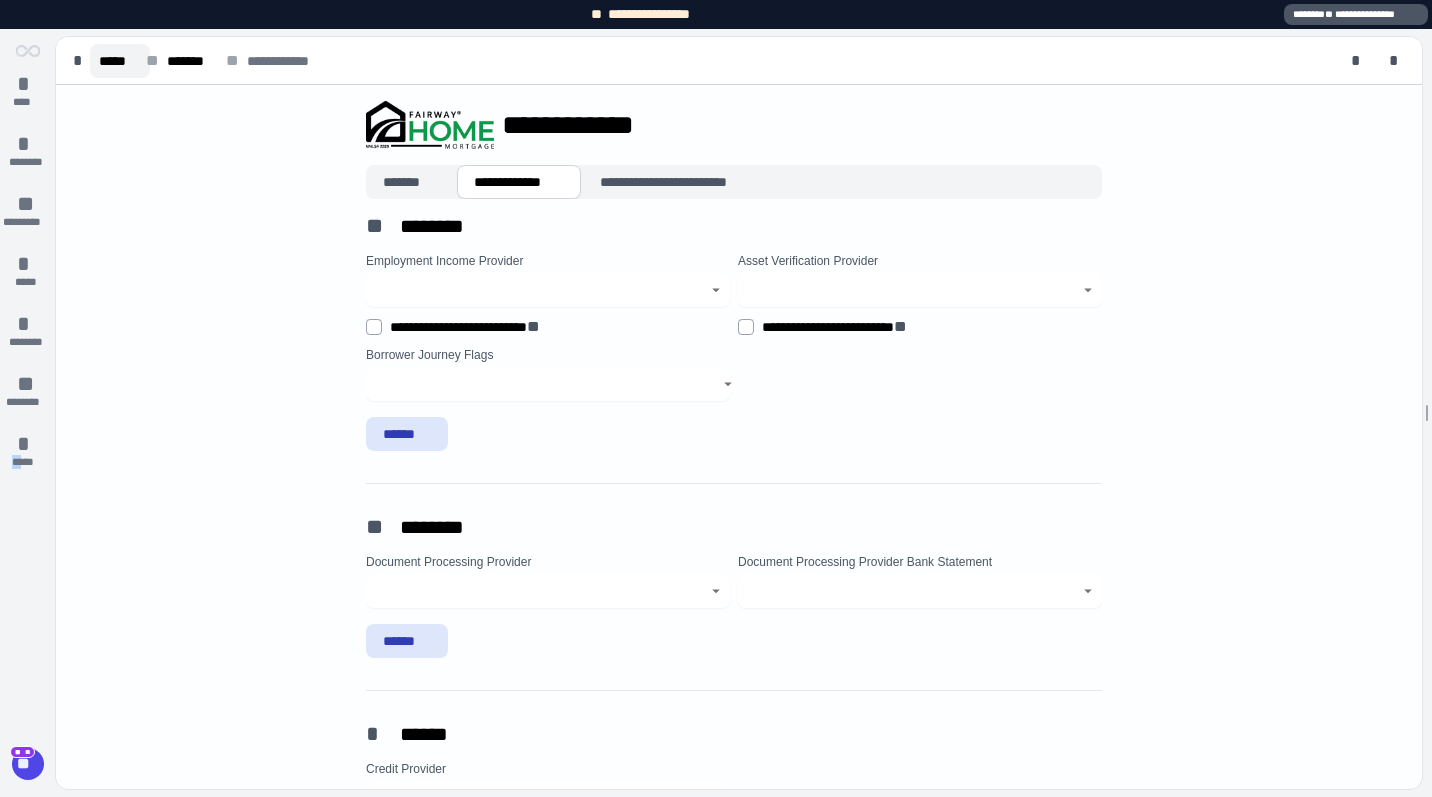 click on "*****" at bounding box center [120, 61] 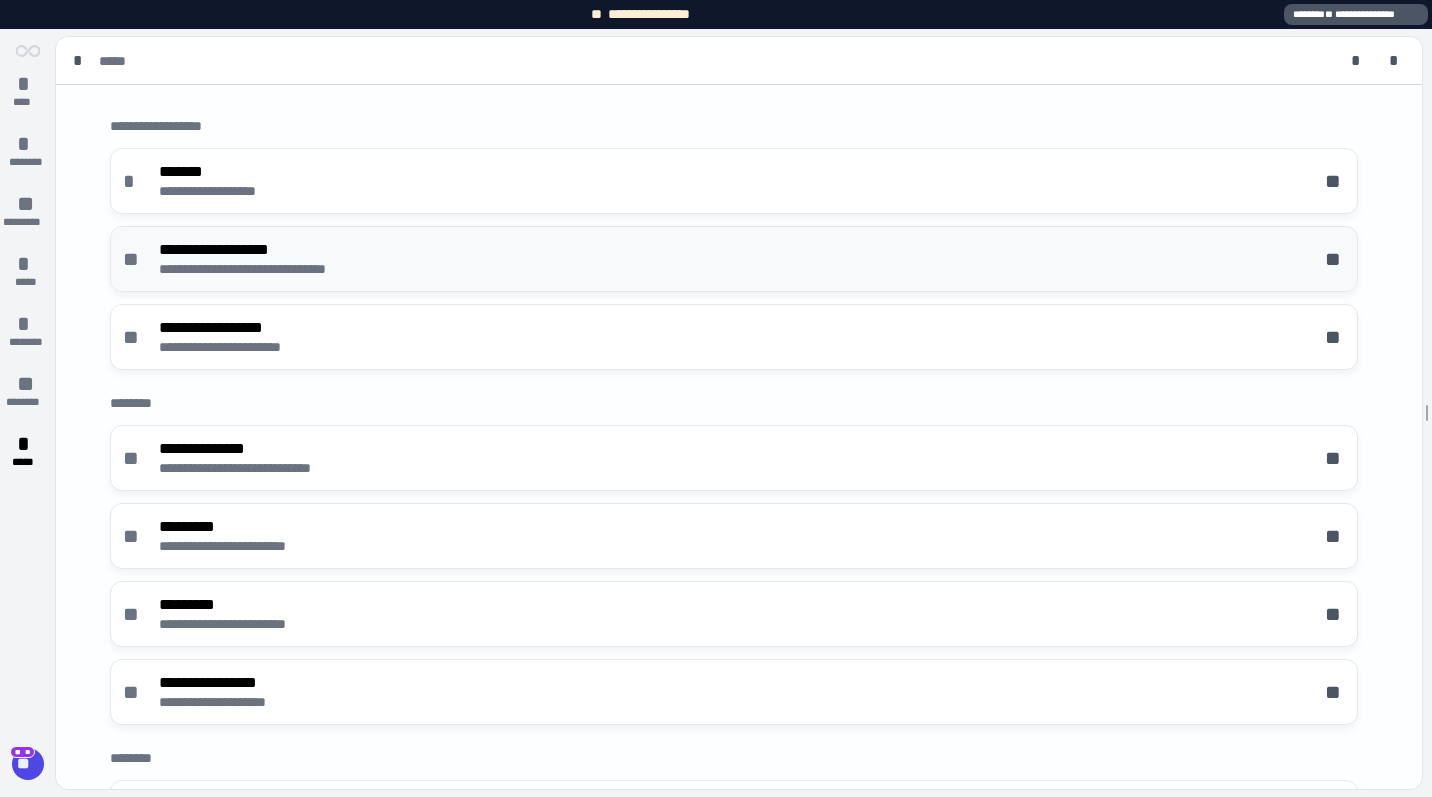 click on "**********" at bounding box center (280, 249) 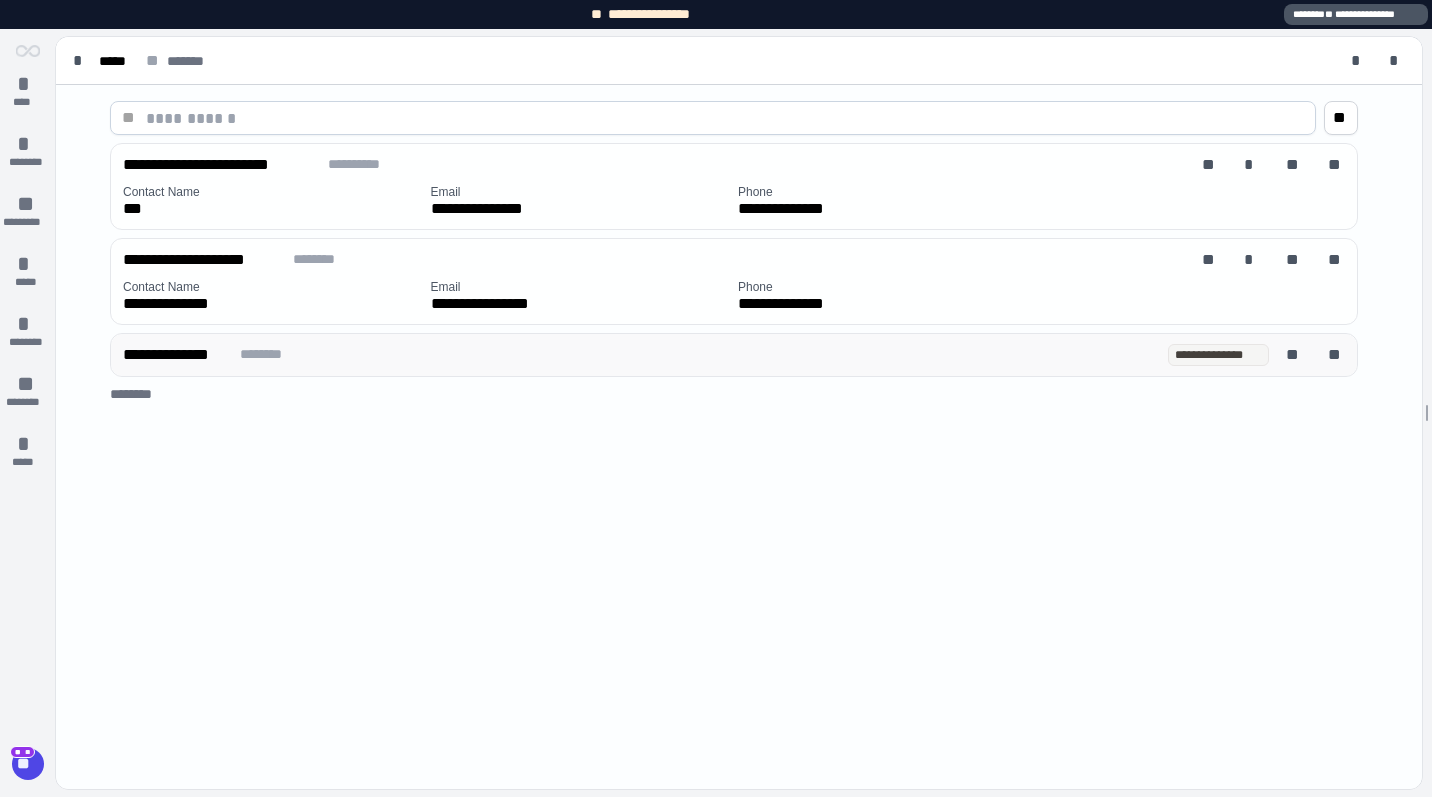 click on "*   ******" at bounding box center [268, 354] 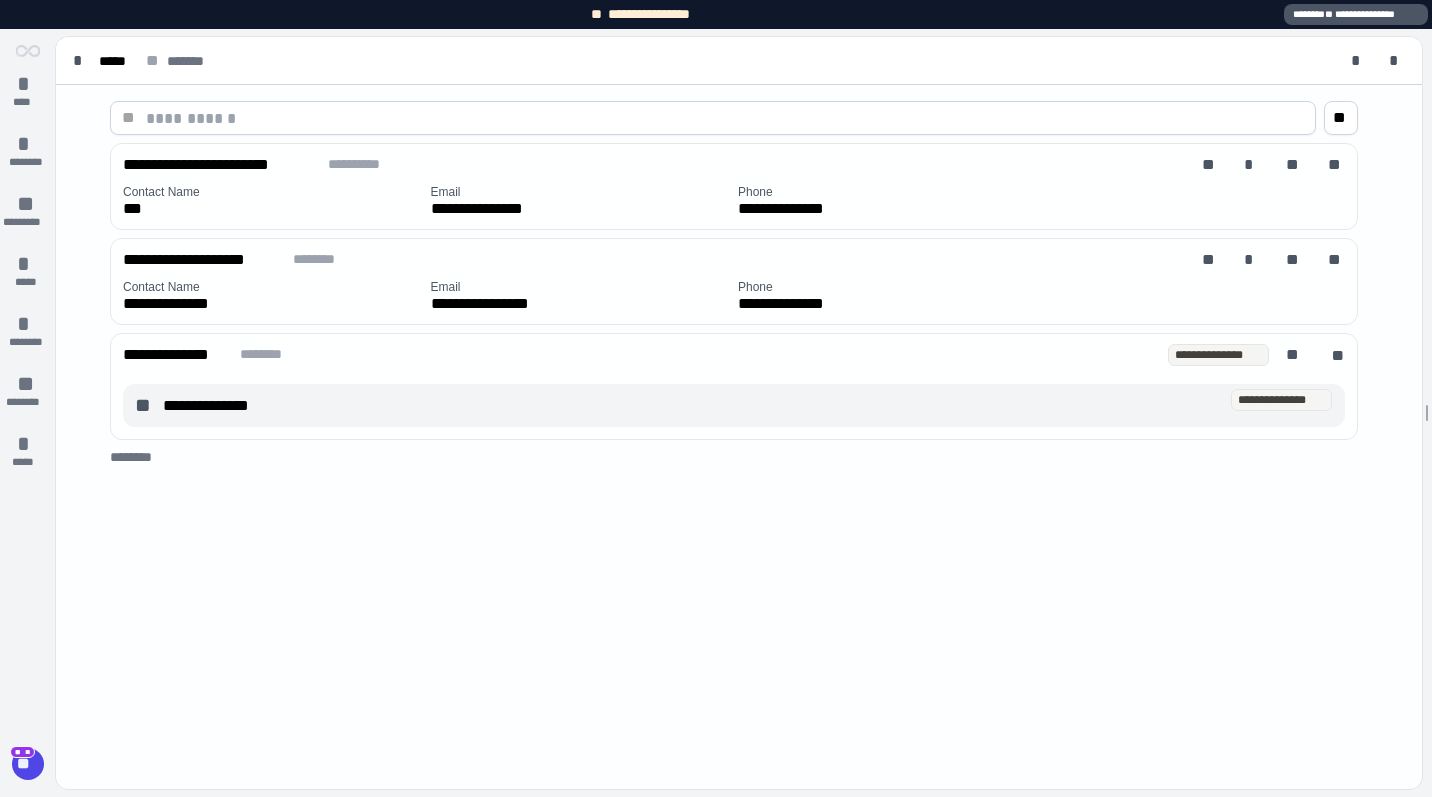 click on "**********" at bounding box center [681, 405] 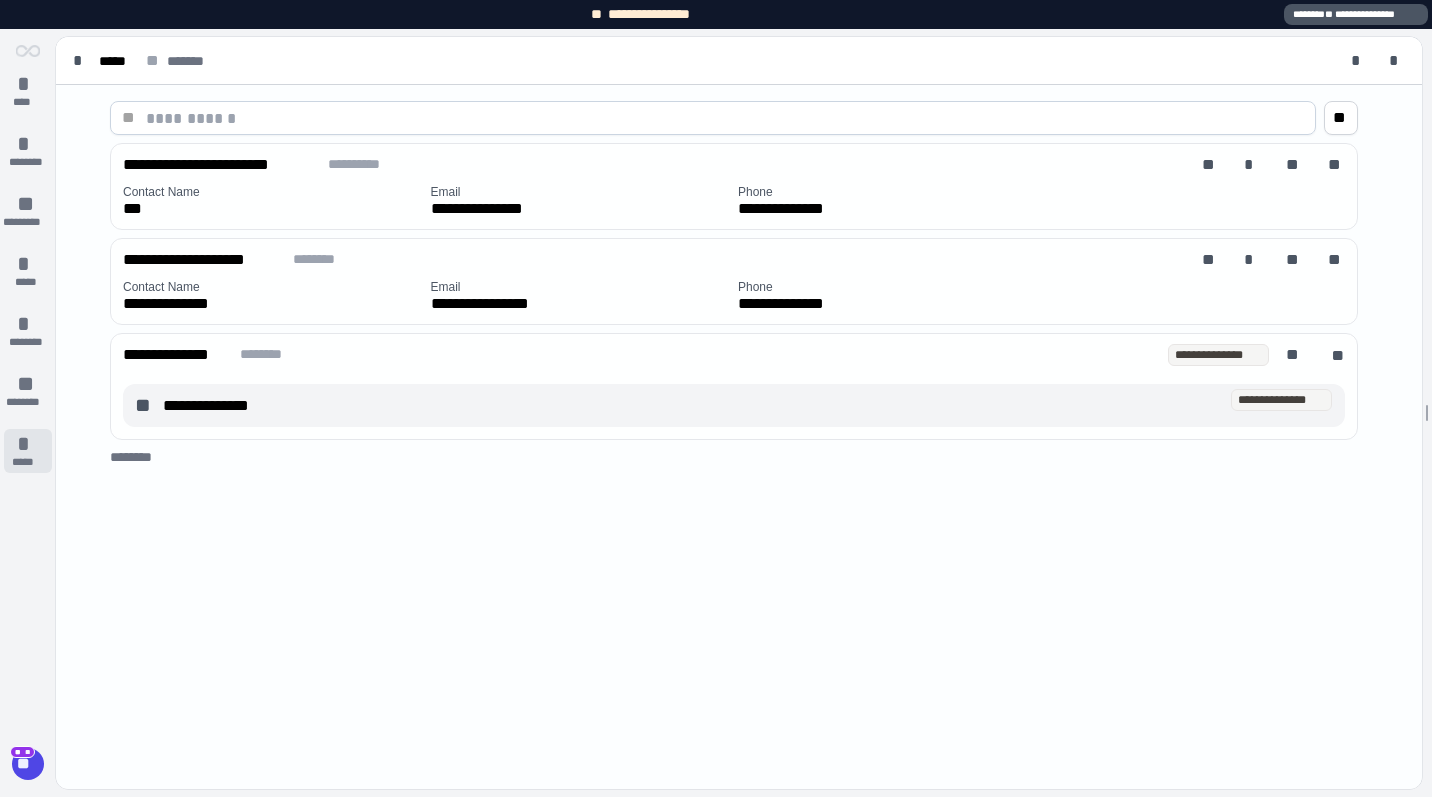 click on "*" at bounding box center [28, 444] 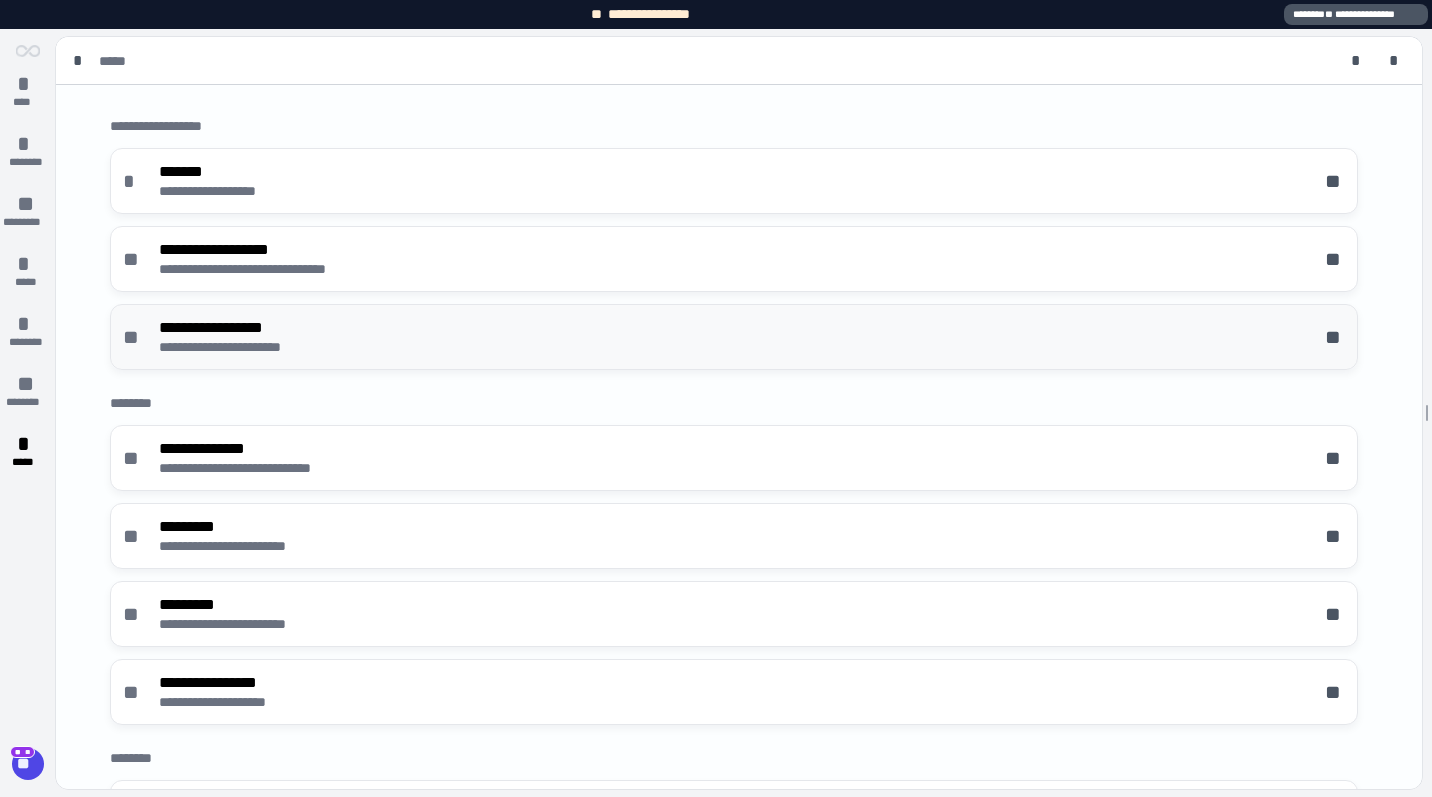 click on "**********" at bounding box center [242, 347] 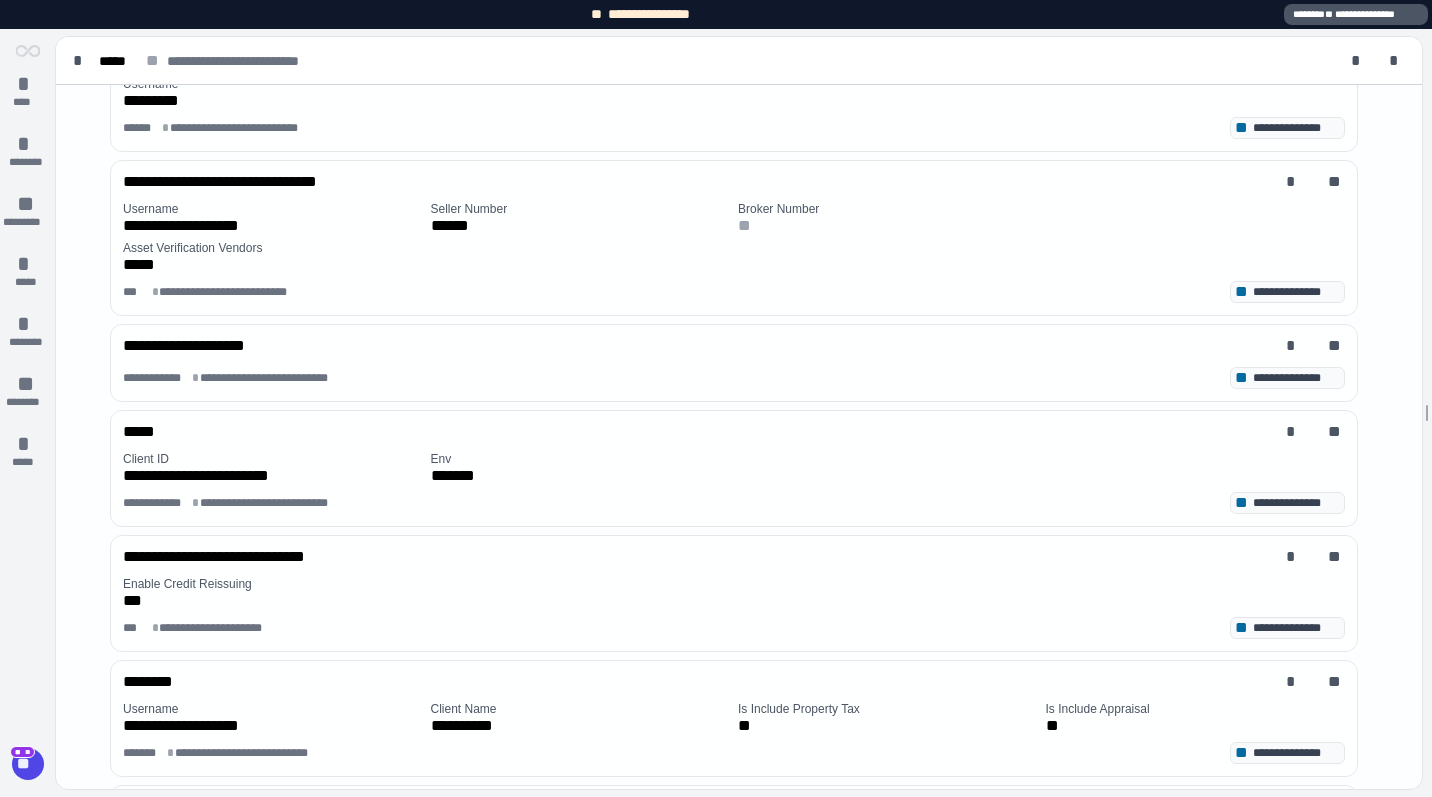 scroll, scrollTop: 120, scrollLeft: 0, axis: vertical 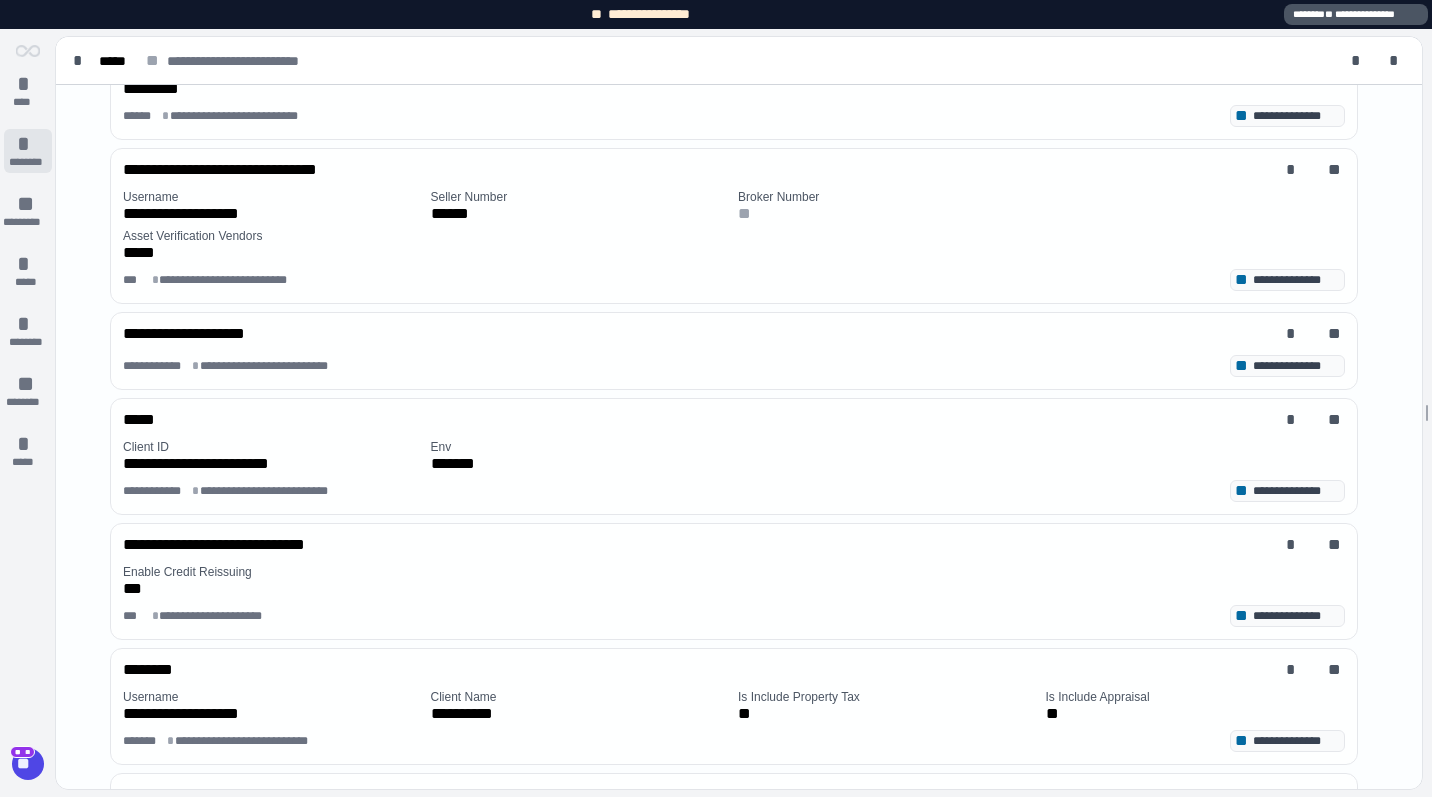 click on "*" at bounding box center [28, 144] 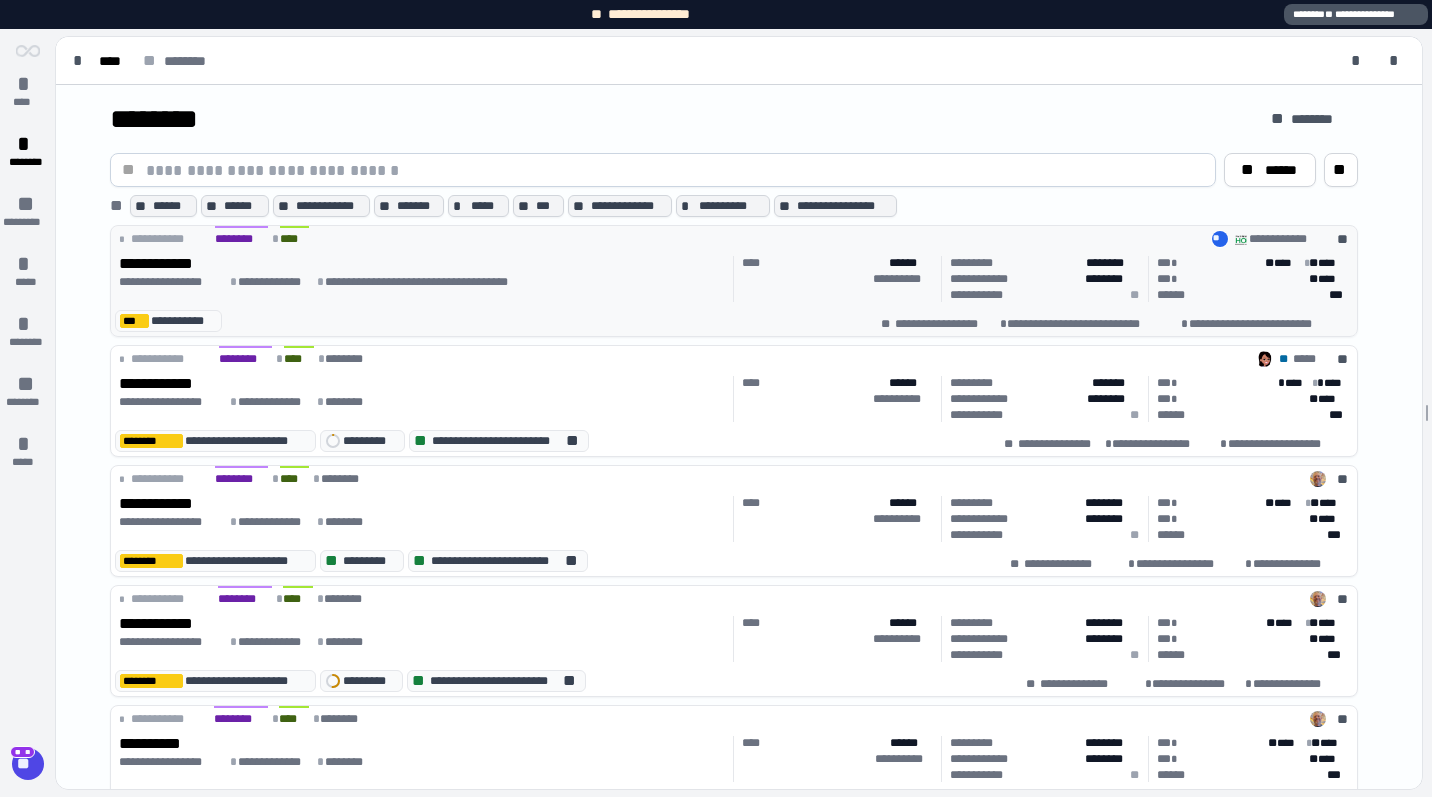 click on "**********" at bounding box center (422, 282) 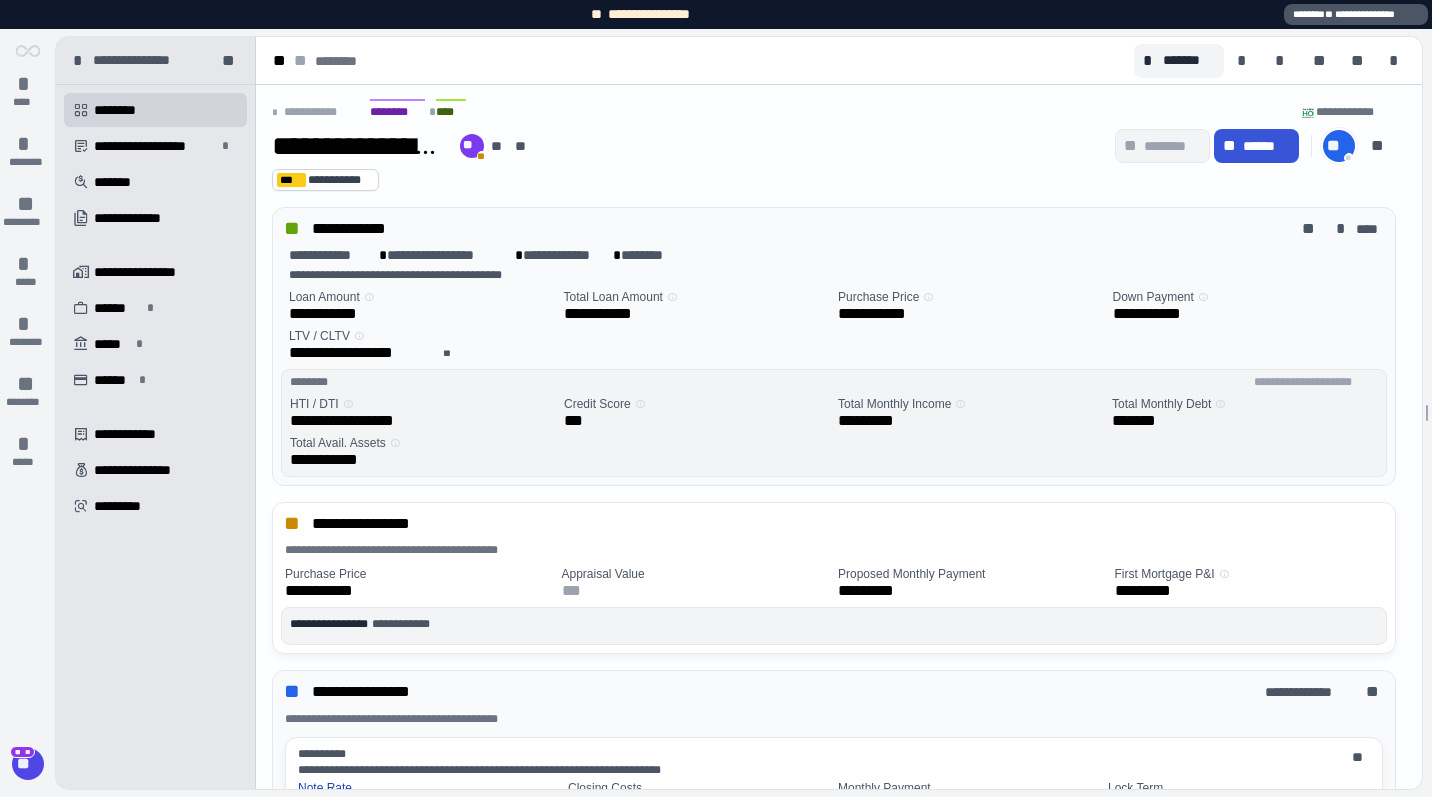 click on "**" at bounding box center (1339, 146) 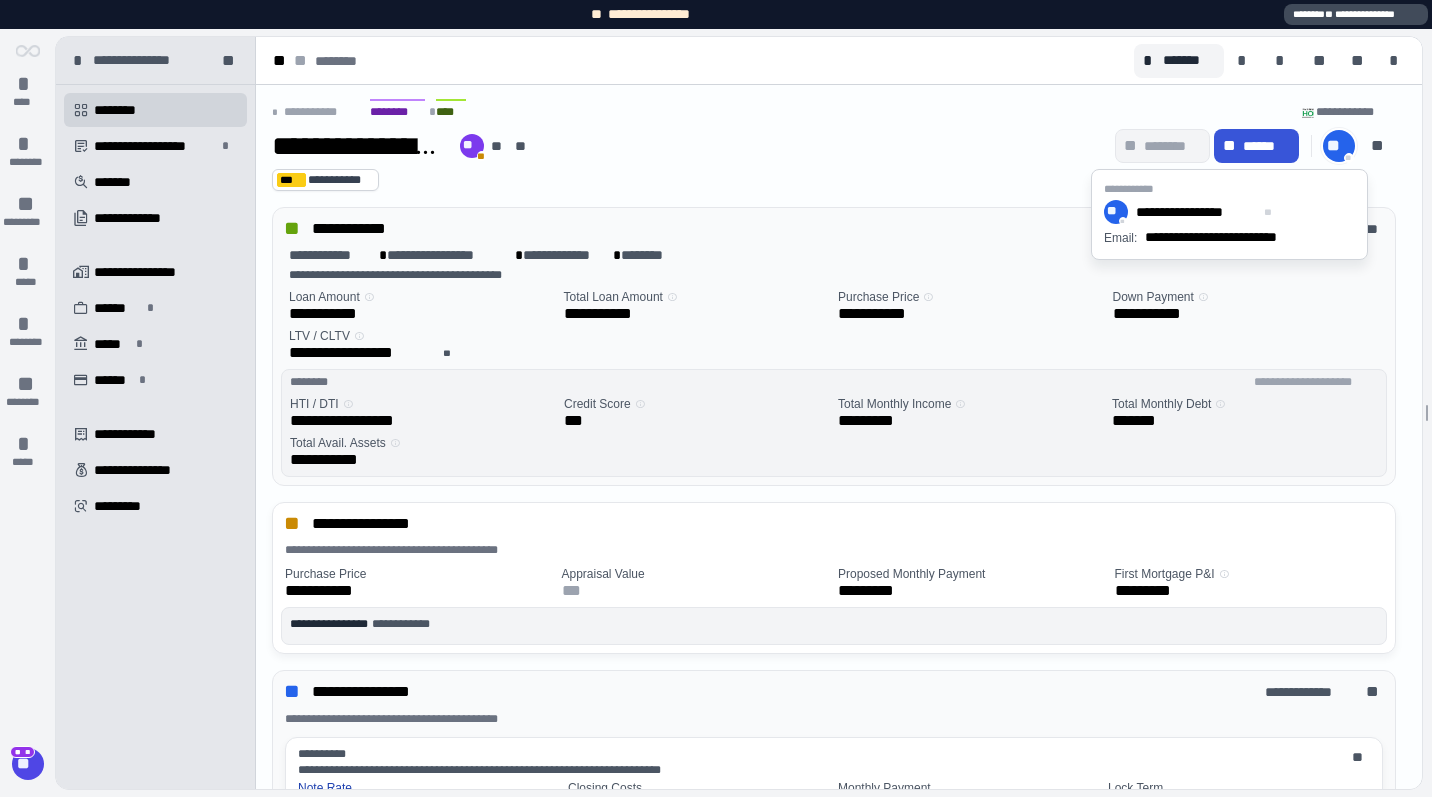 click on "**********" at bounding box center (1356, 14) 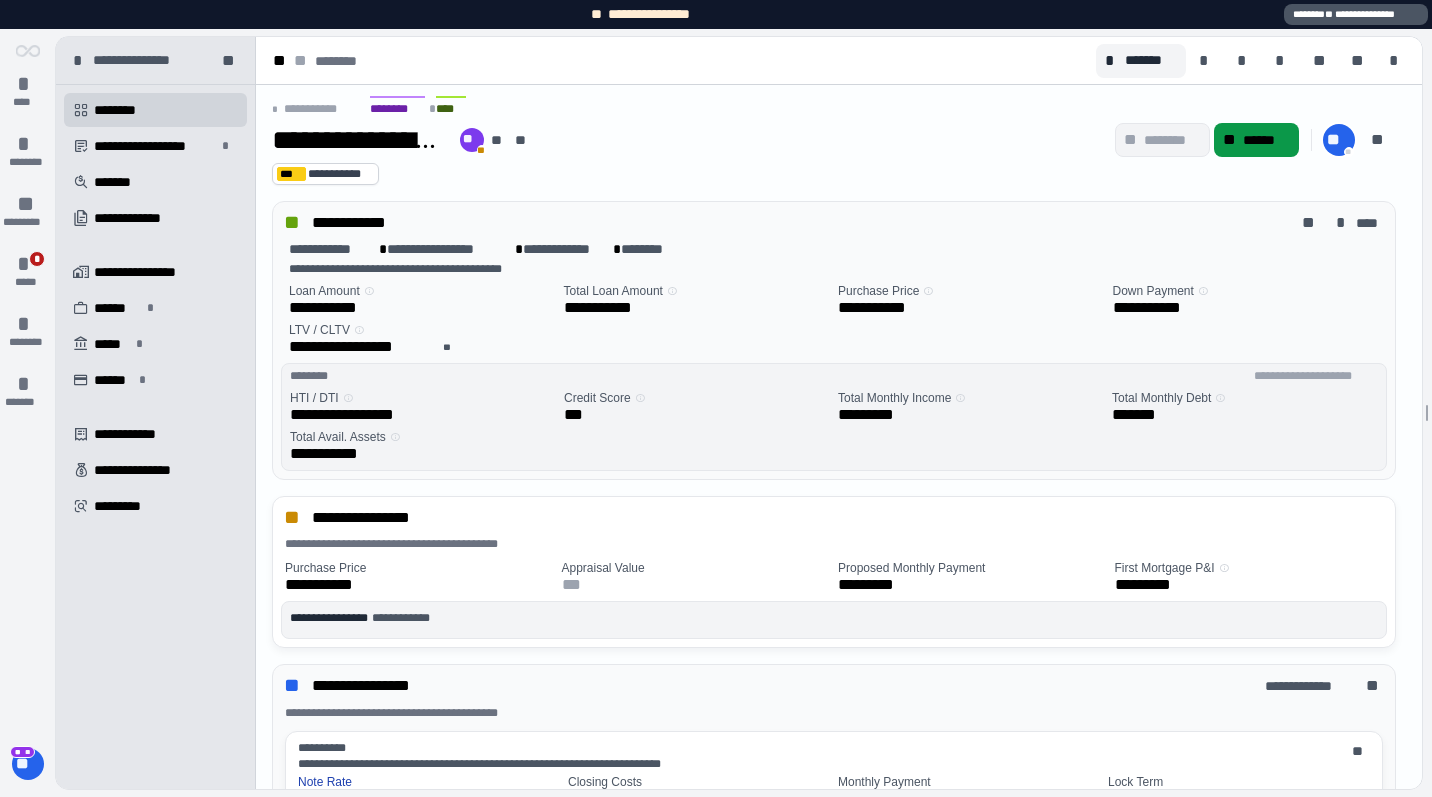 scroll, scrollTop: 0, scrollLeft: 0, axis: both 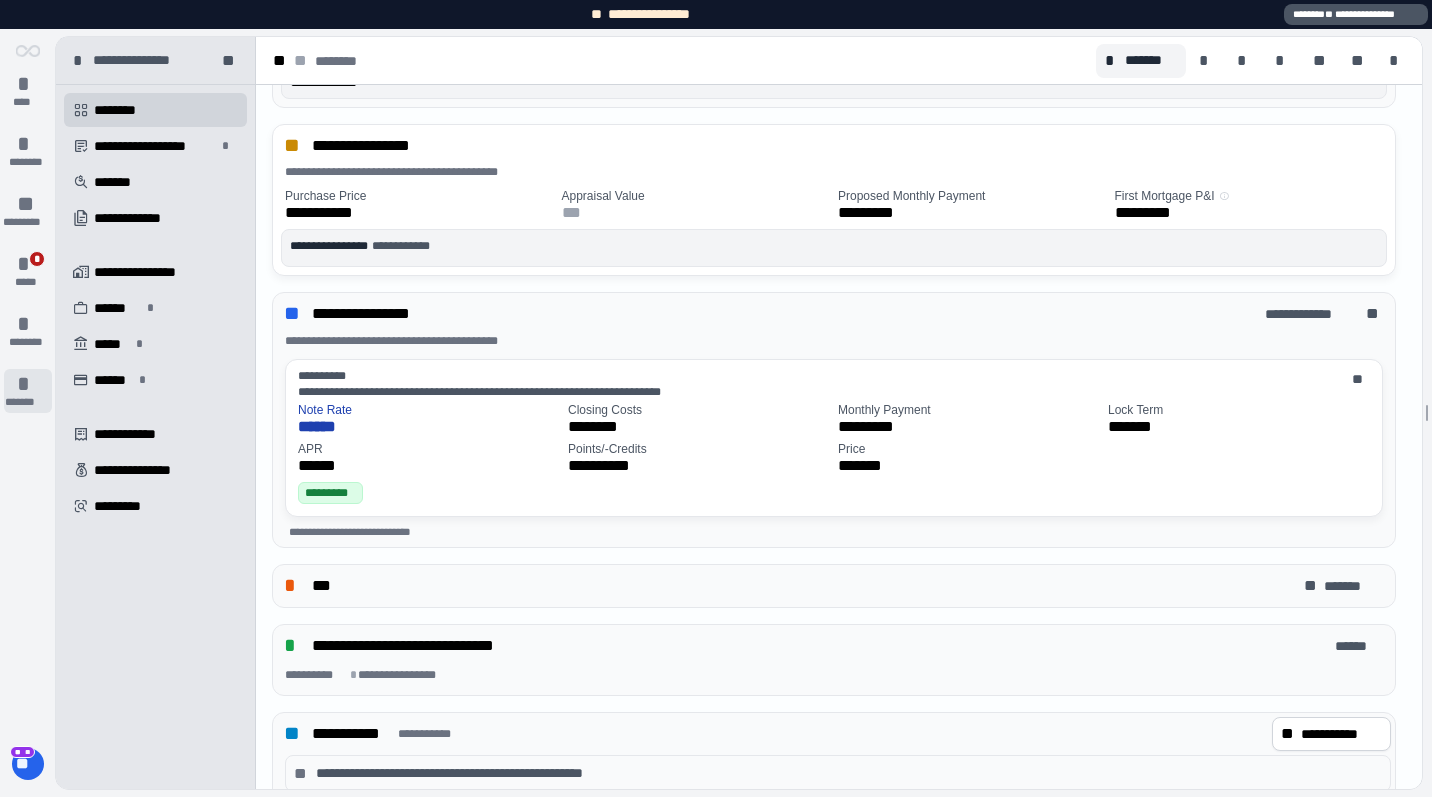 click on "*******" at bounding box center (28, 402) 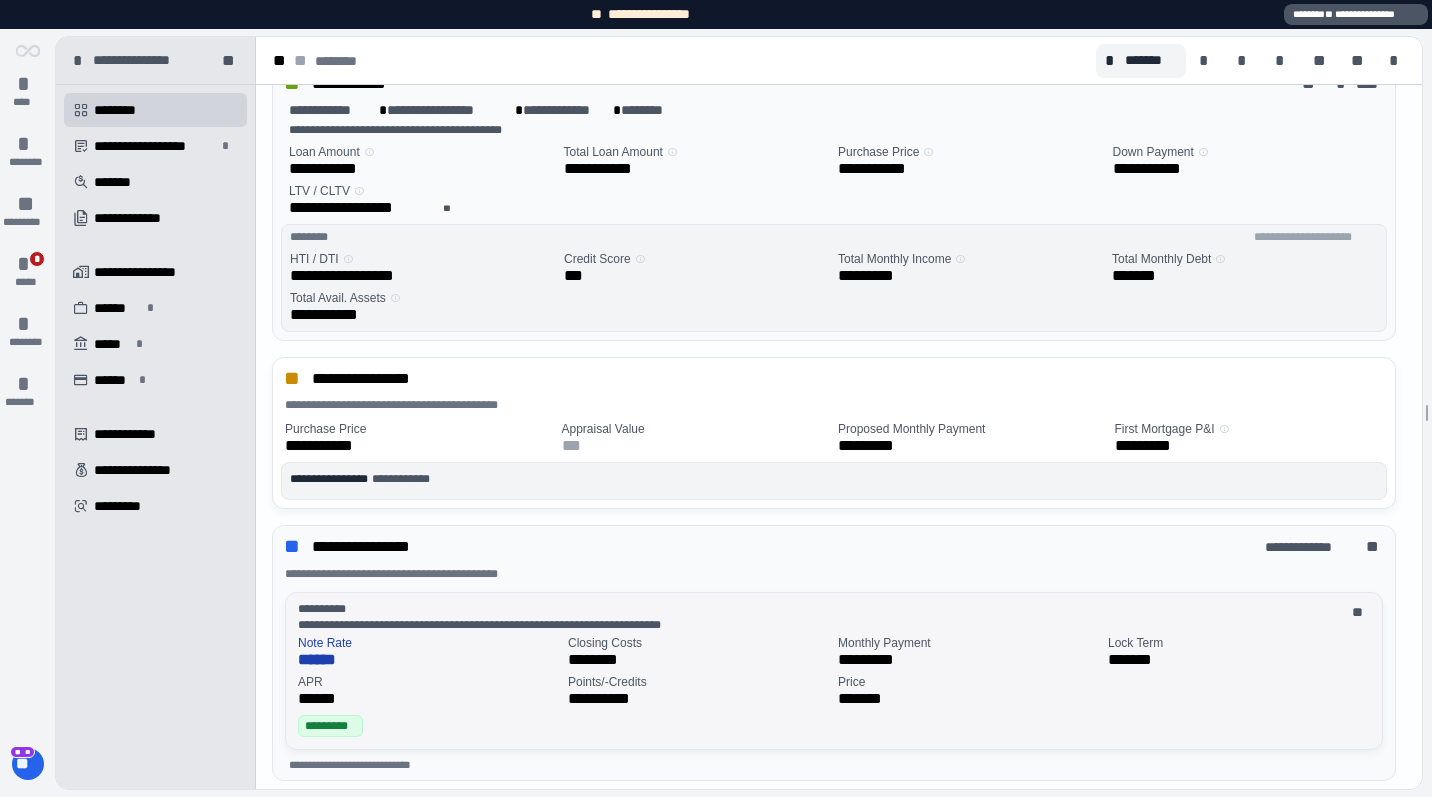 scroll, scrollTop: 192, scrollLeft: 0, axis: vertical 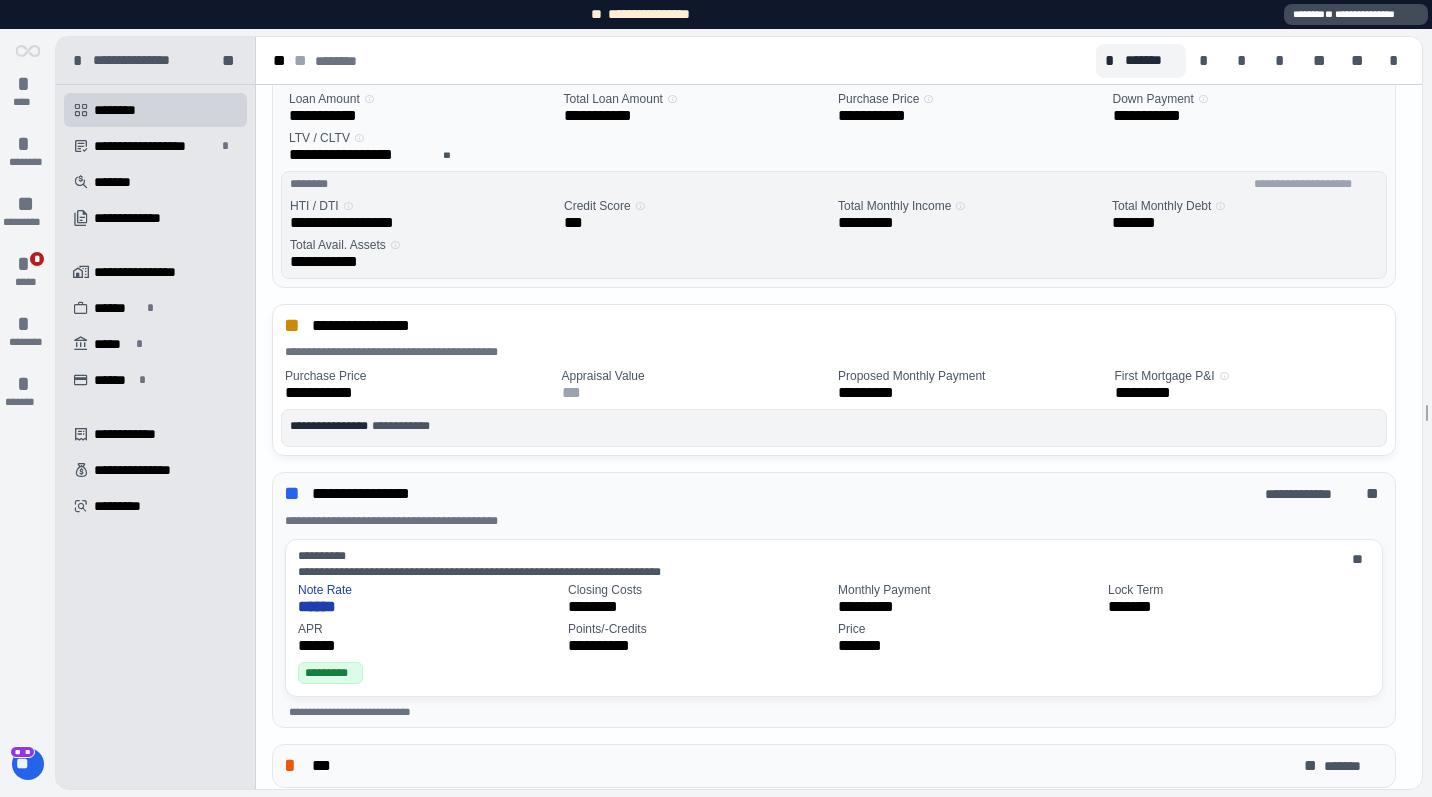 click on "**********" at bounding box center [1356, 14] 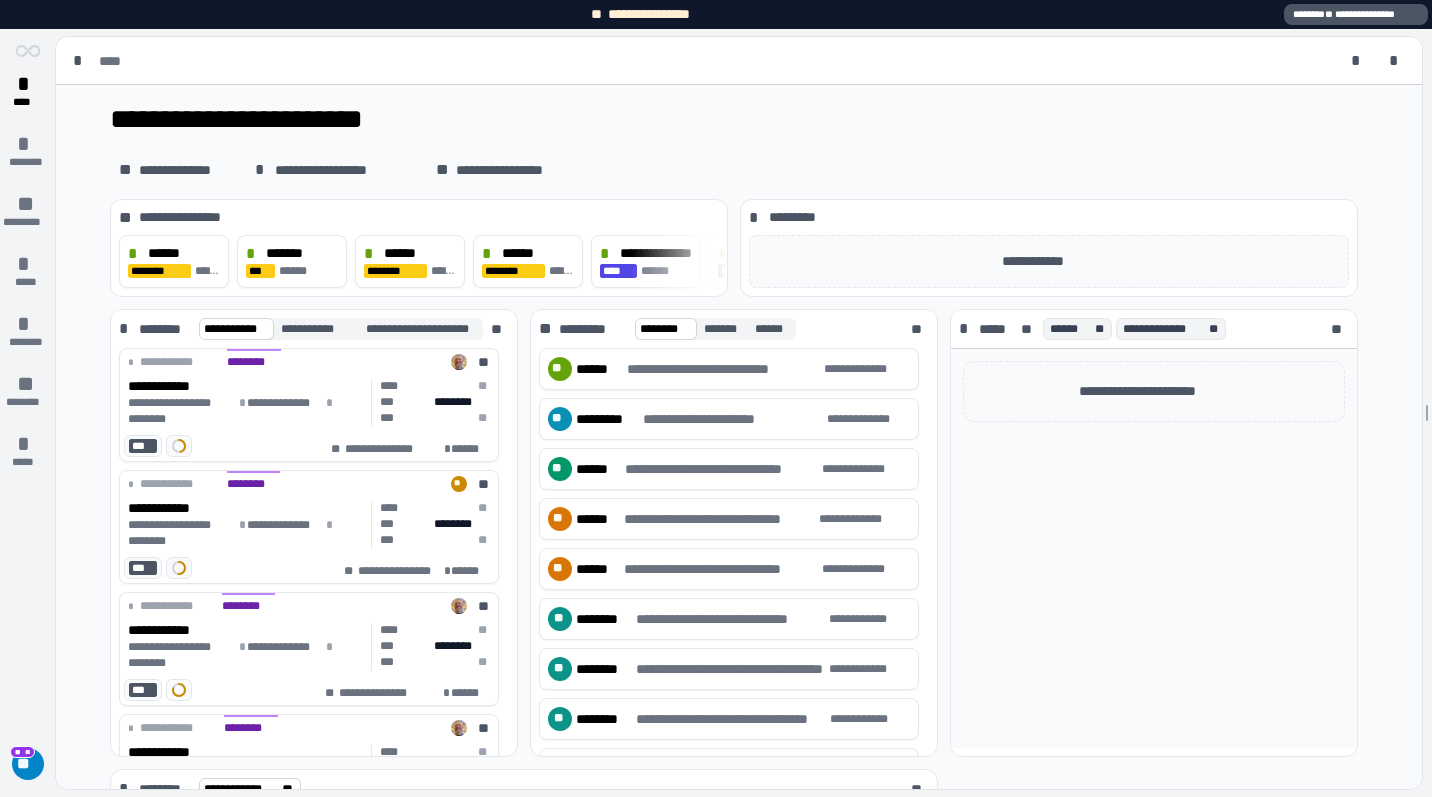 scroll, scrollTop: 0, scrollLeft: 0, axis: both 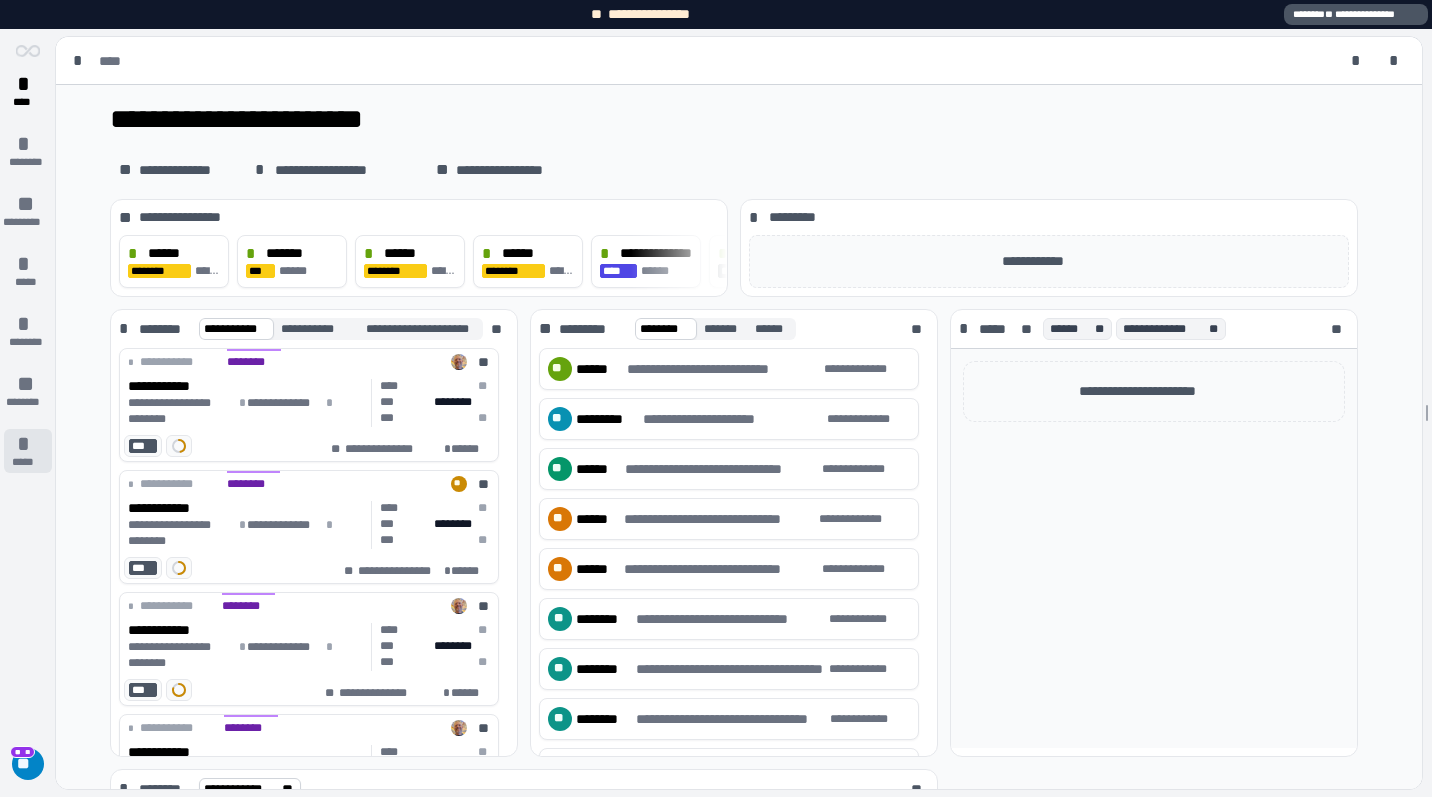 click on "*****" at bounding box center [27, 462] 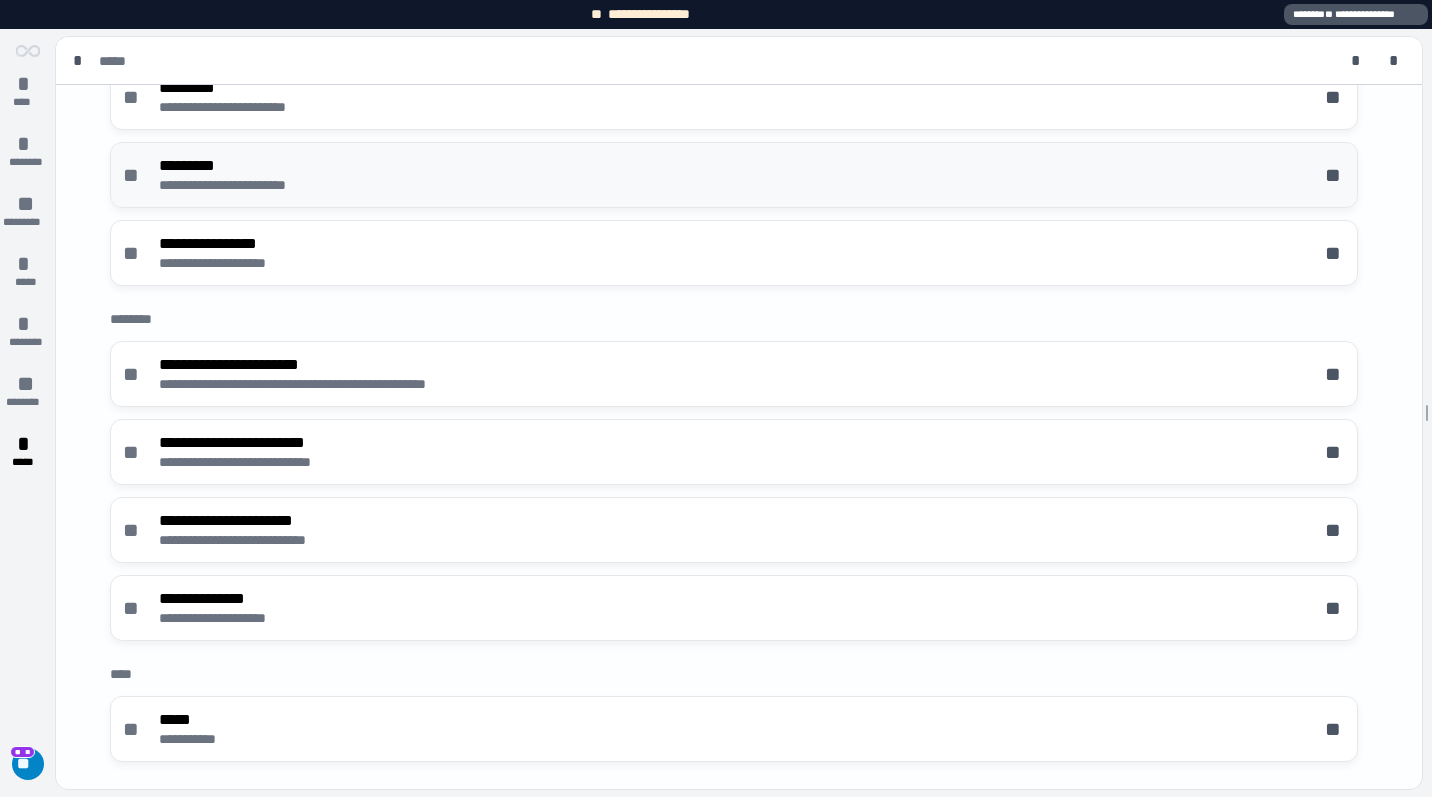scroll, scrollTop: 444, scrollLeft: 0, axis: vertical 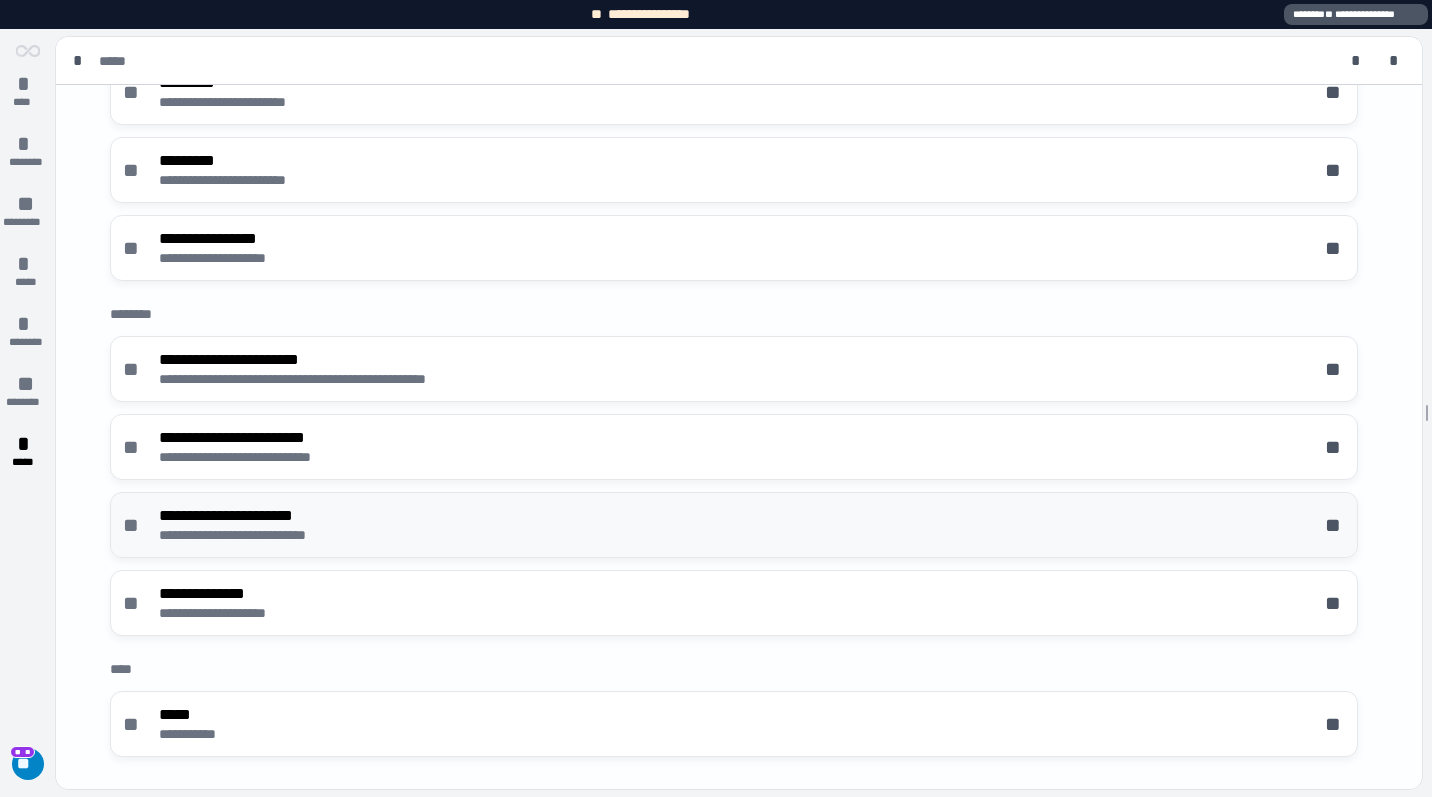 click on "**********" at bounding box center [734, 525] 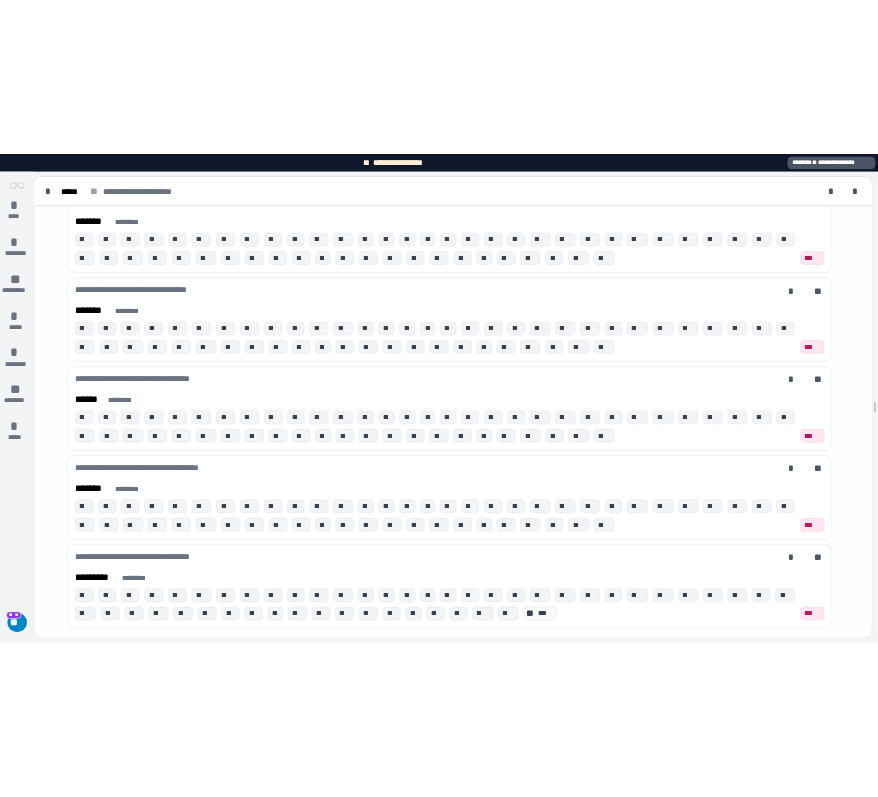 scroll, scrollTop: 0, scrollLeft: 0, axis: both 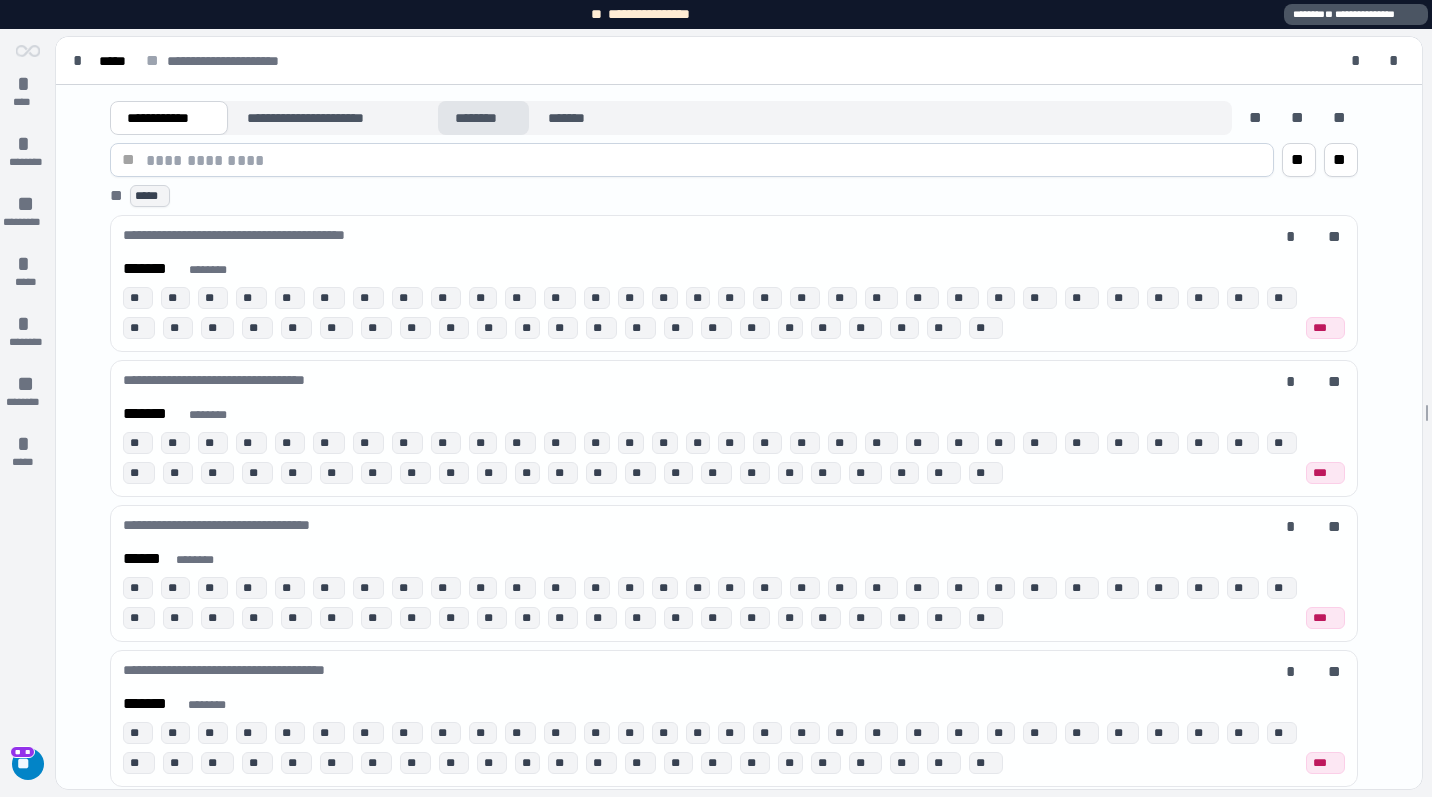 click on "********" at bounding box center (484, 118) 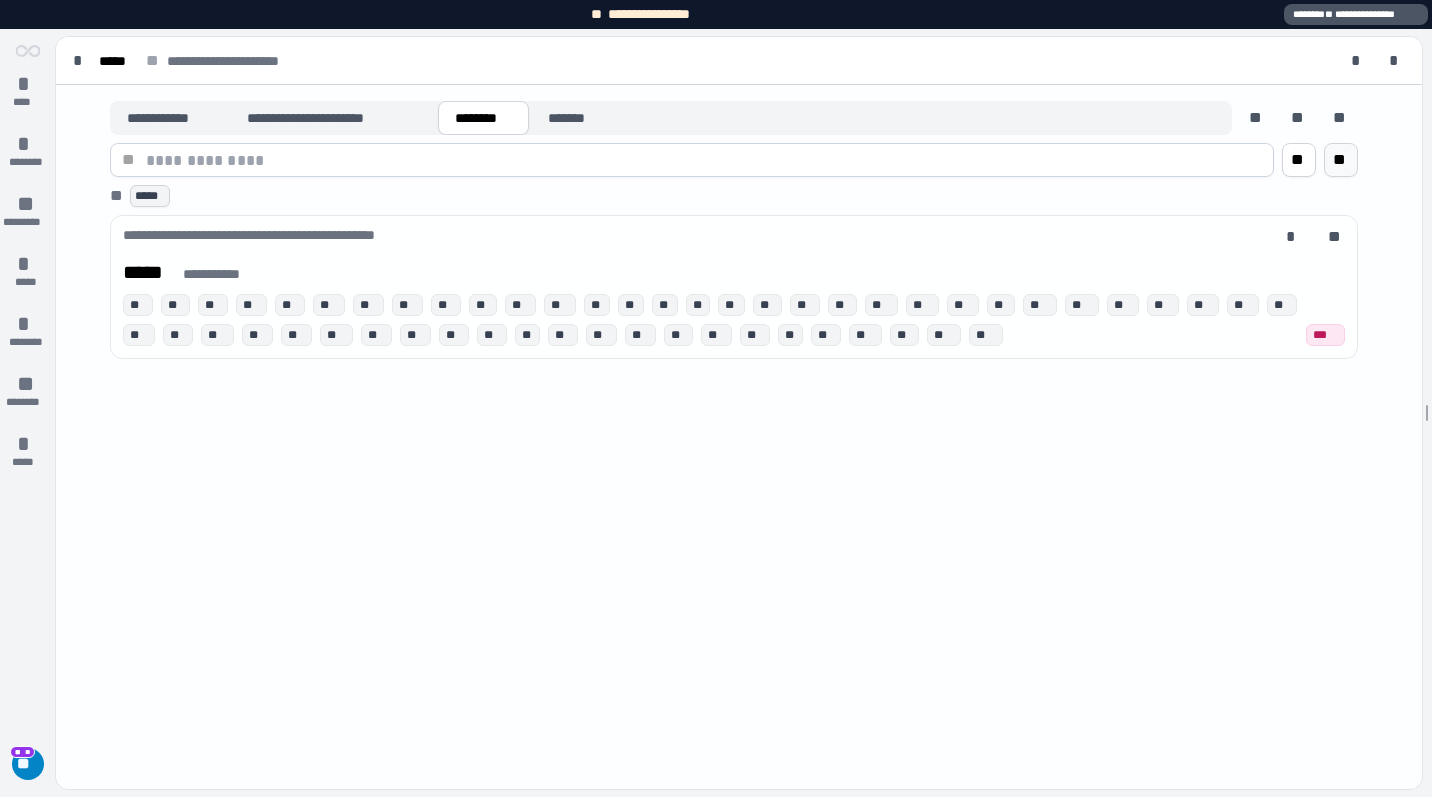 click on "**" at bounding box center [1341, 160] 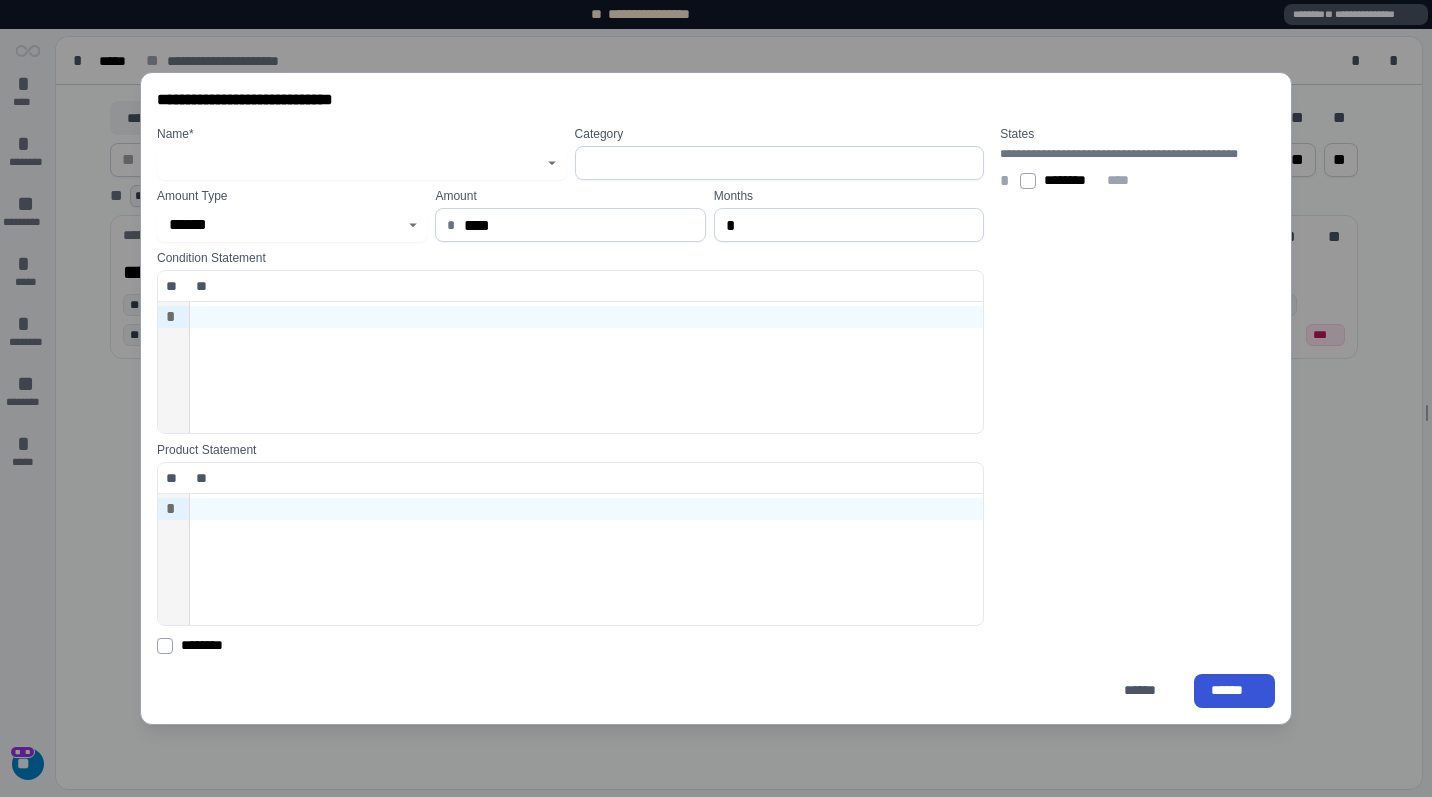 click at bounding box center (362, 163) 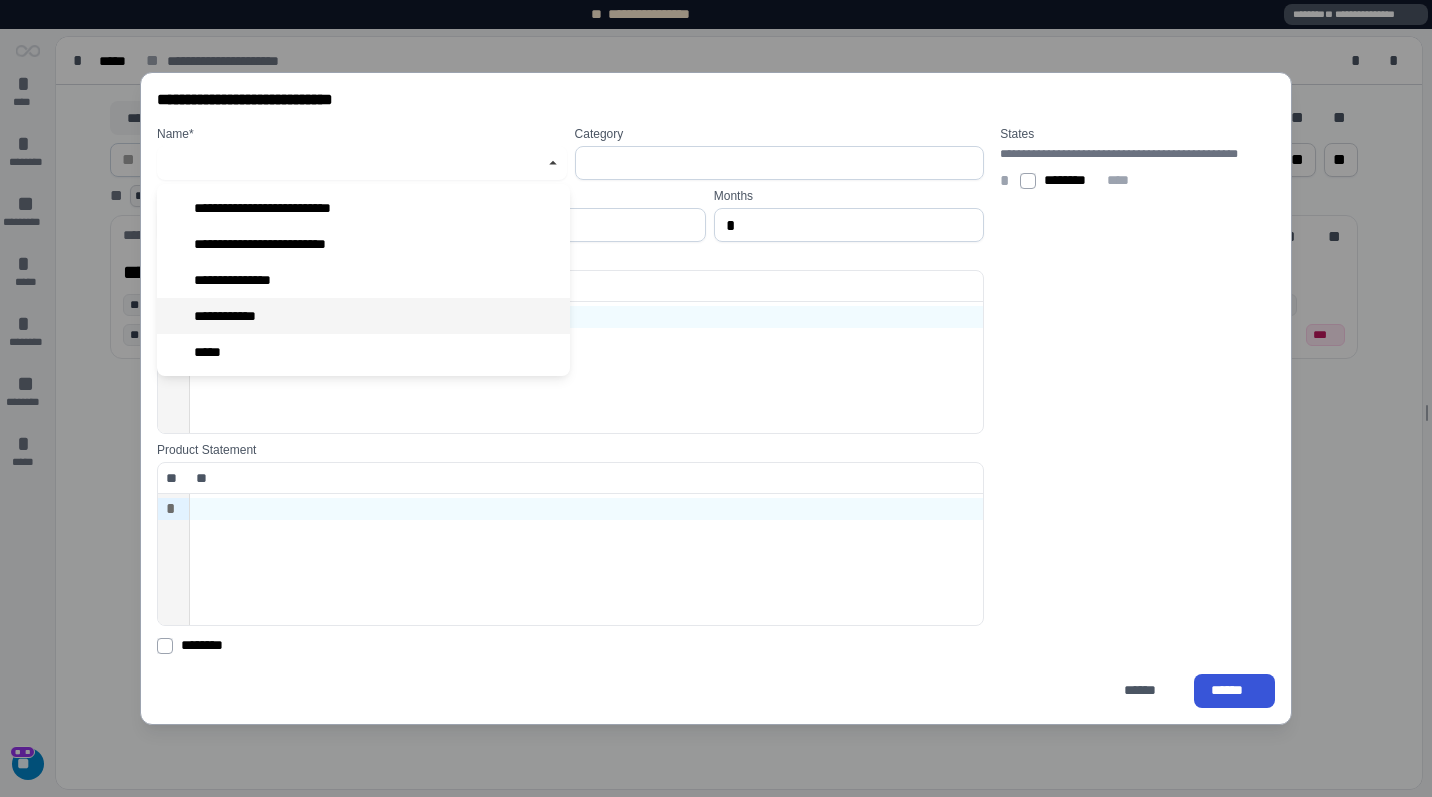 click on "**********" at bounding box center (363, 316) 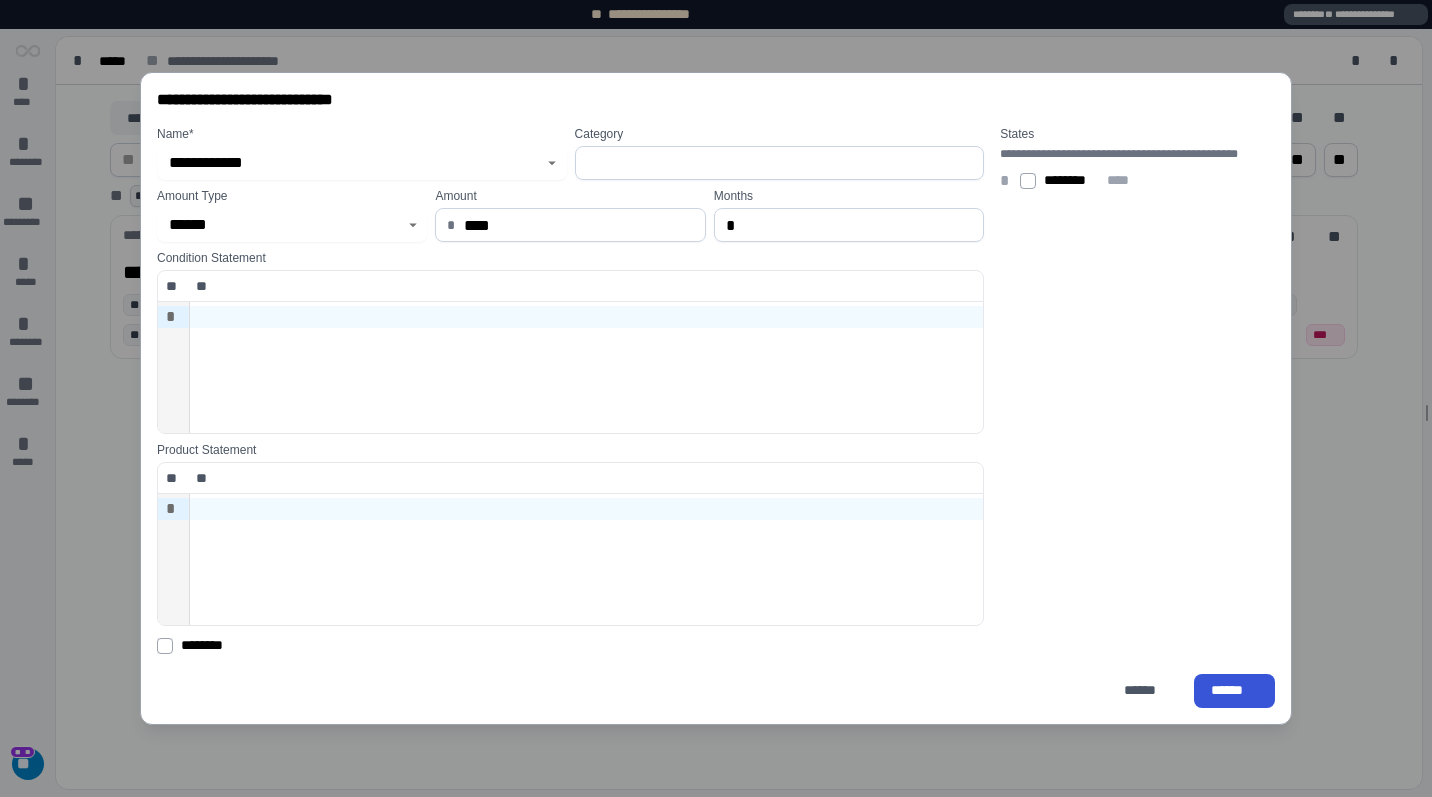 click at bounding box center (780, 163) 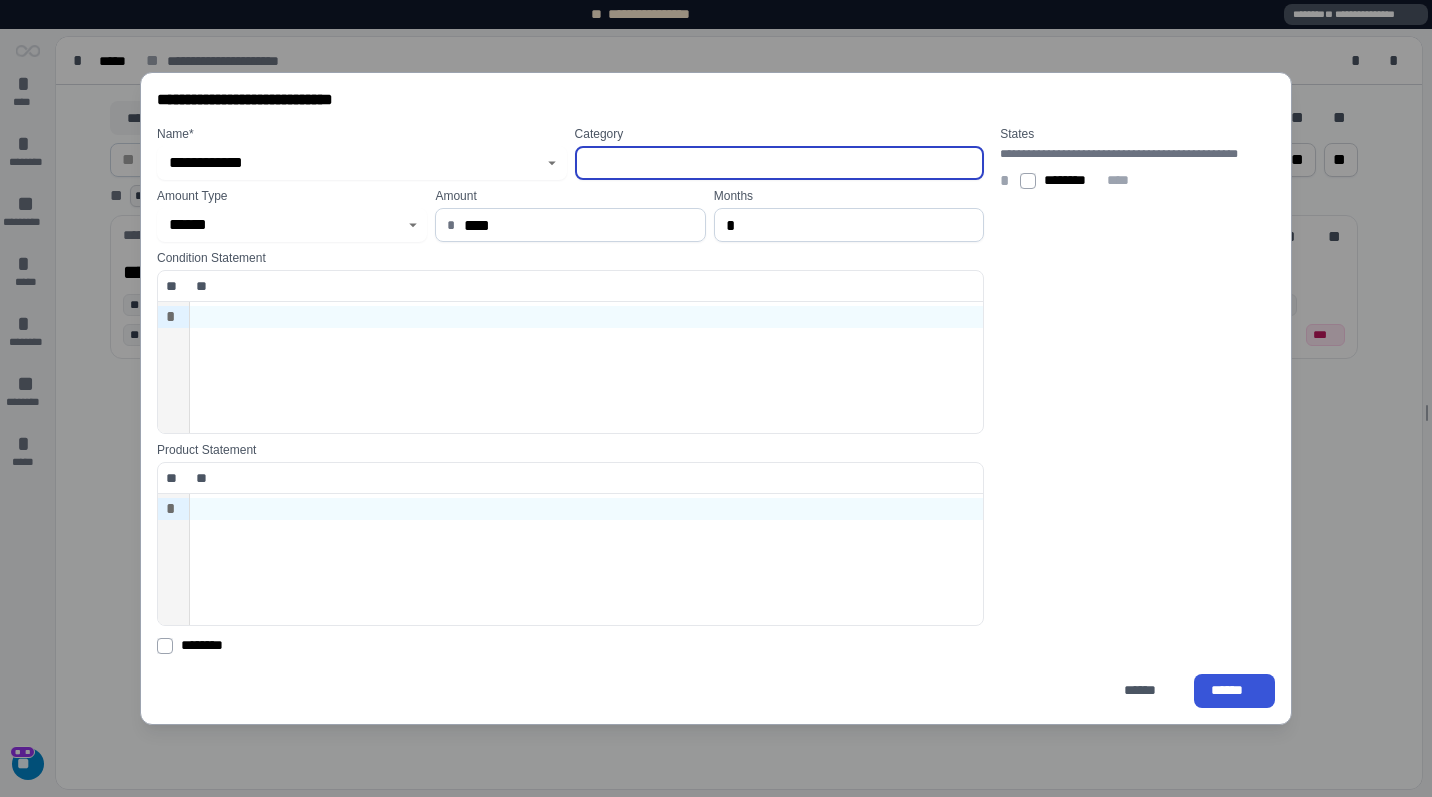 type on "*****" 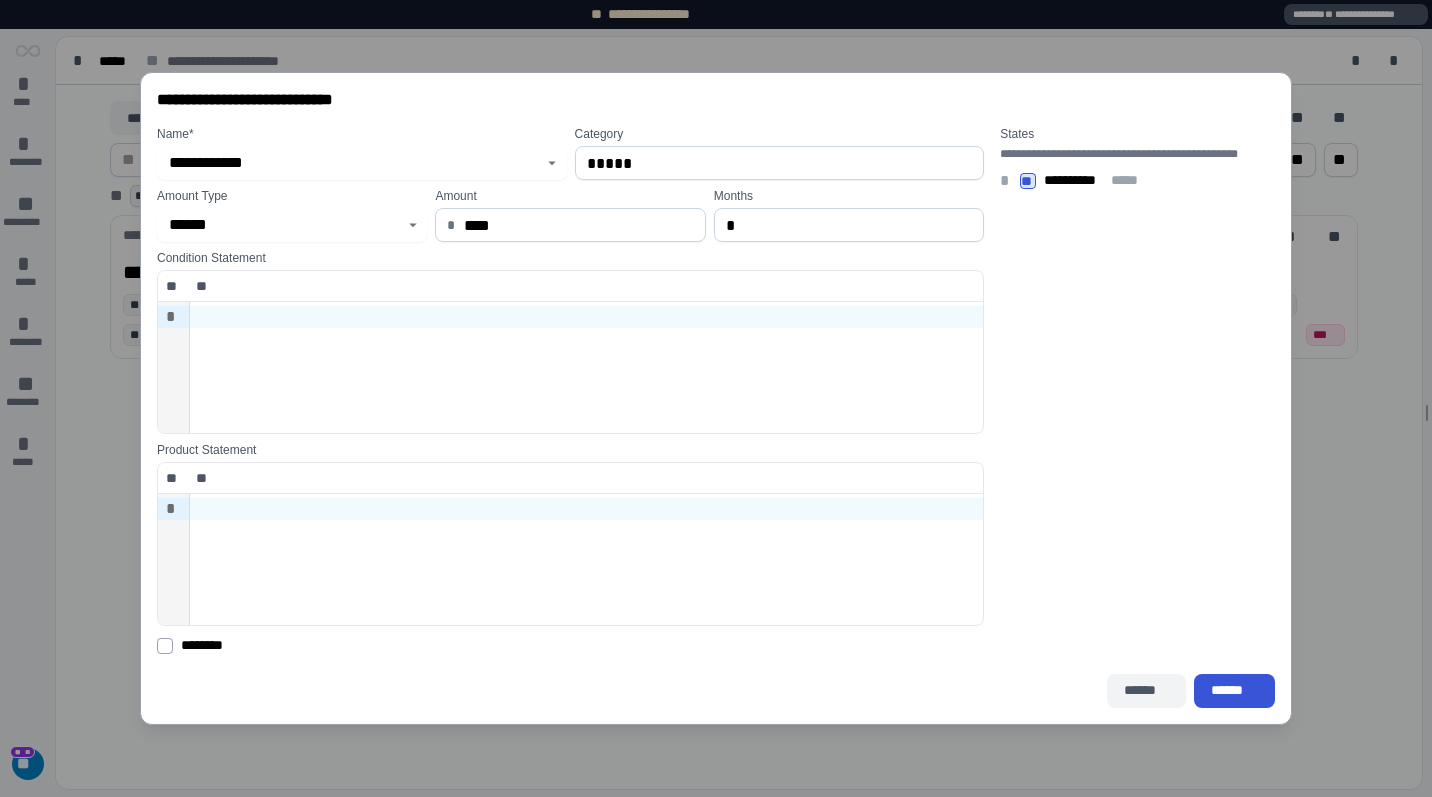 click on "******" at bounding box center (1146, 690) 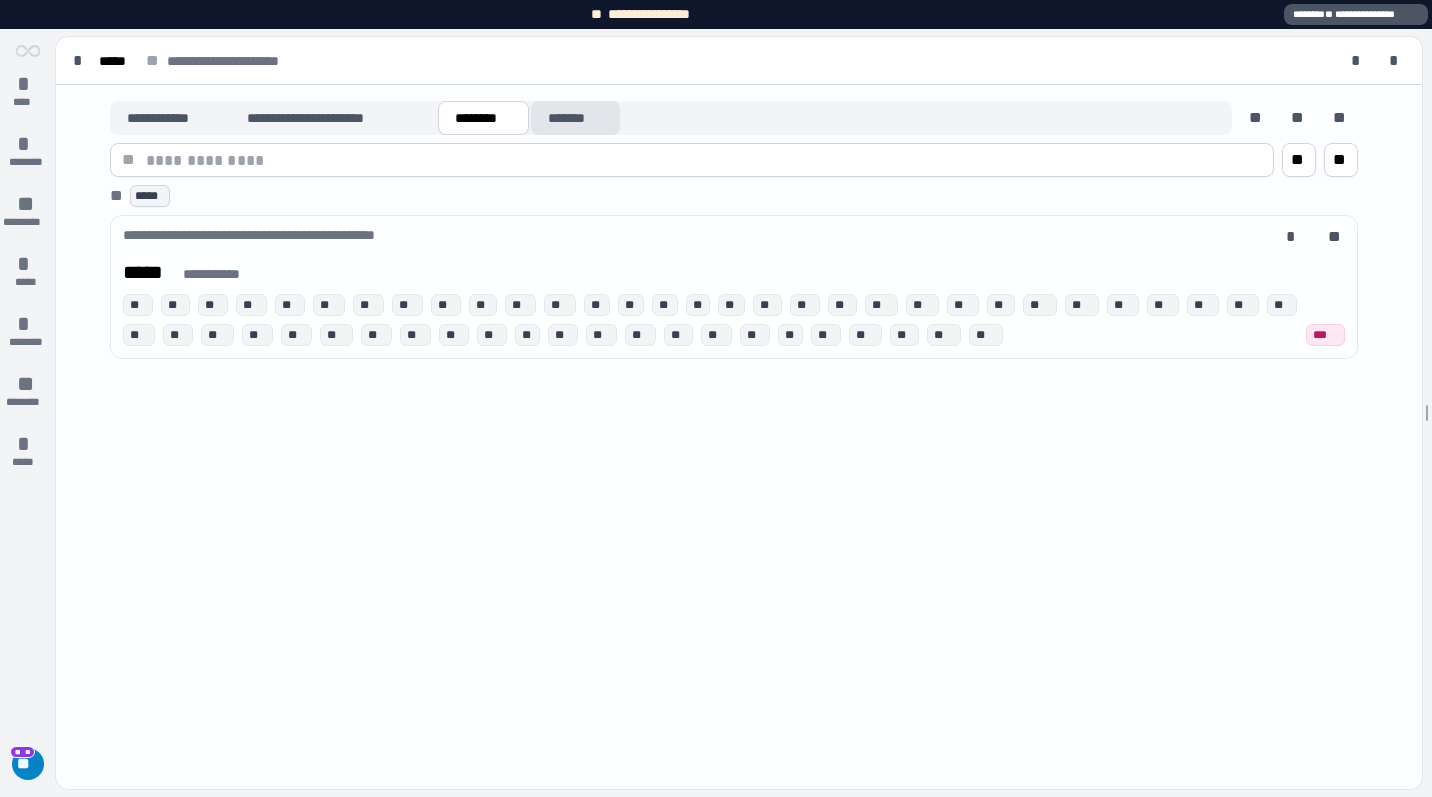 click on "*******" at bounding box center (575, 118) 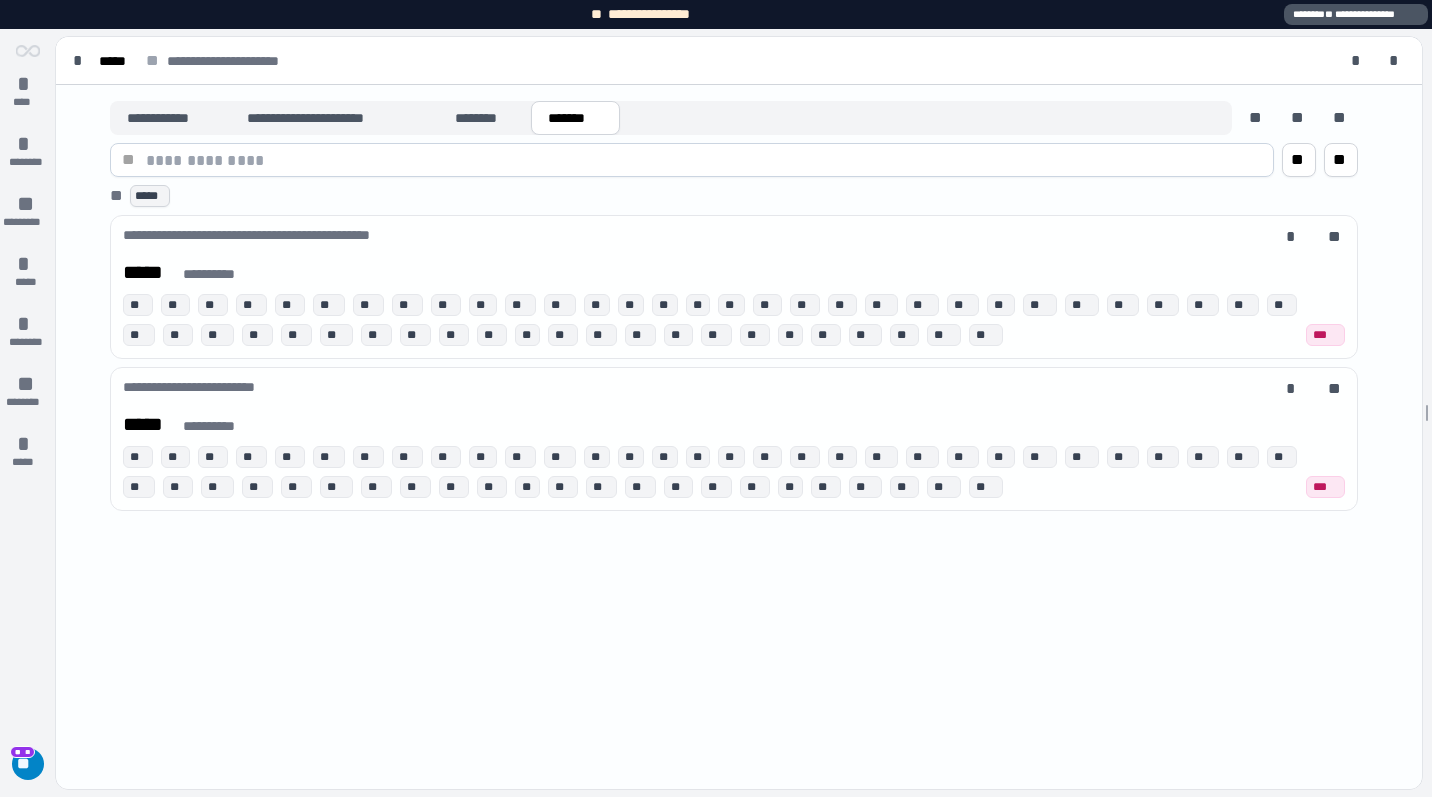 click on "***** * *   ****** *" at bounding box center (710, 424) 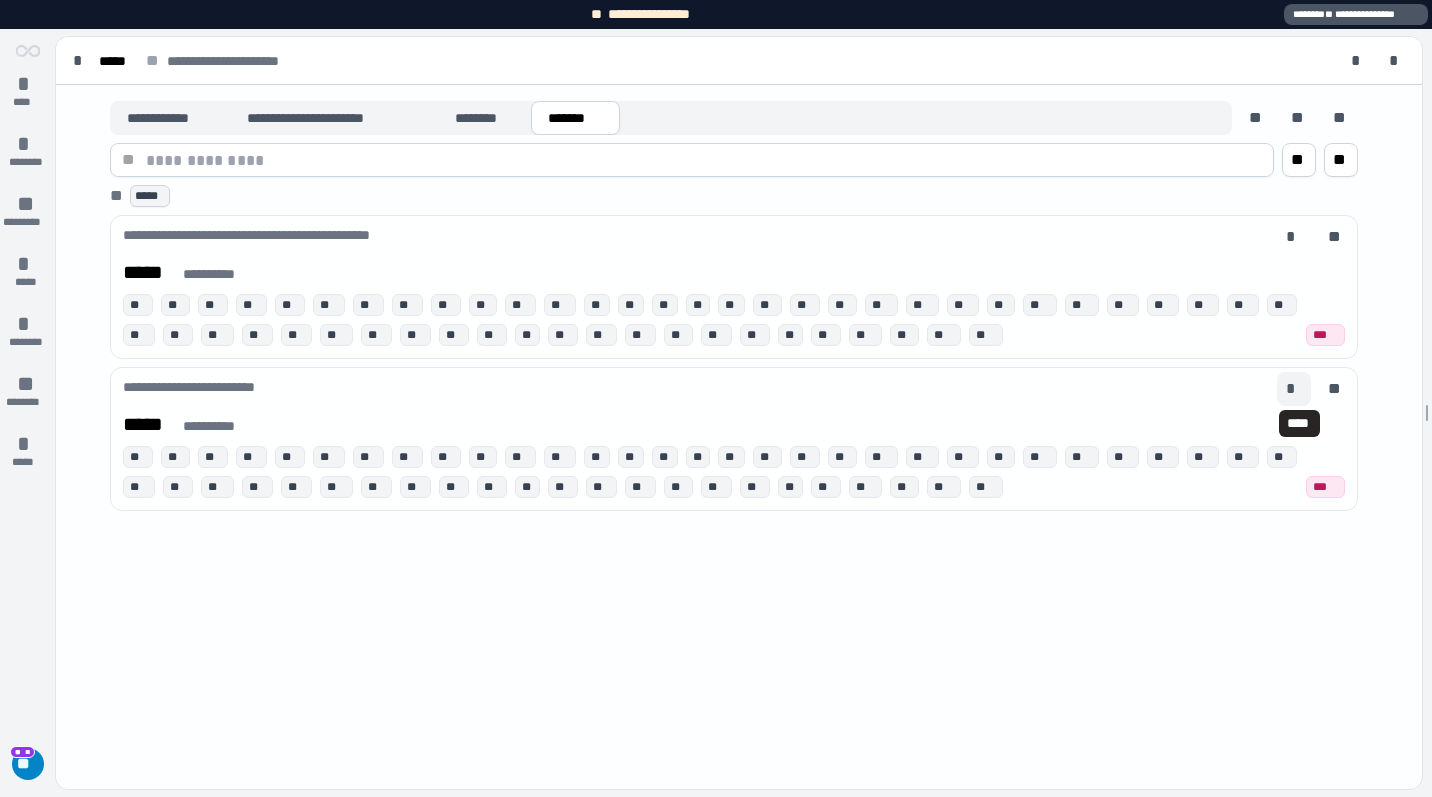 click on "*" at bounding box center (1294, 389) 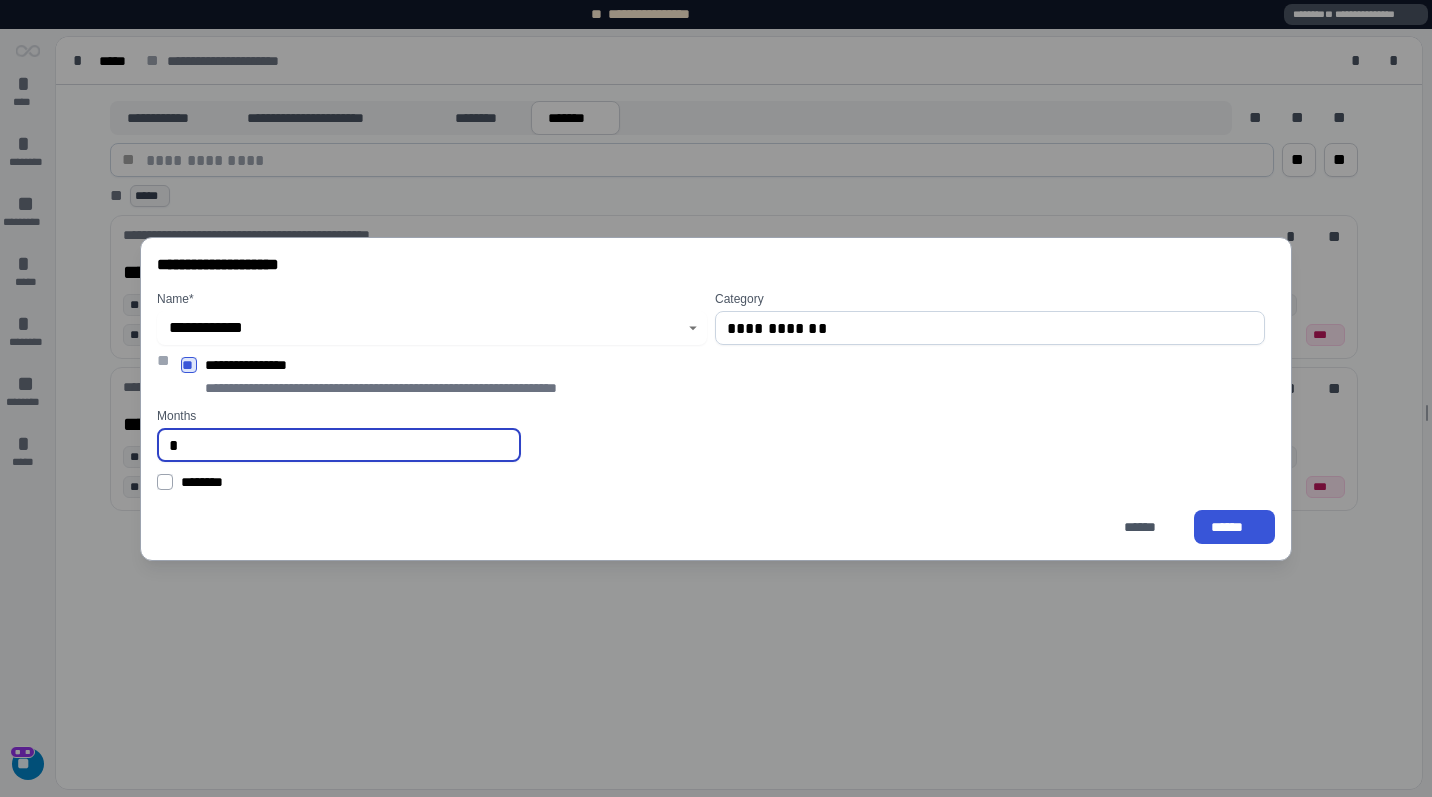 click on "*" at bounding box center [339, 445] 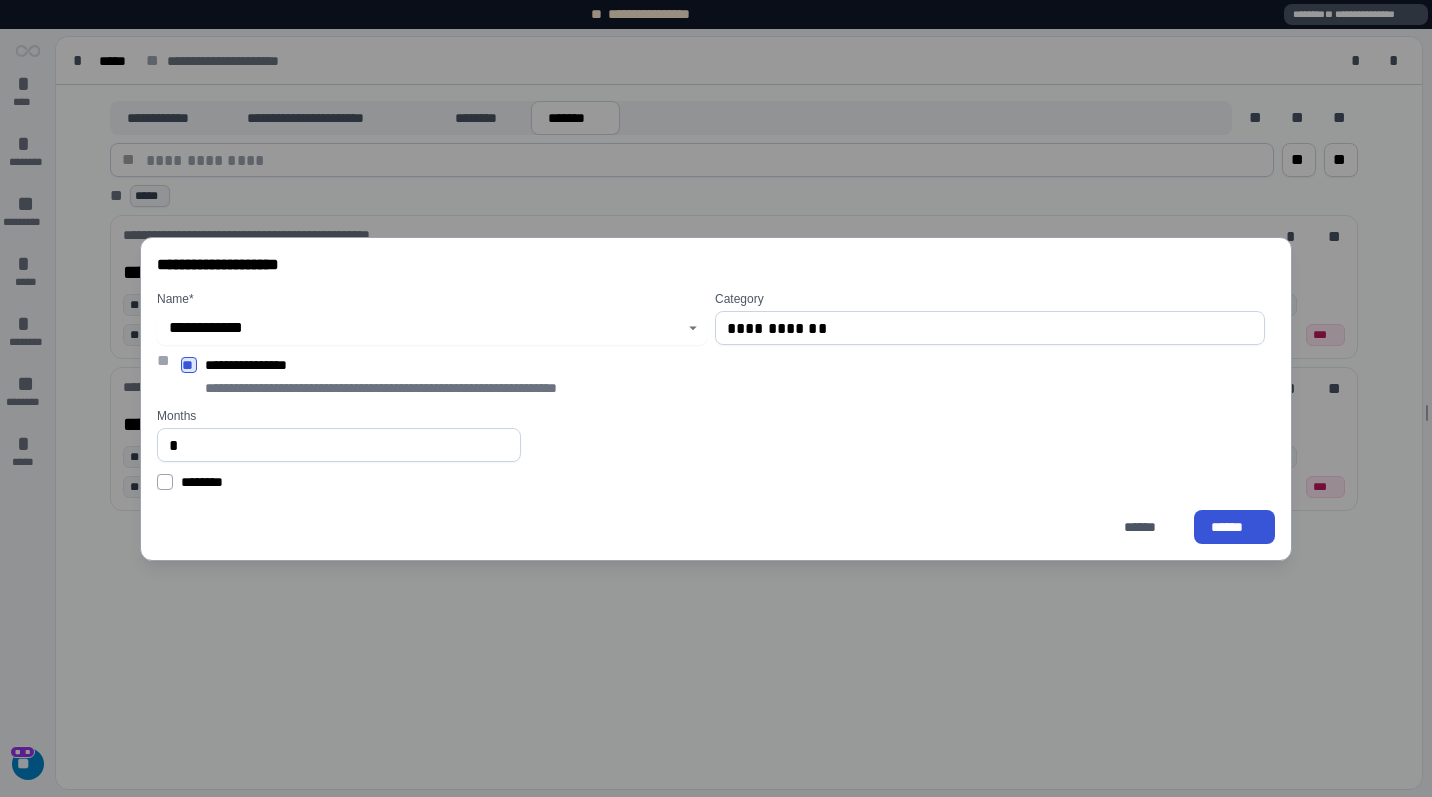 click on "**********" at bounding box center [458, 385] 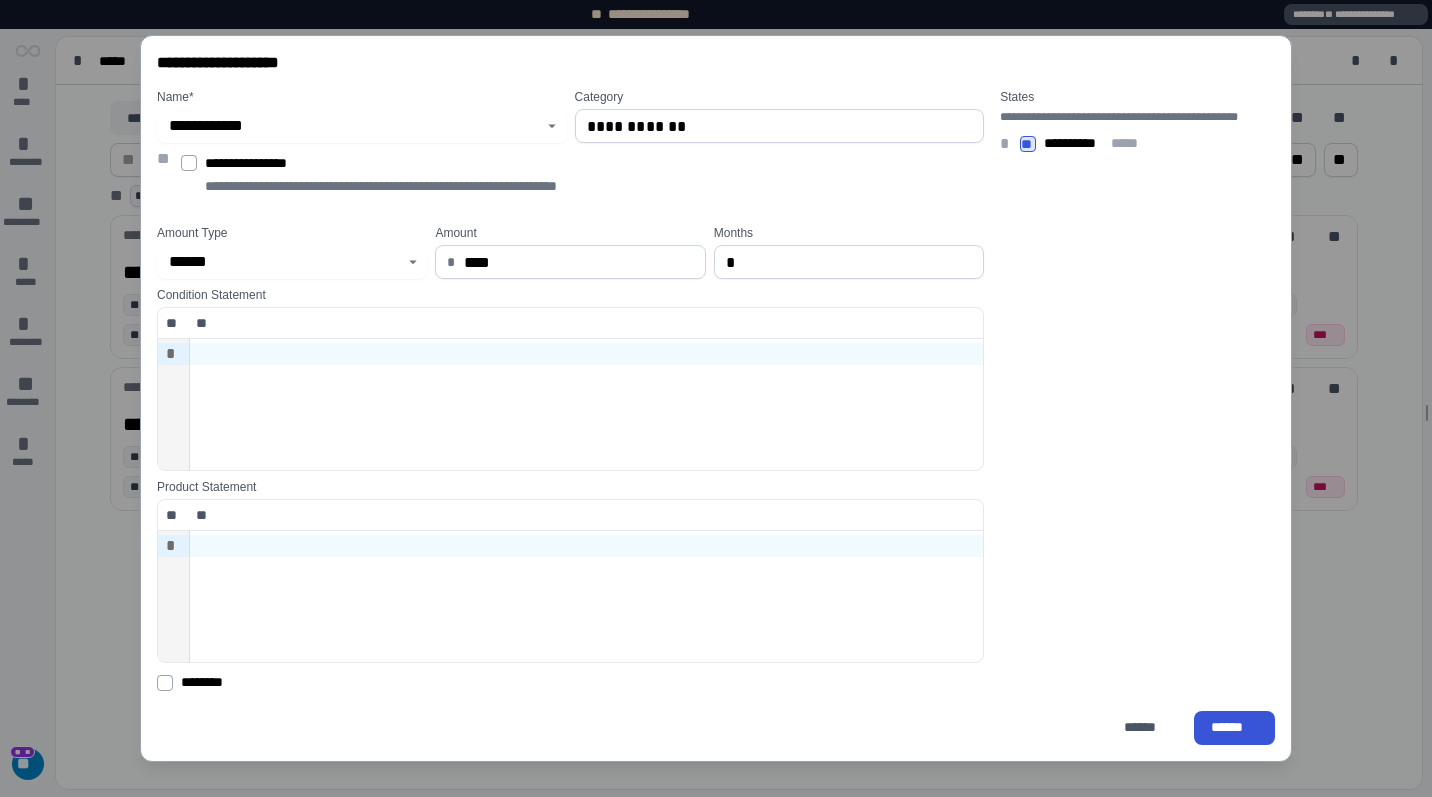 click at bounding box center (413, 262) 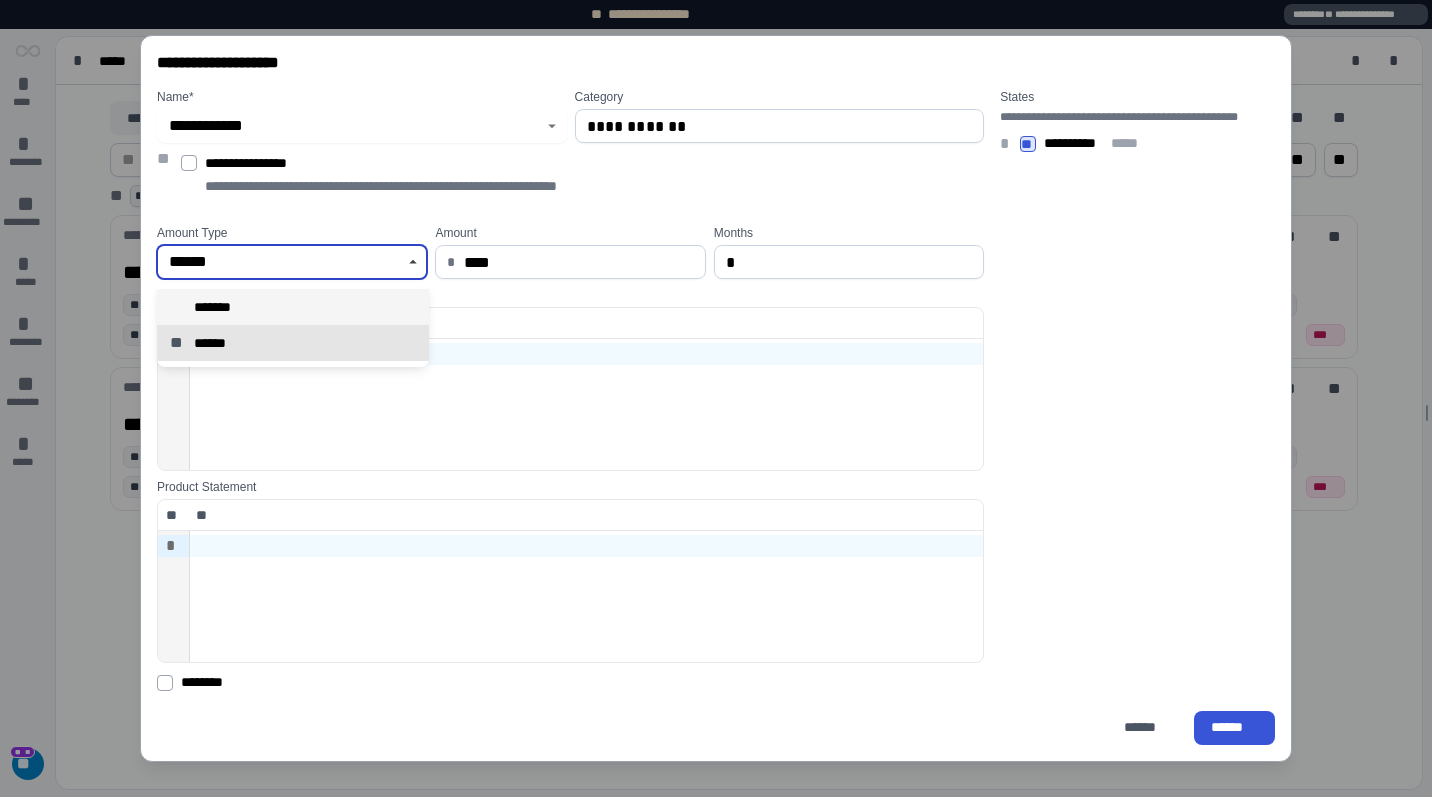 click on "*******" at bounding box center (293, 307) 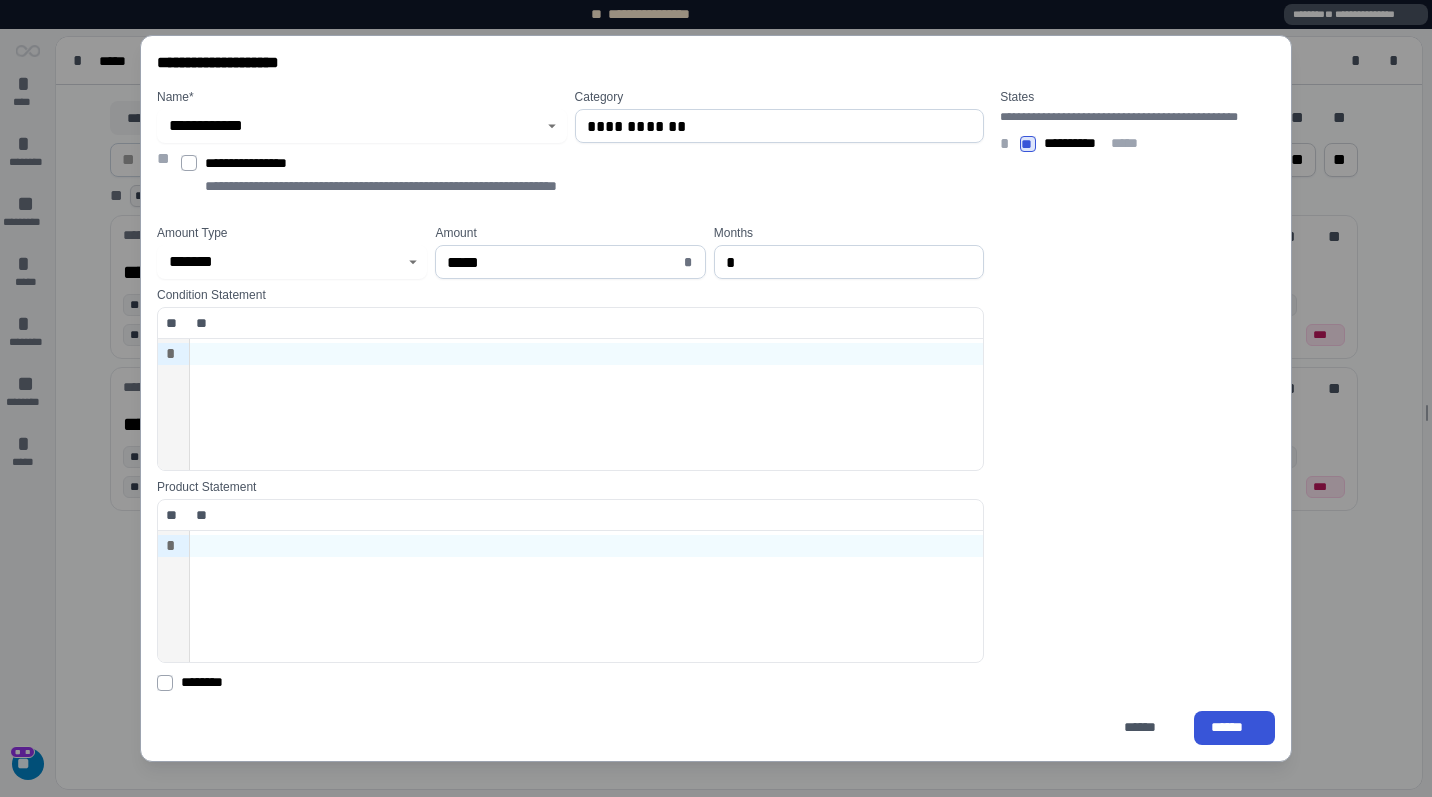 click on "*****" at bounding box center (563, 262) 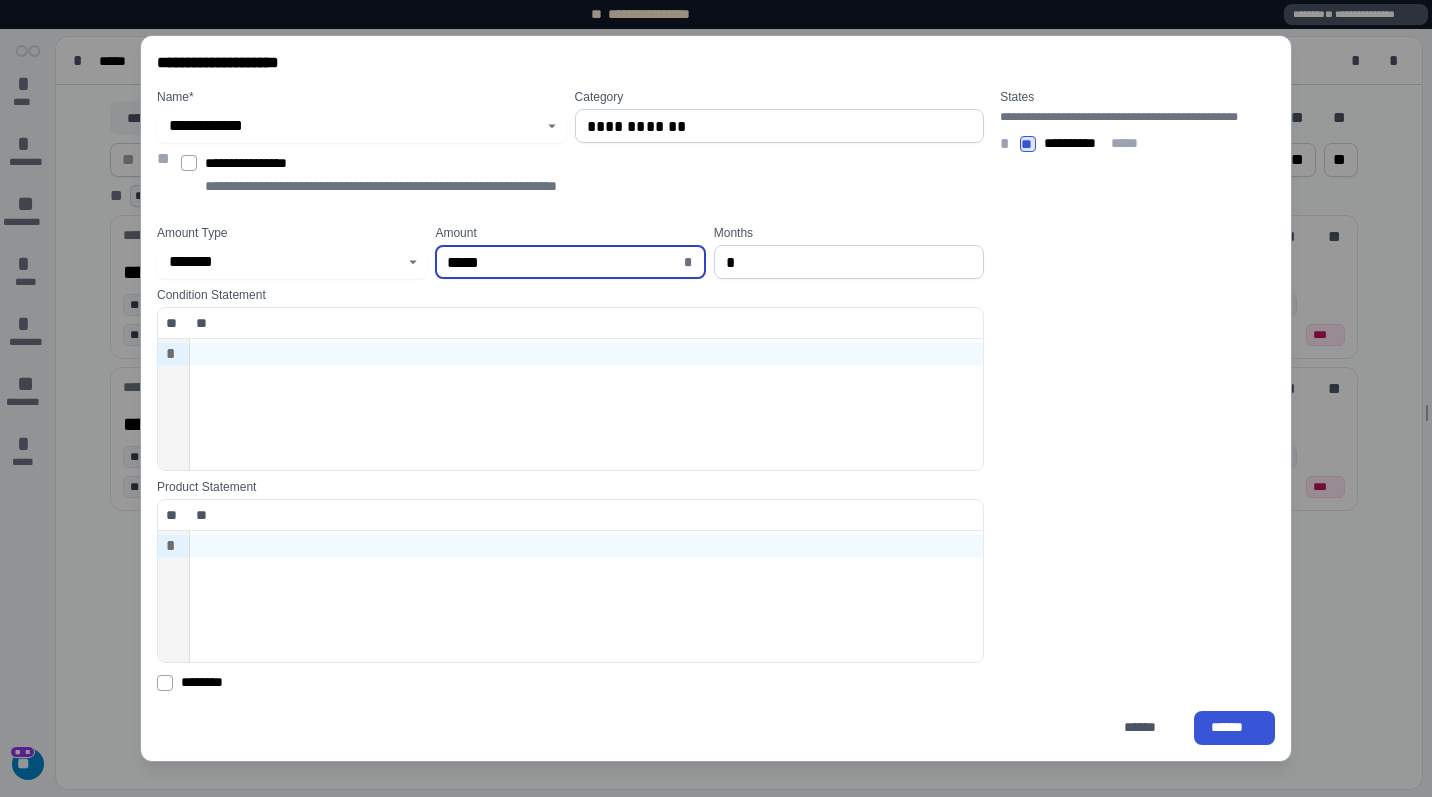 click on "*****" at bounding box center (563, 262) 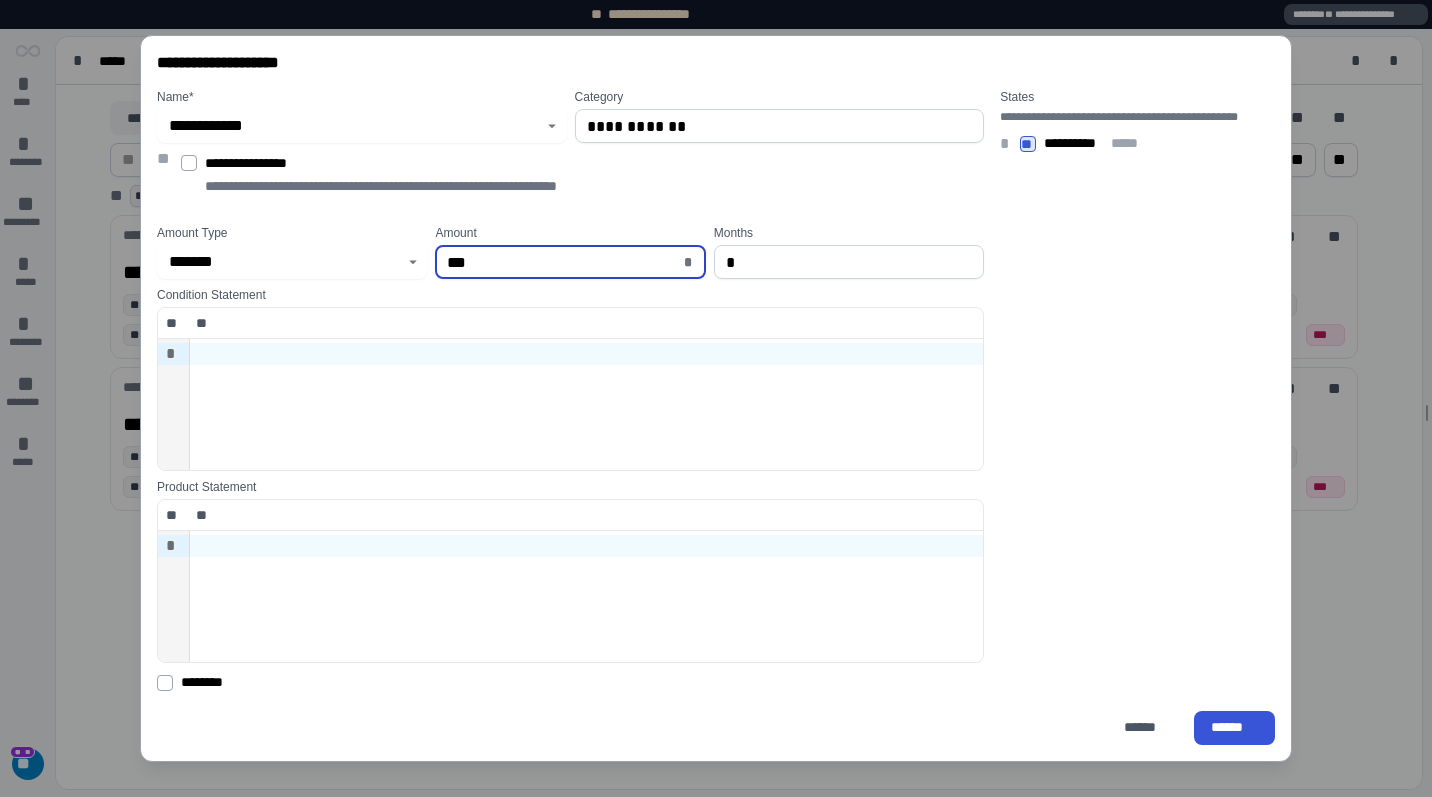 type on "*****" 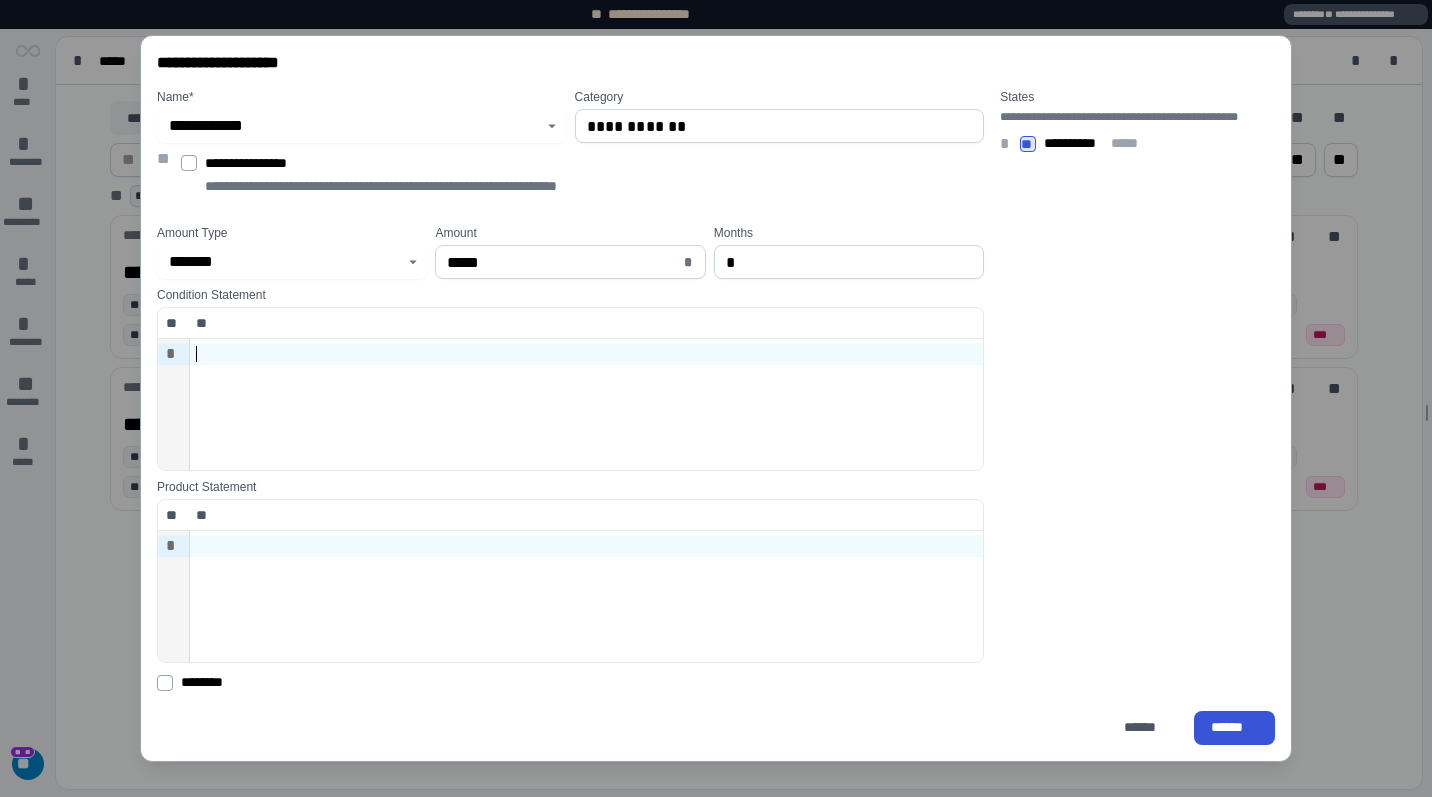 click at bounding box center [586, 404] 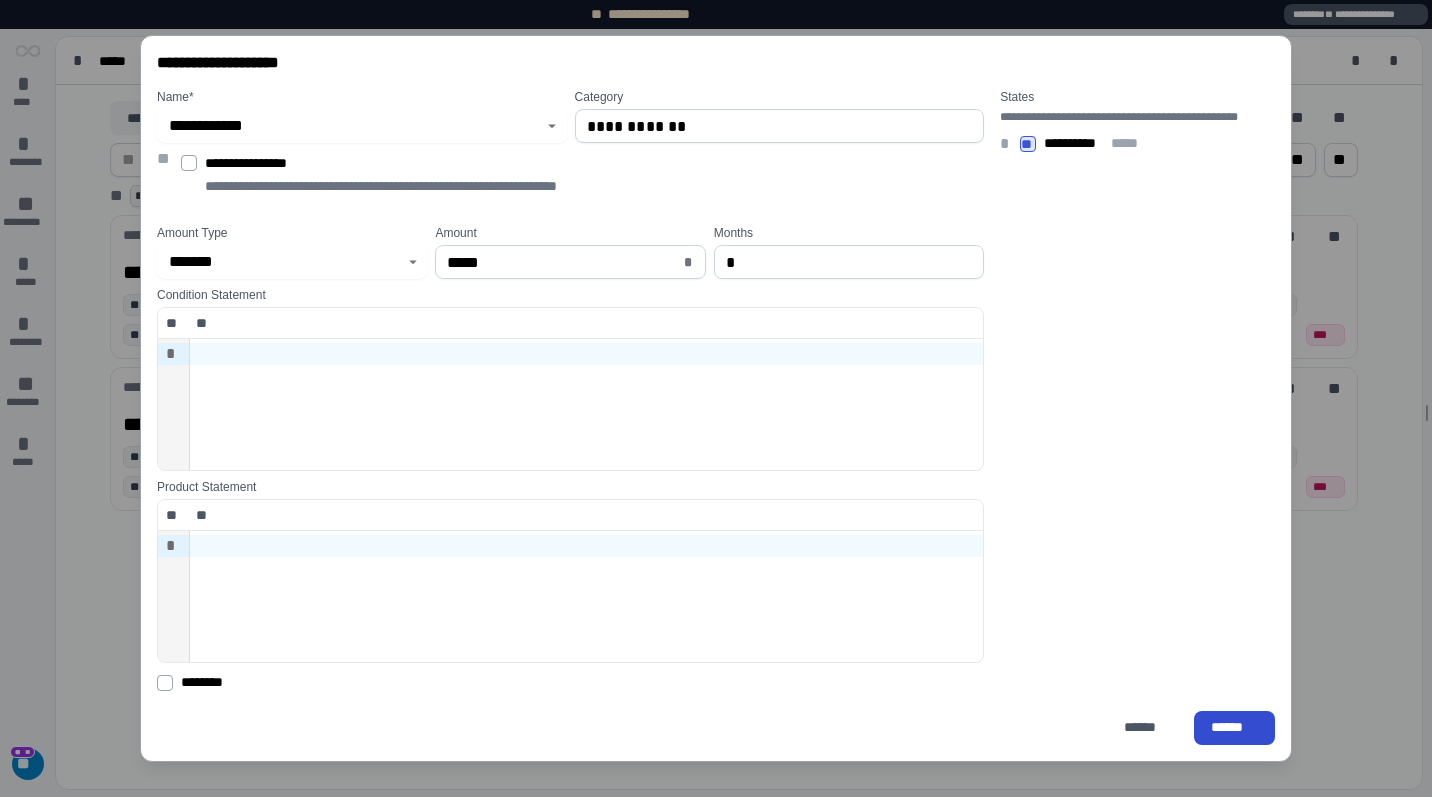 click on "******" at bounding box center [1234, 727] 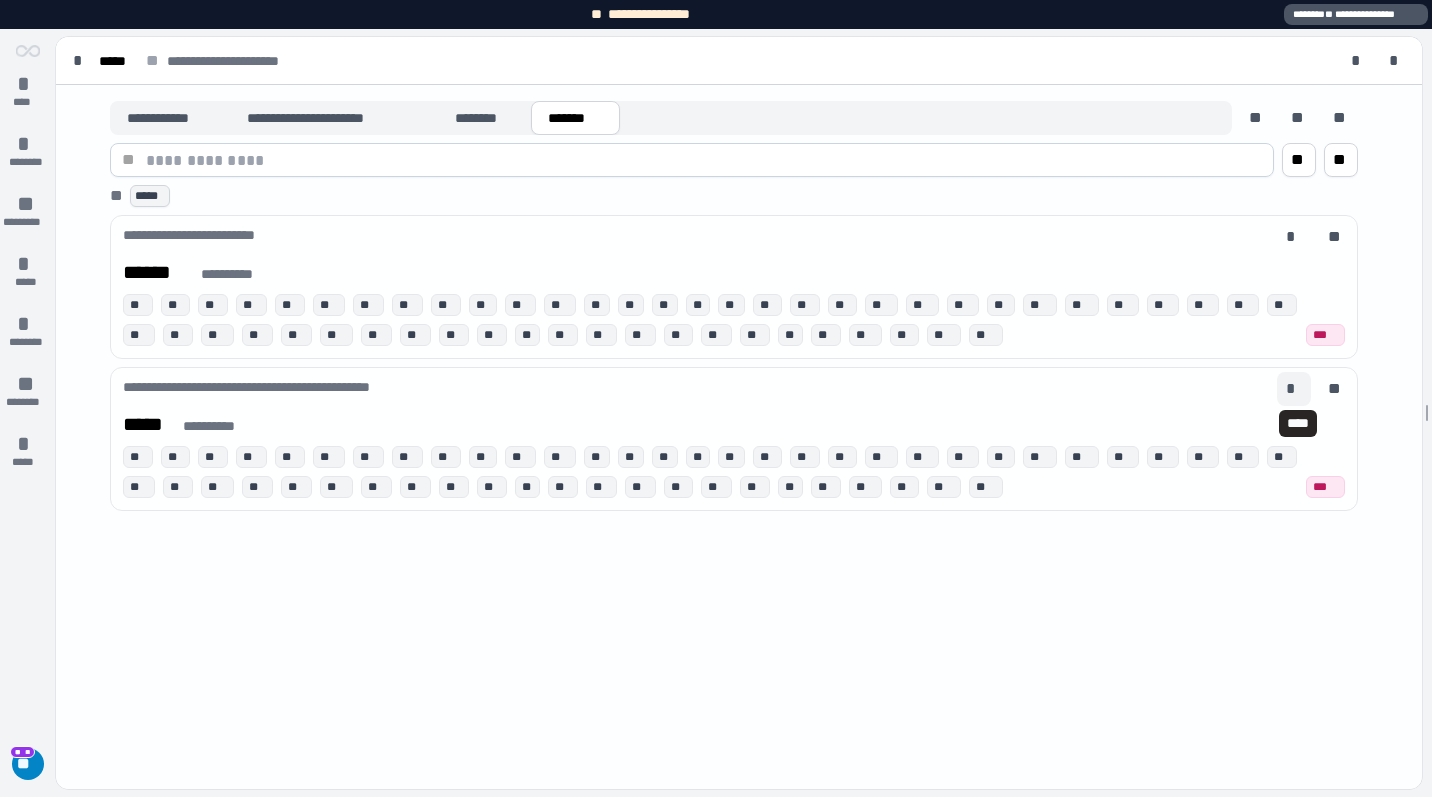 click on "*" at bounding box center (1294, 389) 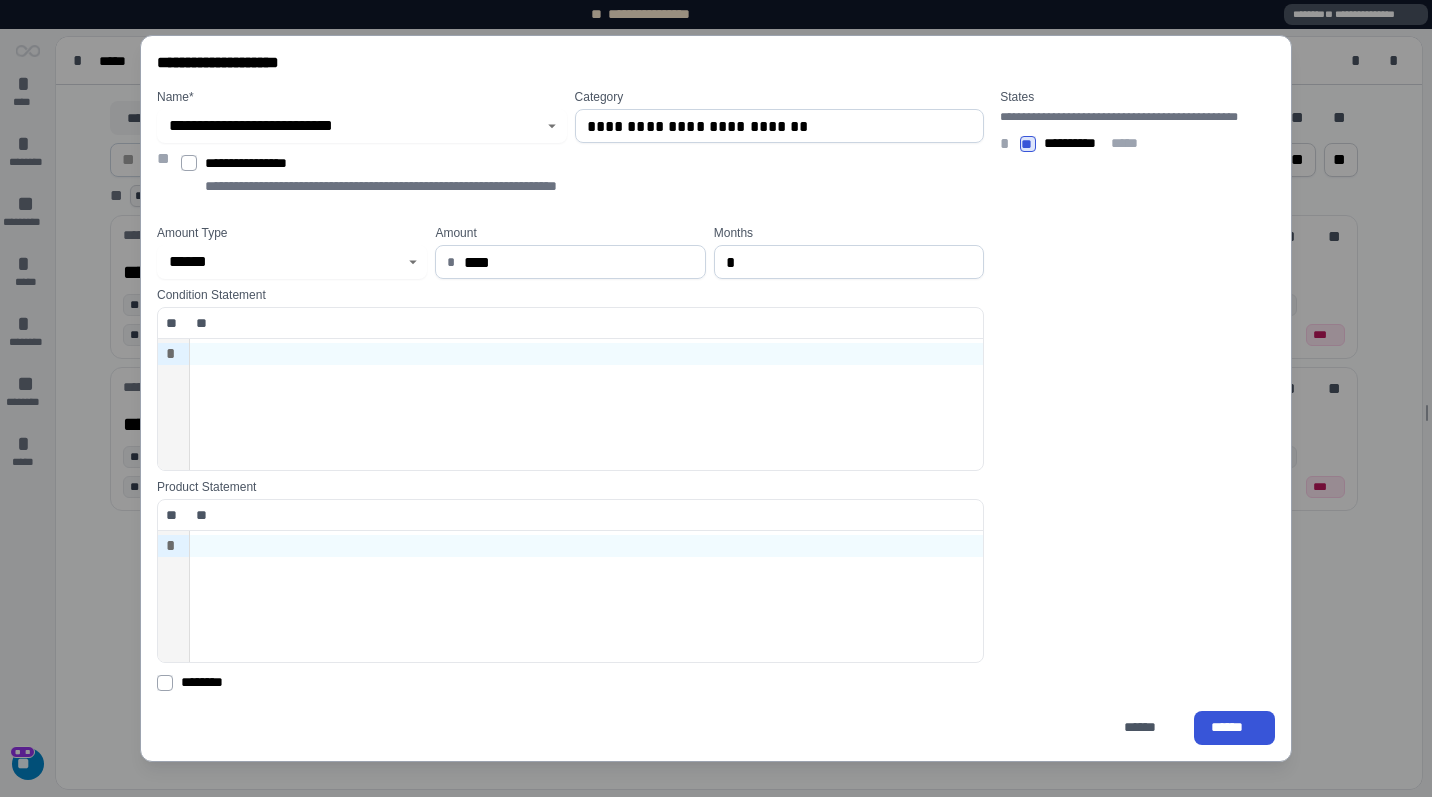 click 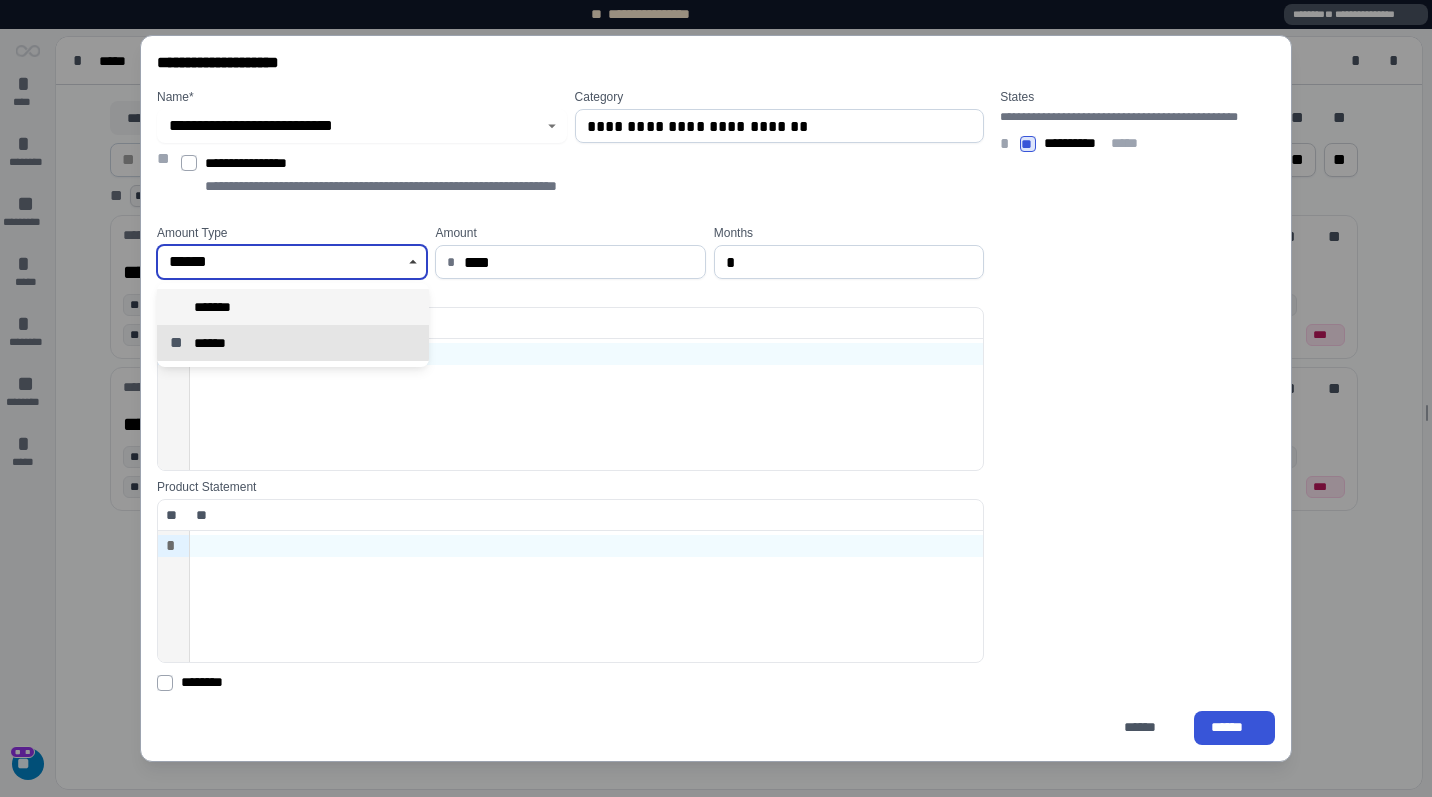 click on "*******" at bounding box center [293, 307] 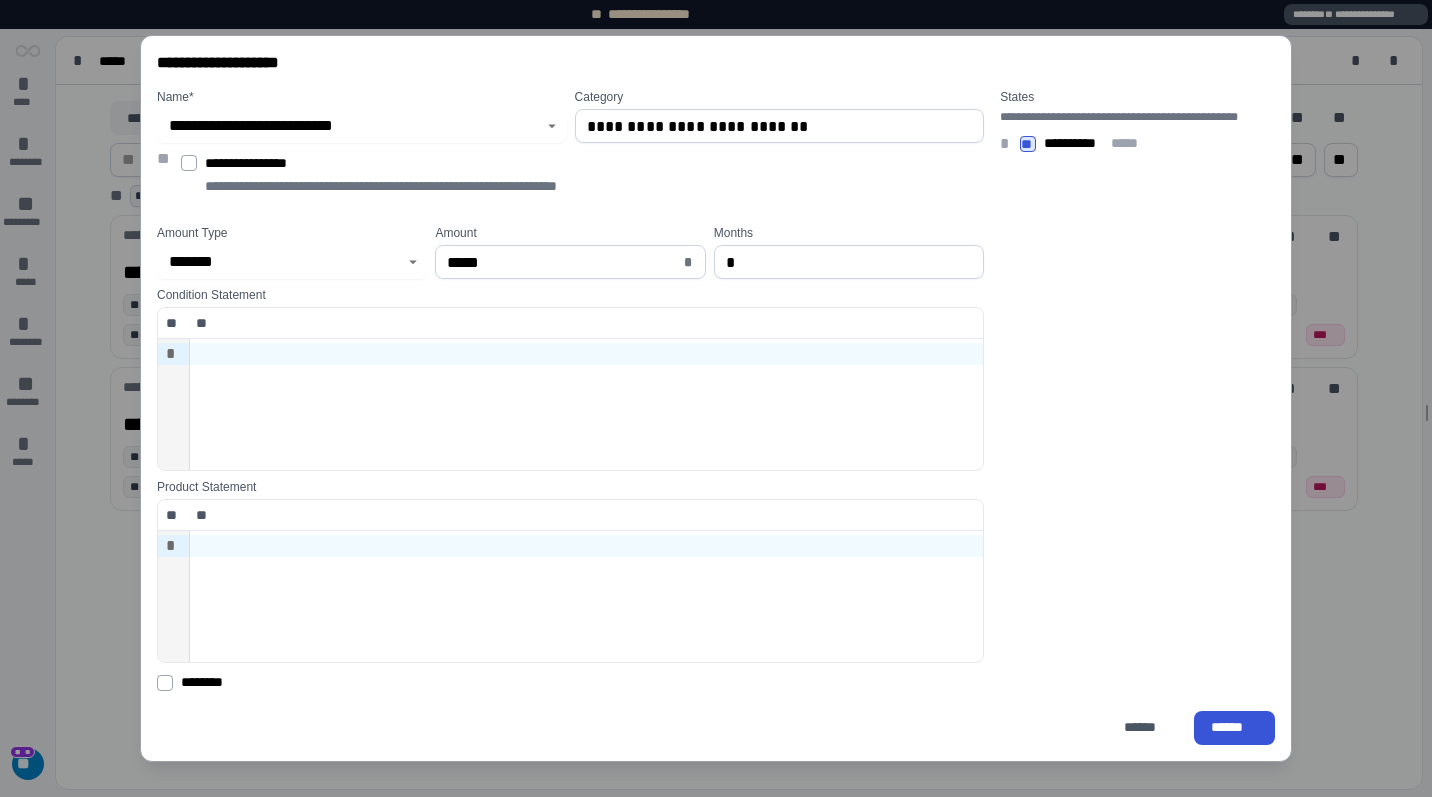 click on "*****" at bounding box center [563, 262] 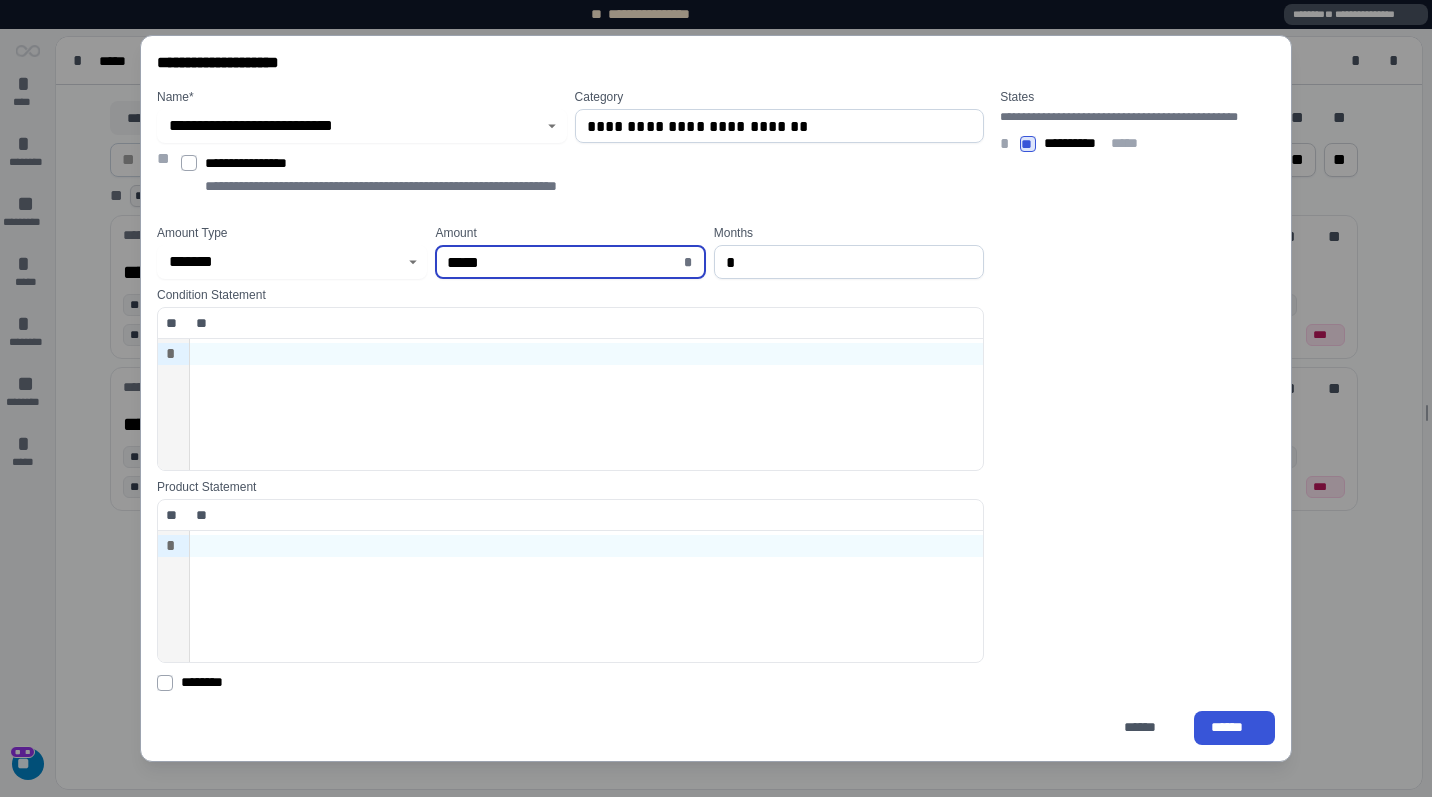 click on "*****" at bounding box center [563, 262] 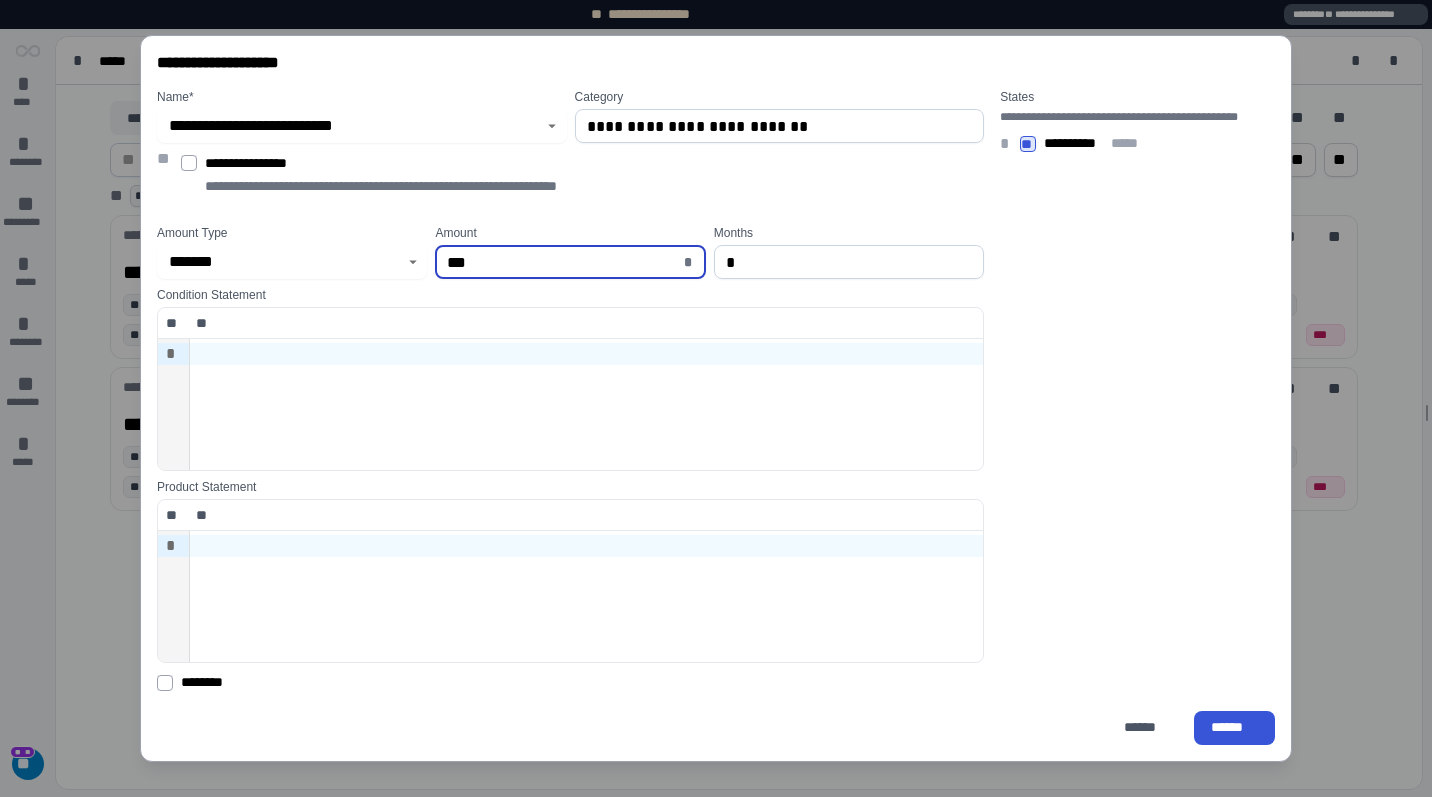 type on "*****" 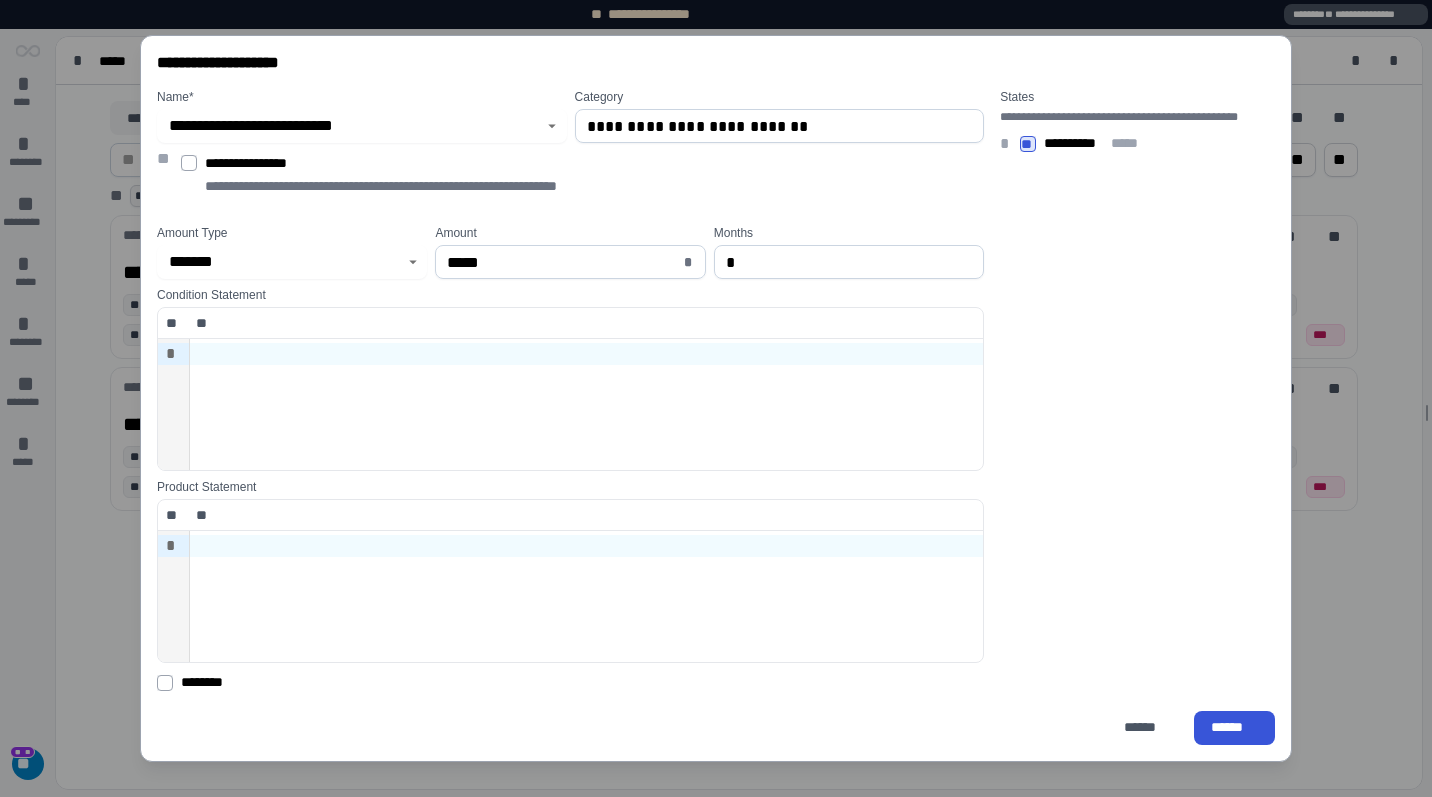 click on "**********" at bounding box center (711, 392) 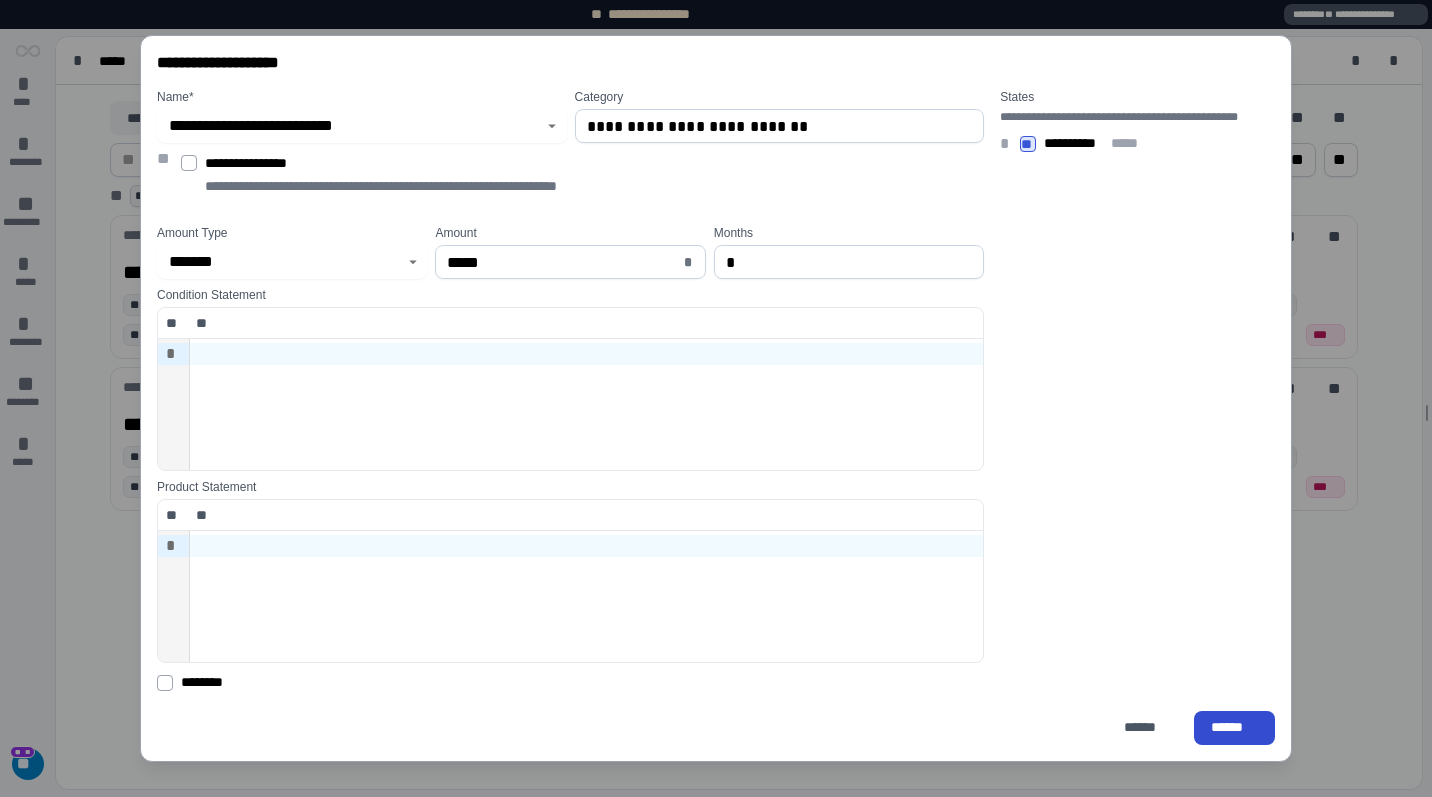 click on "******" at bounding box center [1234, 727] 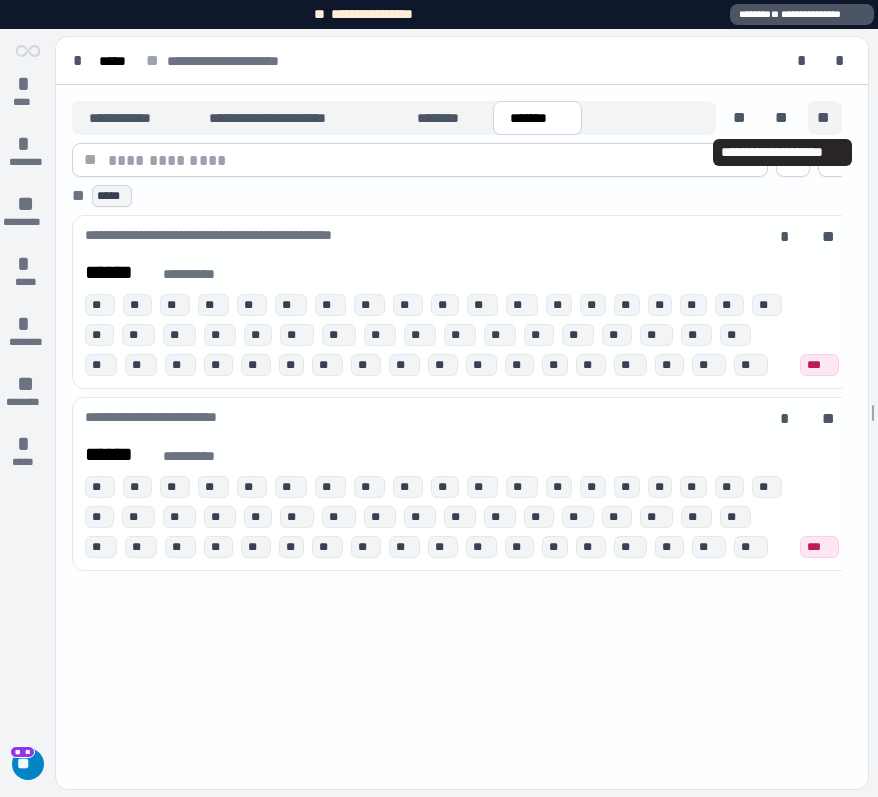 click on "**" at bounding box center (825, 118) 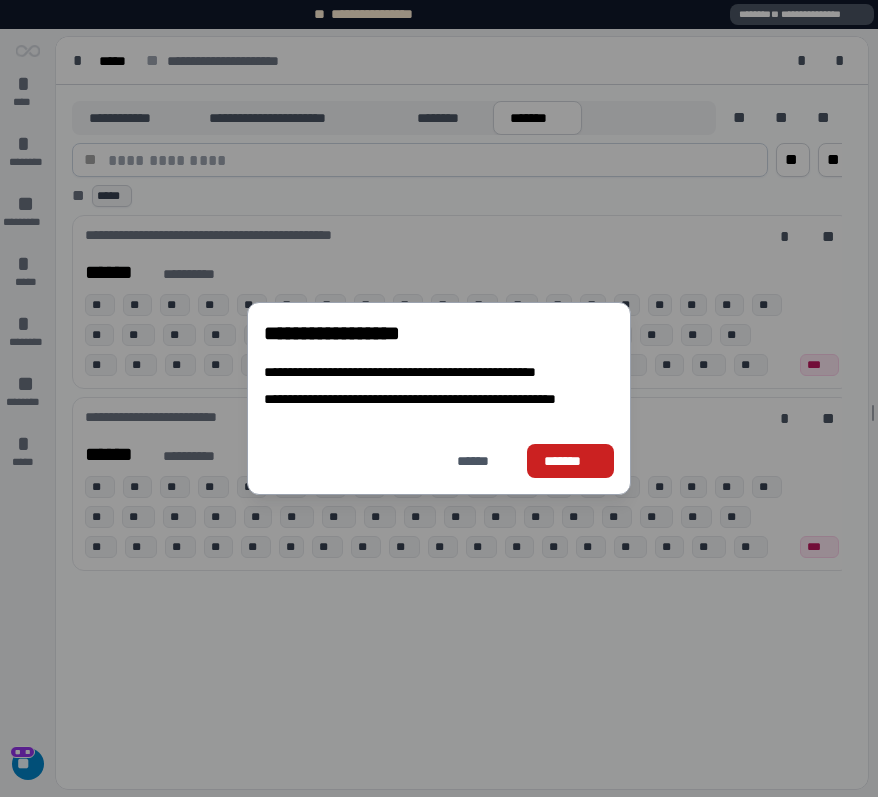 click on "*******" at bounding box center [570, 461] 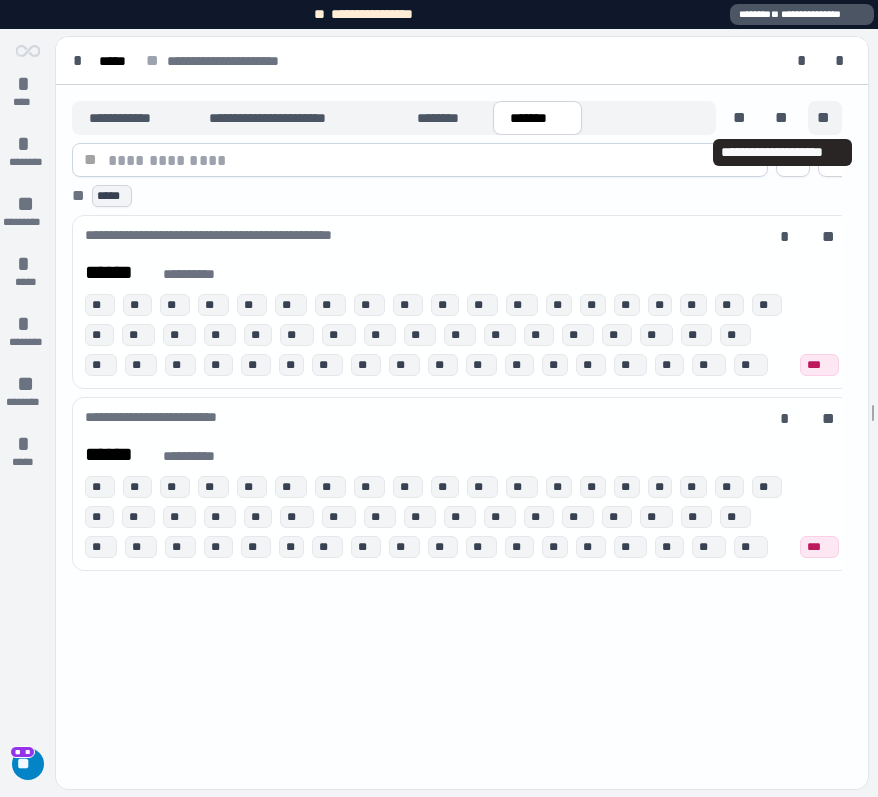 click on "**" at bounding box center (825, 118) 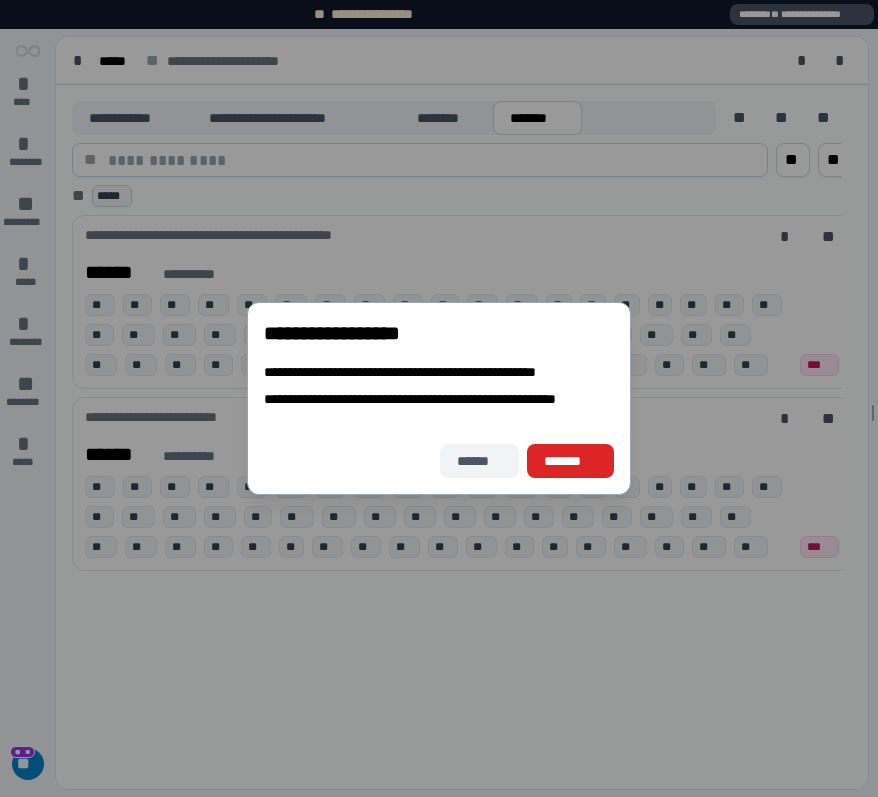 click on "******" at bounding box center [479, 461] 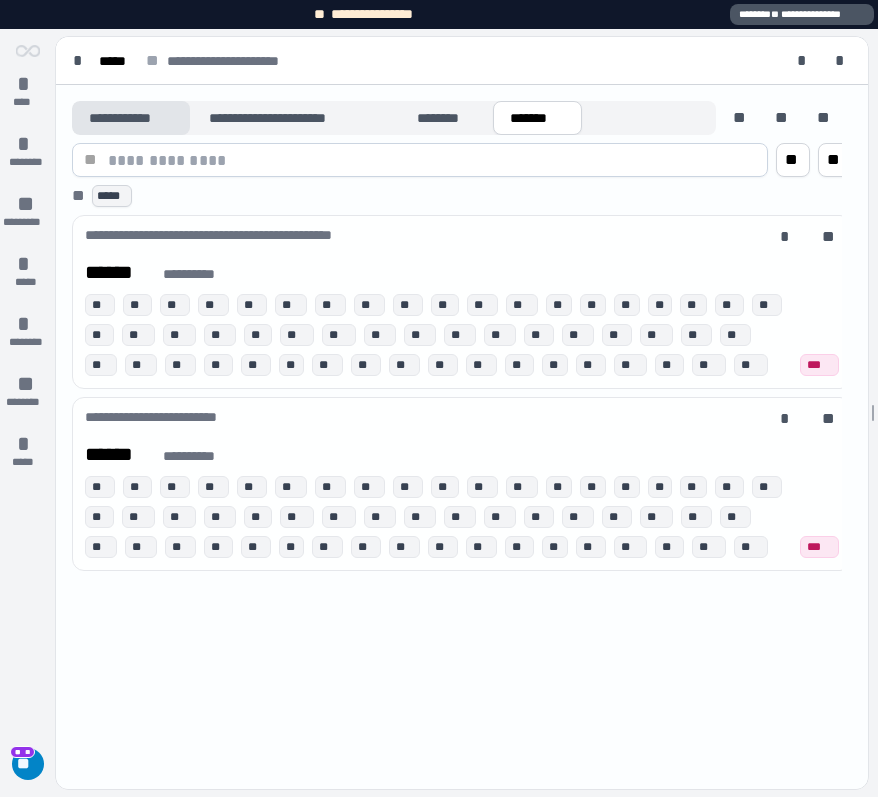click on "**********" at bounding box center [131, 118] 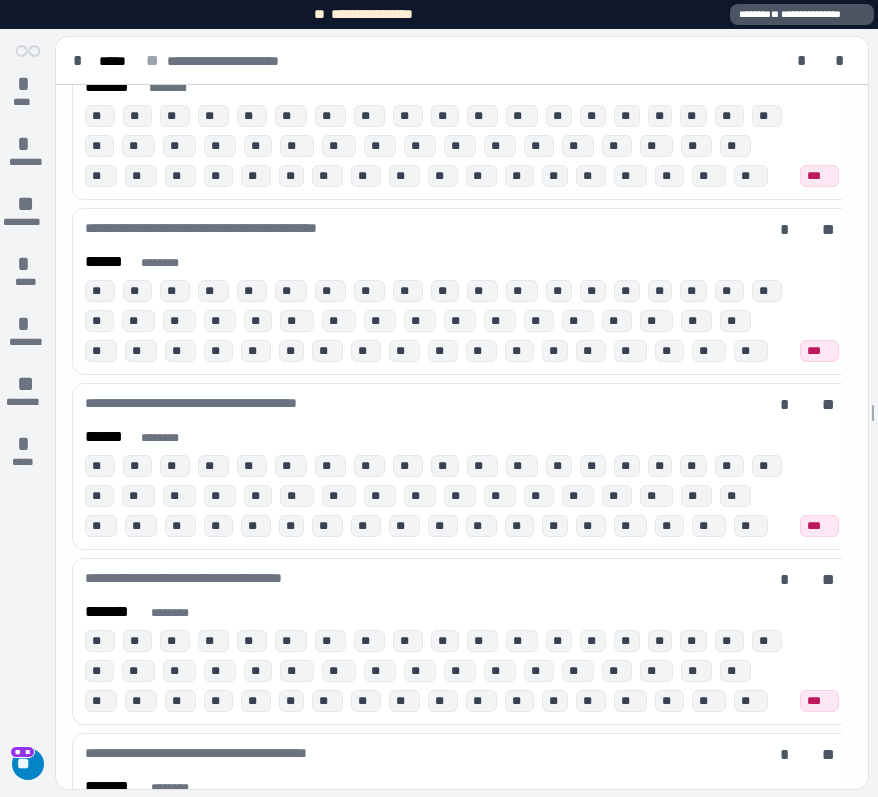 scroll, scrollTop: 605, scrollLeft: 0, axis: vertical 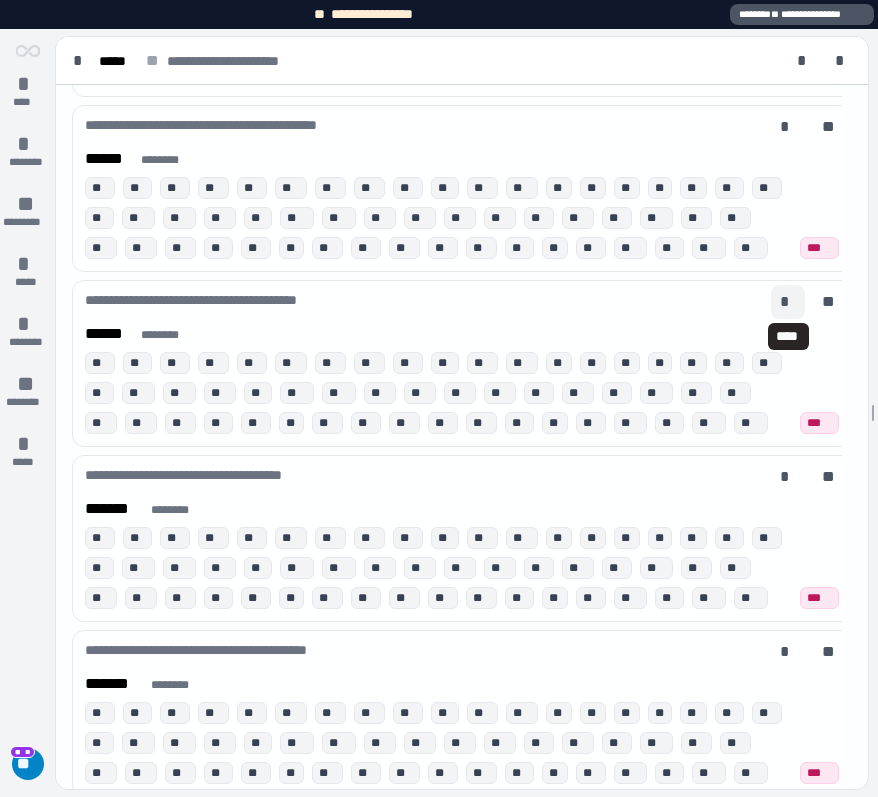 click on "*" at bounding box center (788, 302) 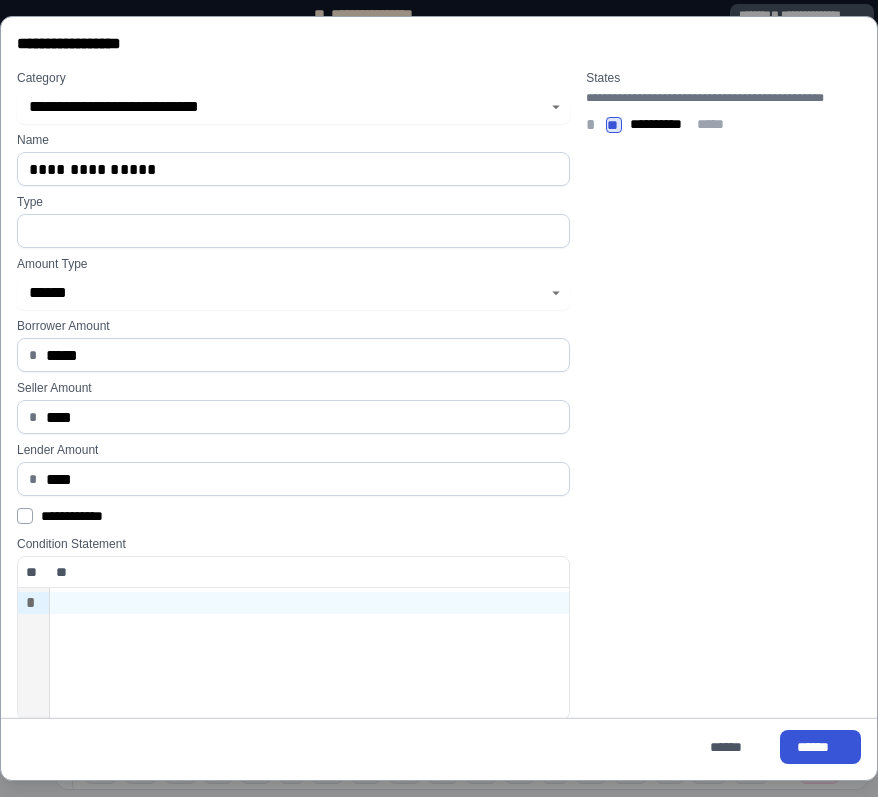 click on "*****" at bounding box center (302, 355) 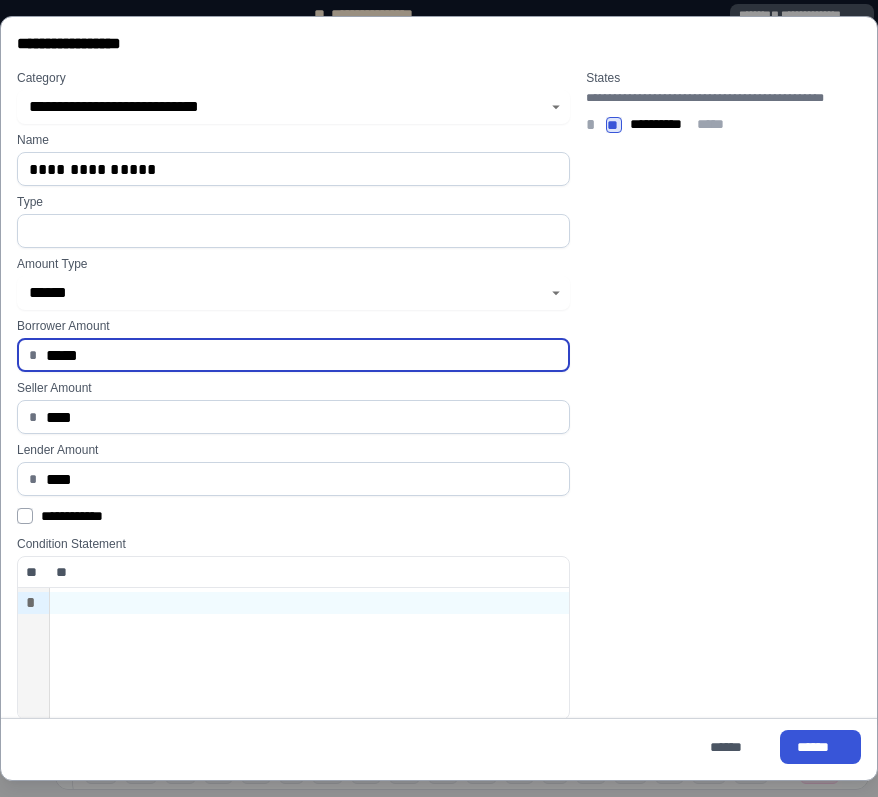 click on "*****" at bounding box center [302, 355] 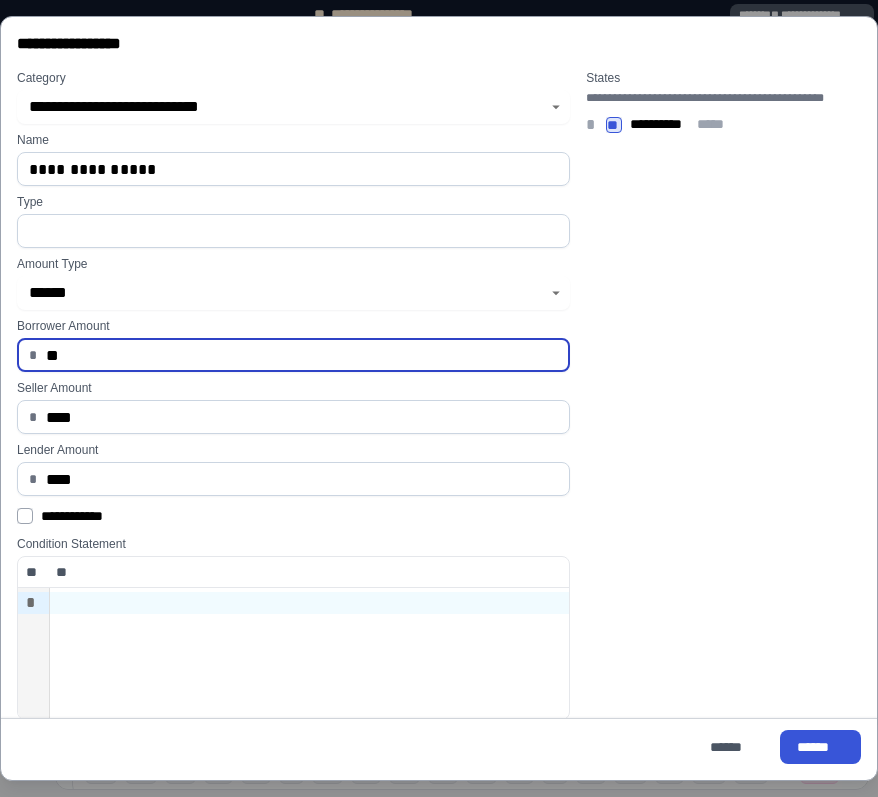 type on "*" 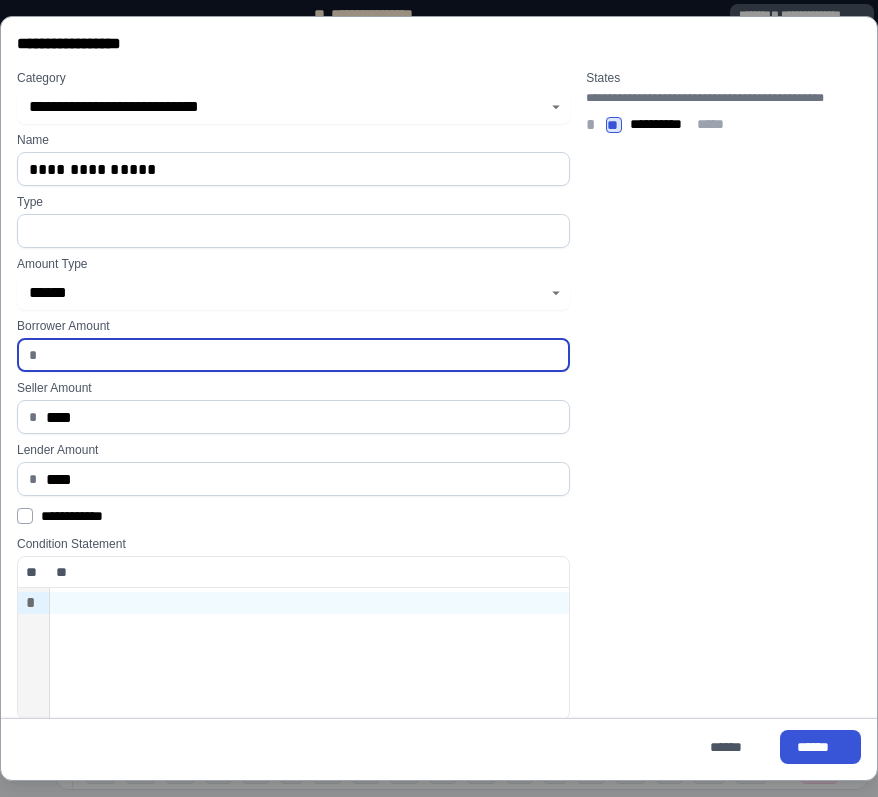scroll, scrollTop: 230, scrollLeft: 0, axis: vertical 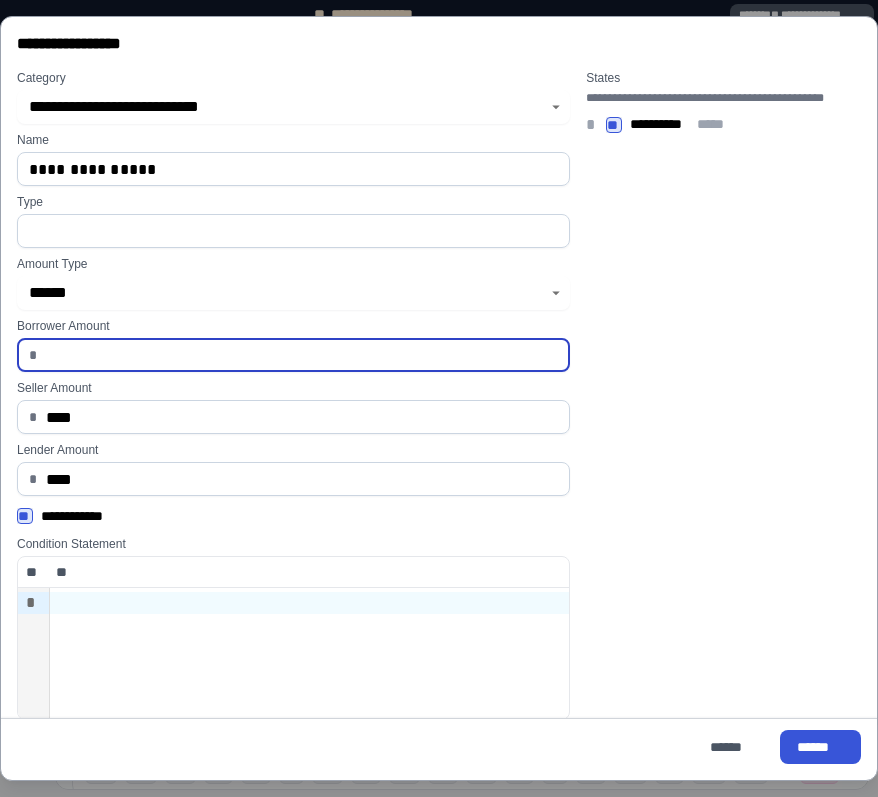 click at bounding box center (302, 355) 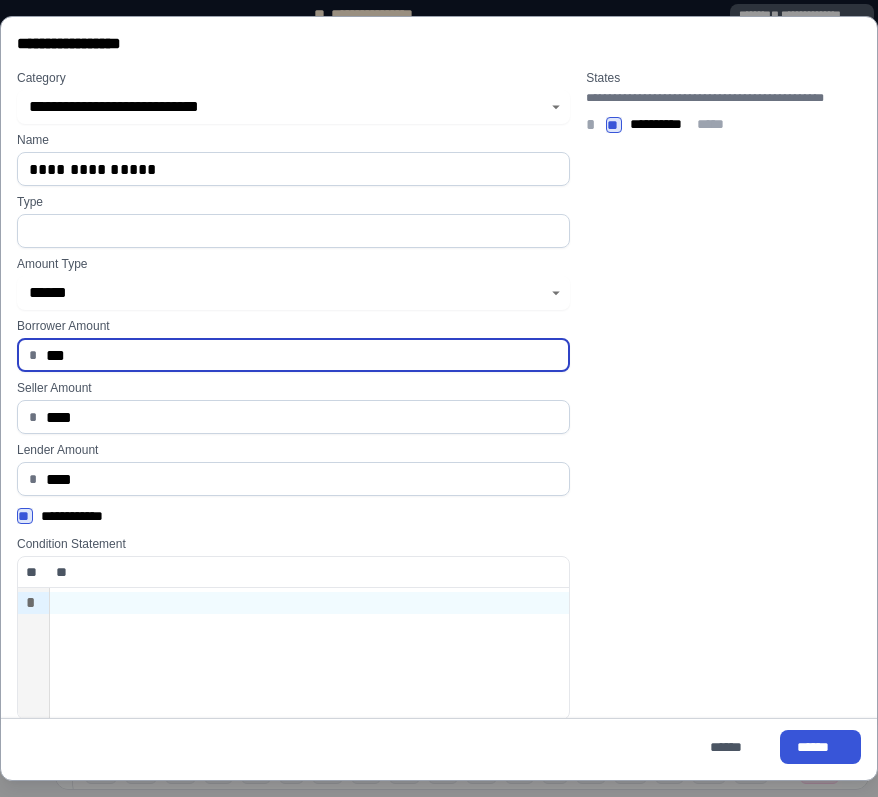 type on "******" 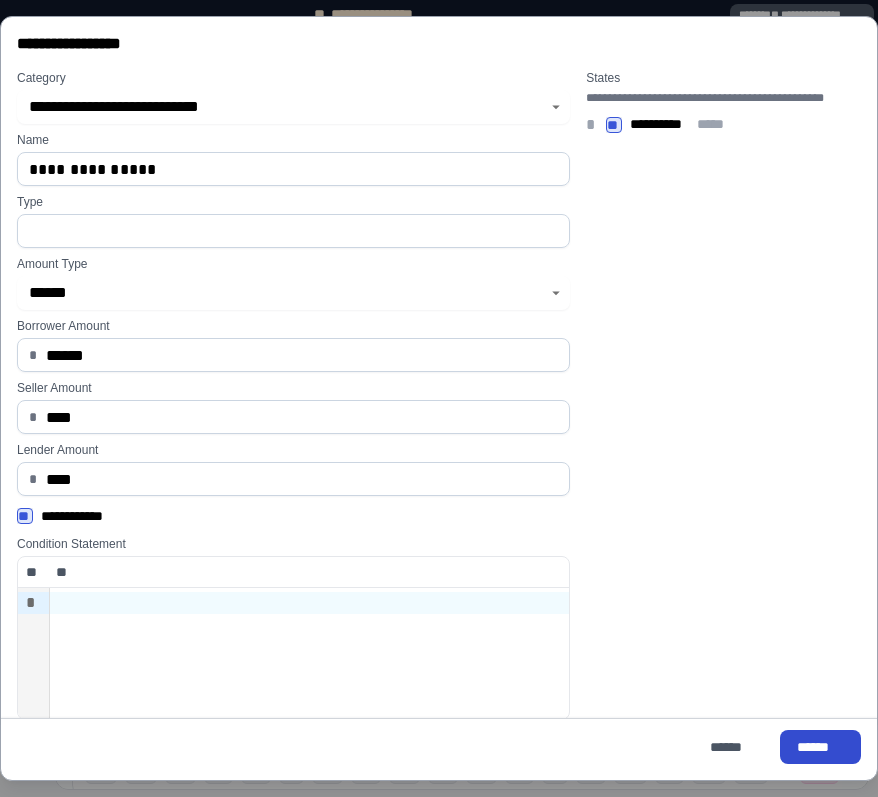 click on "******" at bounding box center [820, 747] 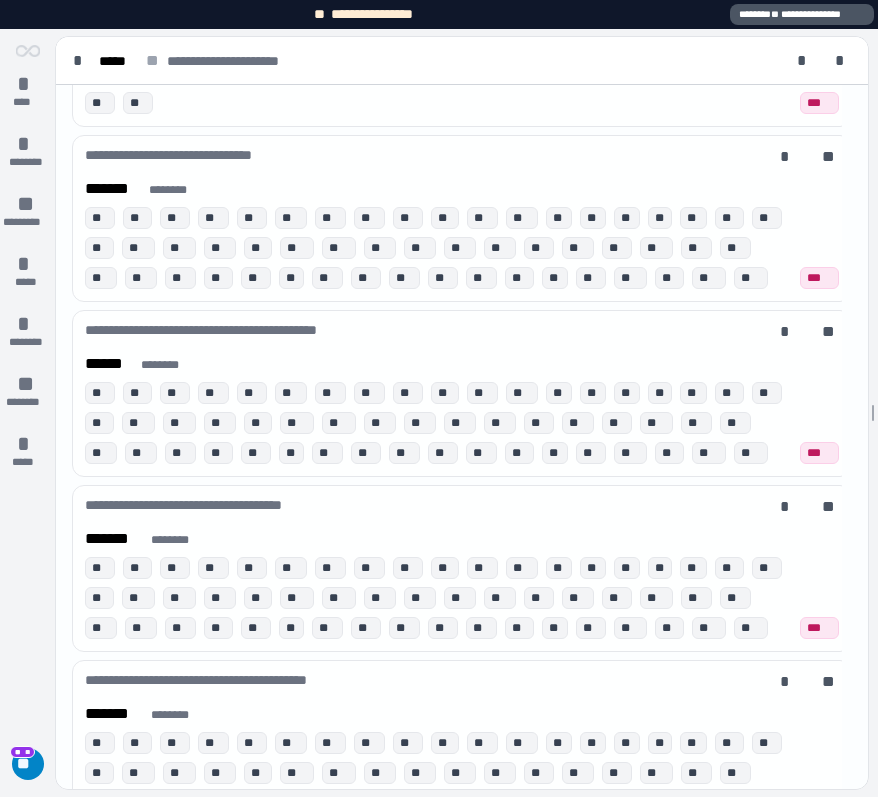 scroll, scrollTop: 810, scrollLeft: 0, axis: vertical 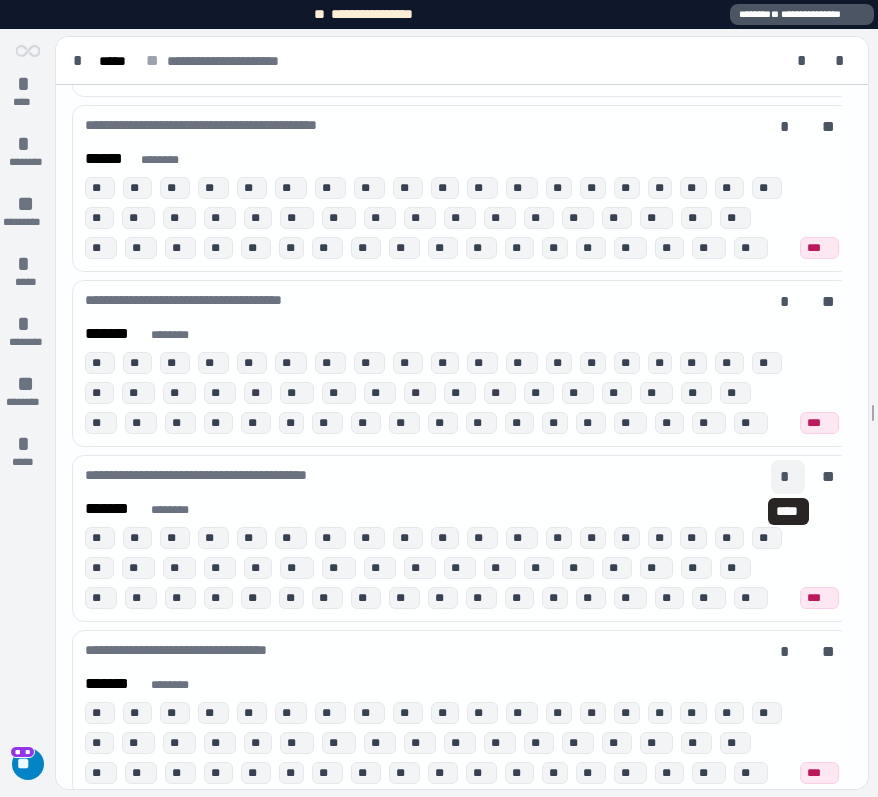 click on "*" at bounding box center [788, 477] 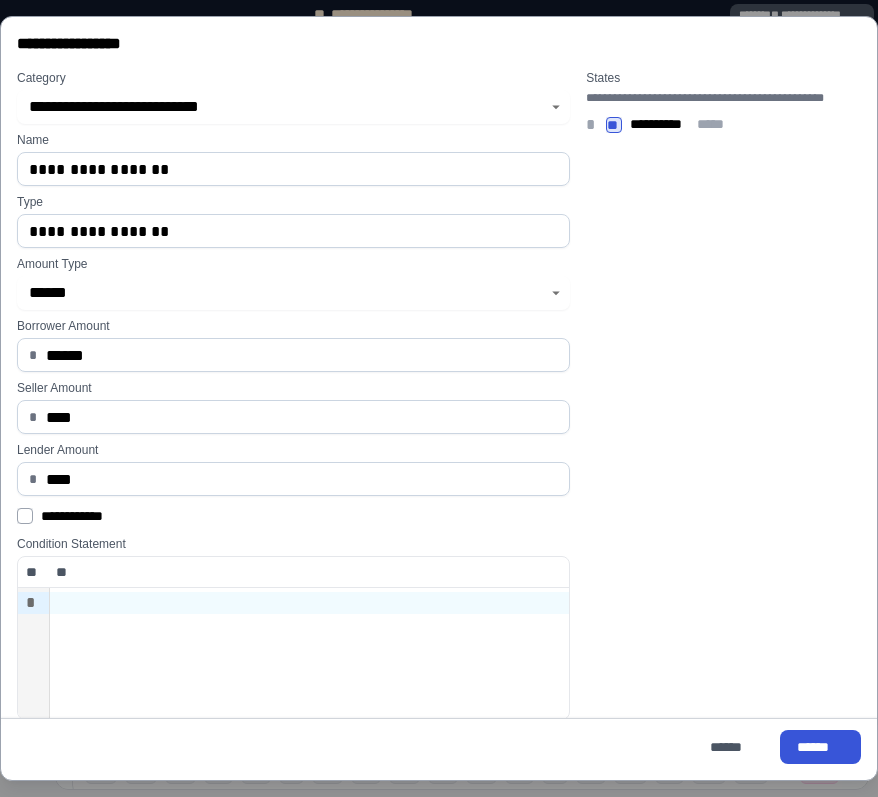 click on "******" at bounding box center [302, 355] 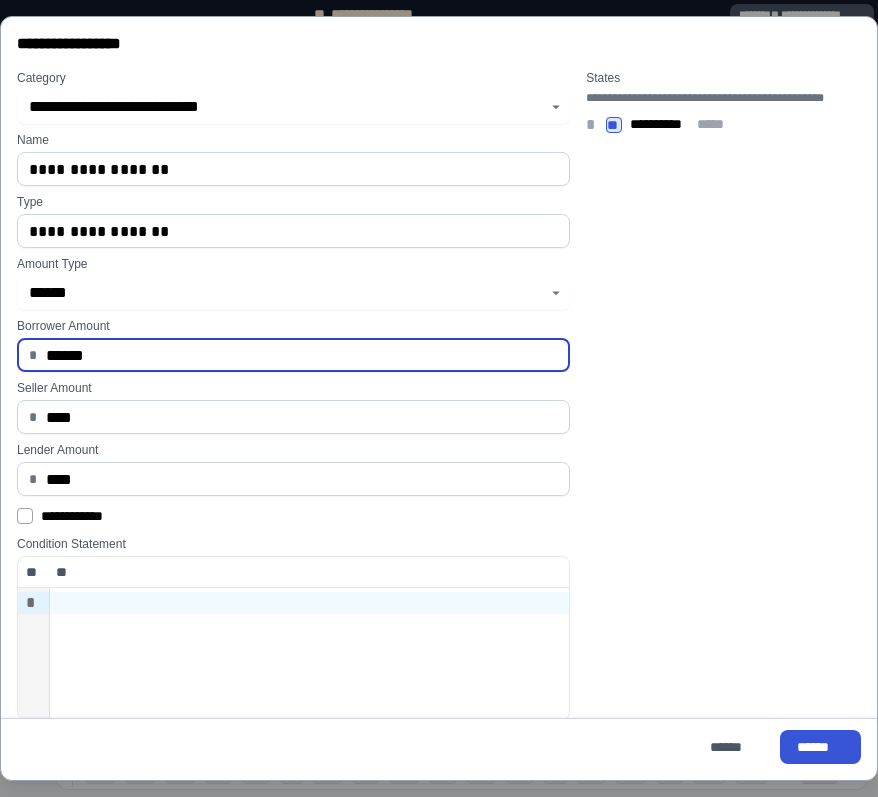 click on "******" at bounding box center [302, 355] 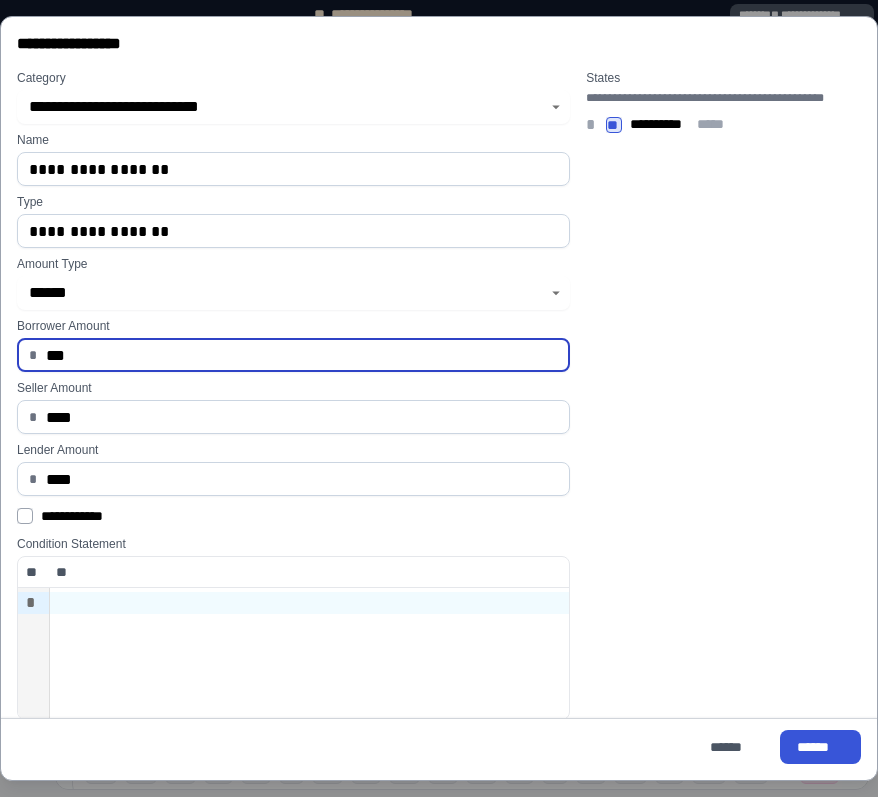 type on "******" 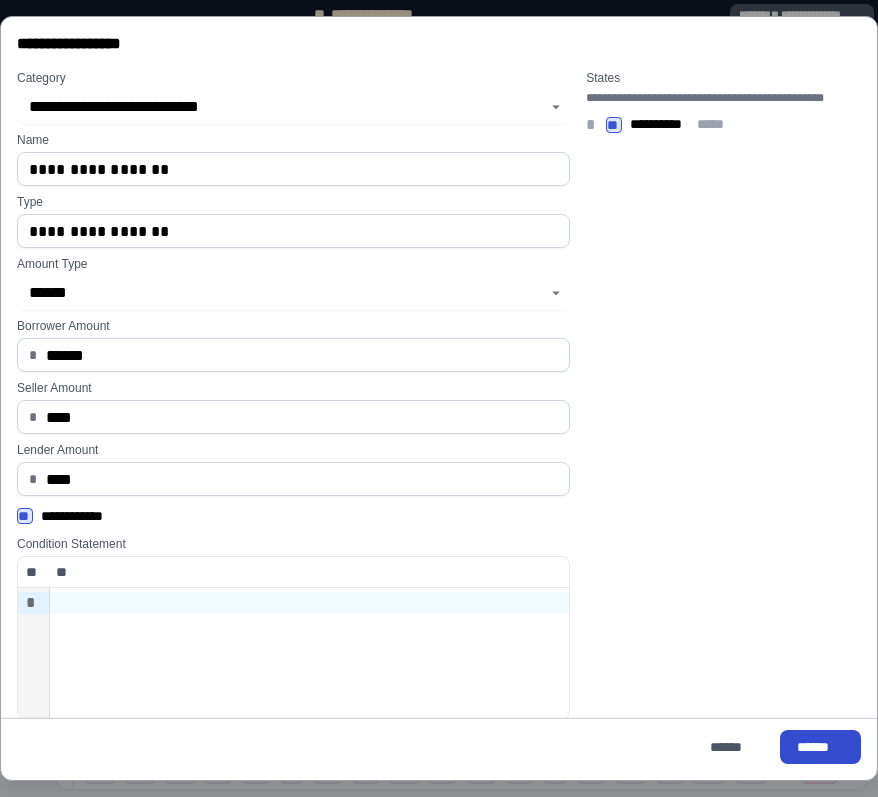 click on "******" at bounding box center [820, 747] 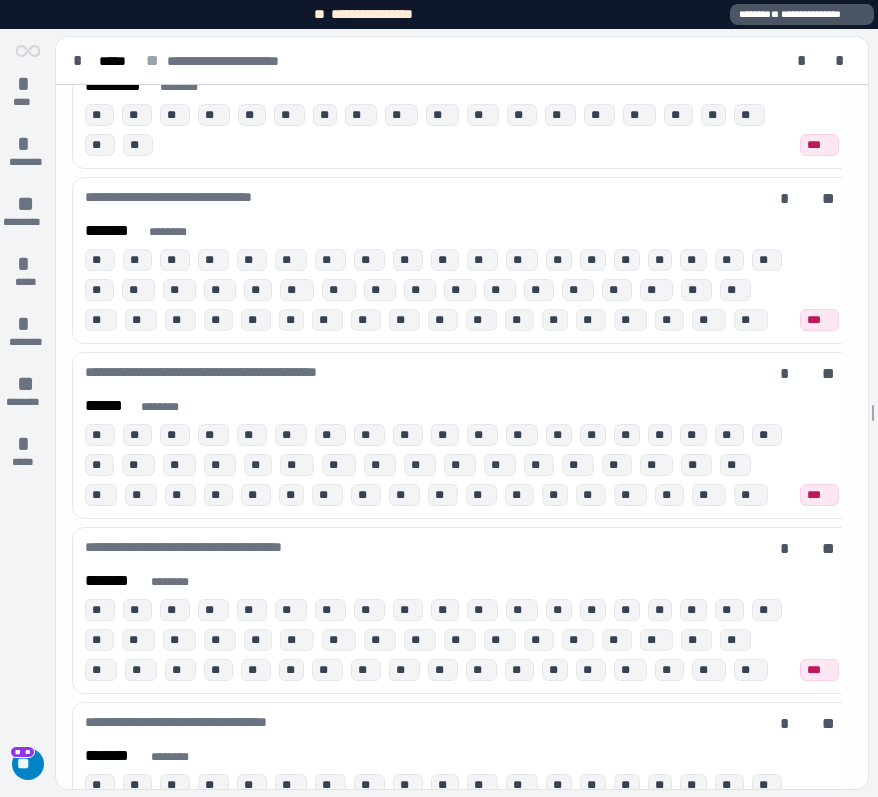 scroll, scrollTop: 633, scrollLeft: 0, axis: vertical 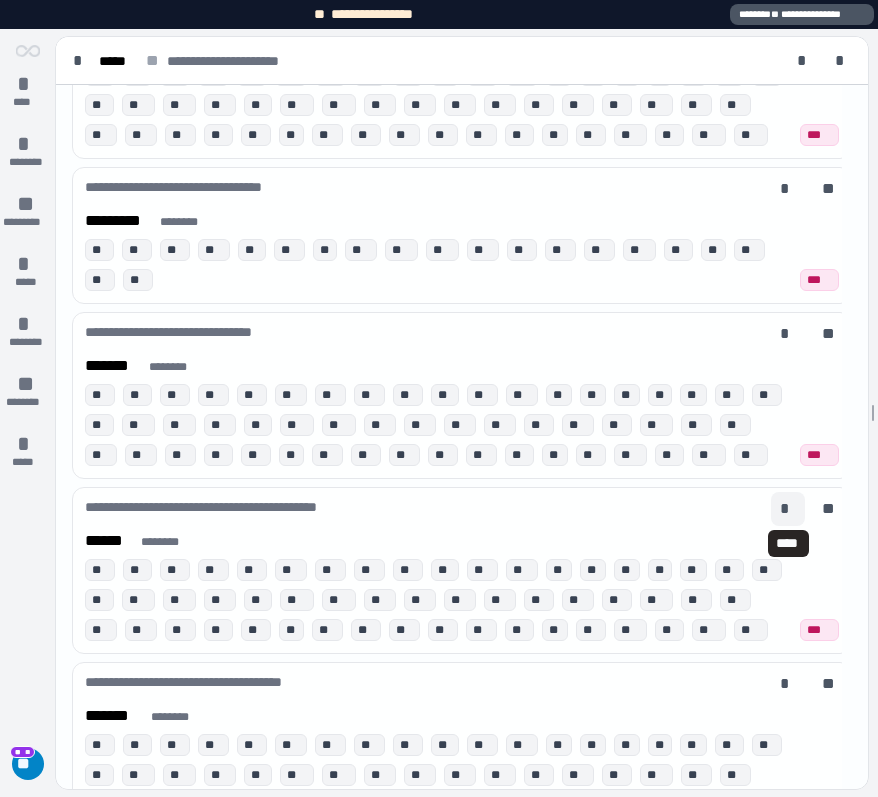 click on "*" at bounding box center (788, 509) 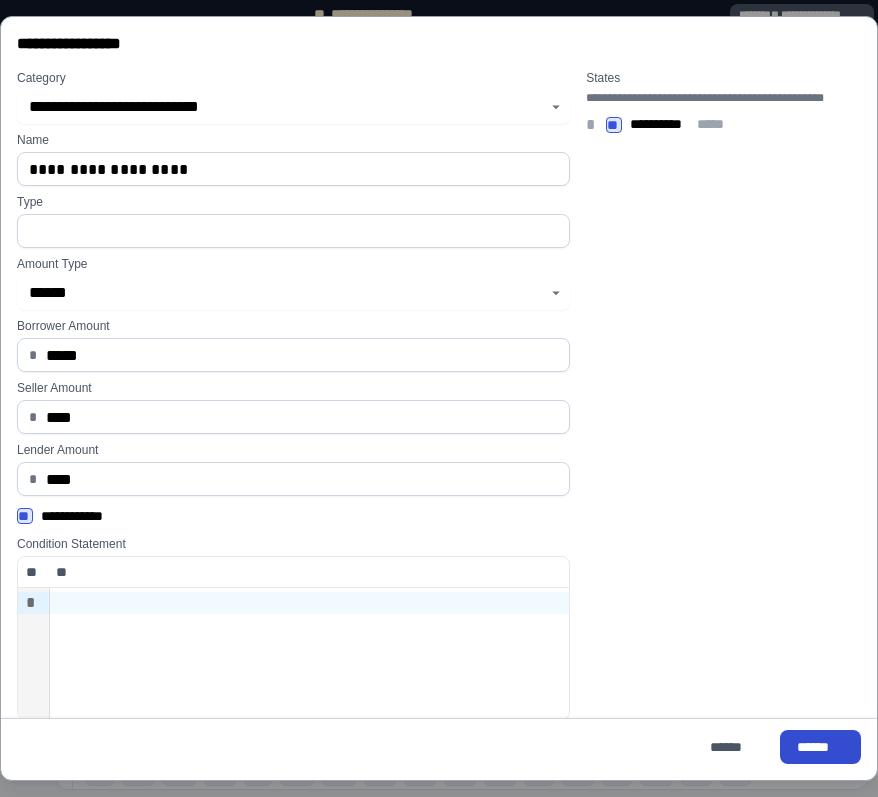 click on "******" at bounding box center [820, 747] 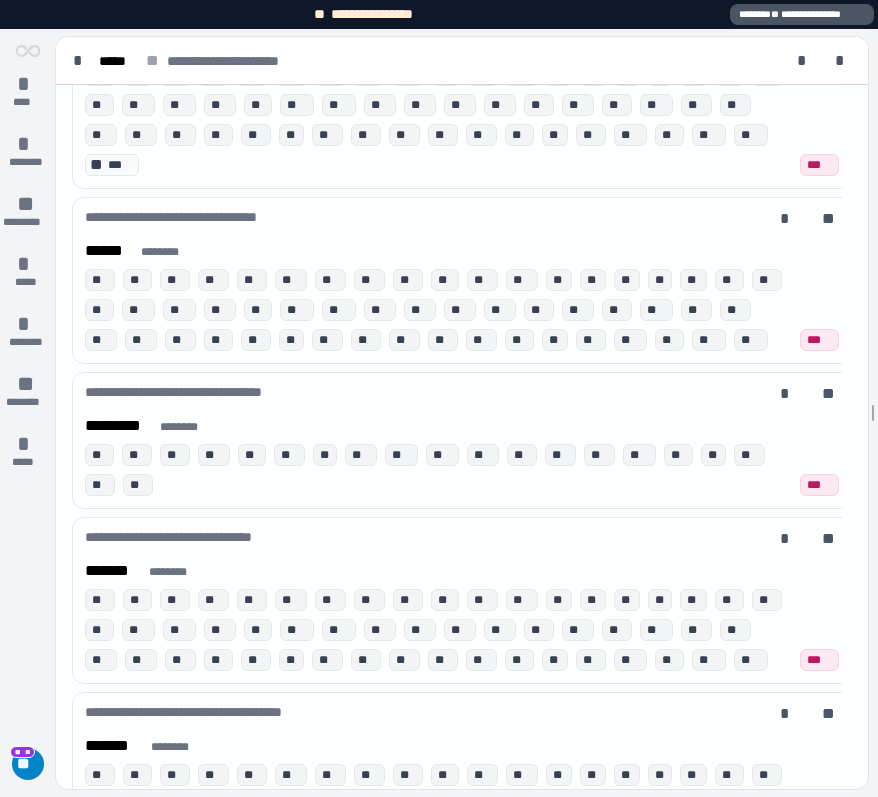 scroll, scrollTop: 838, scrollLeft: 0, axis: vertical 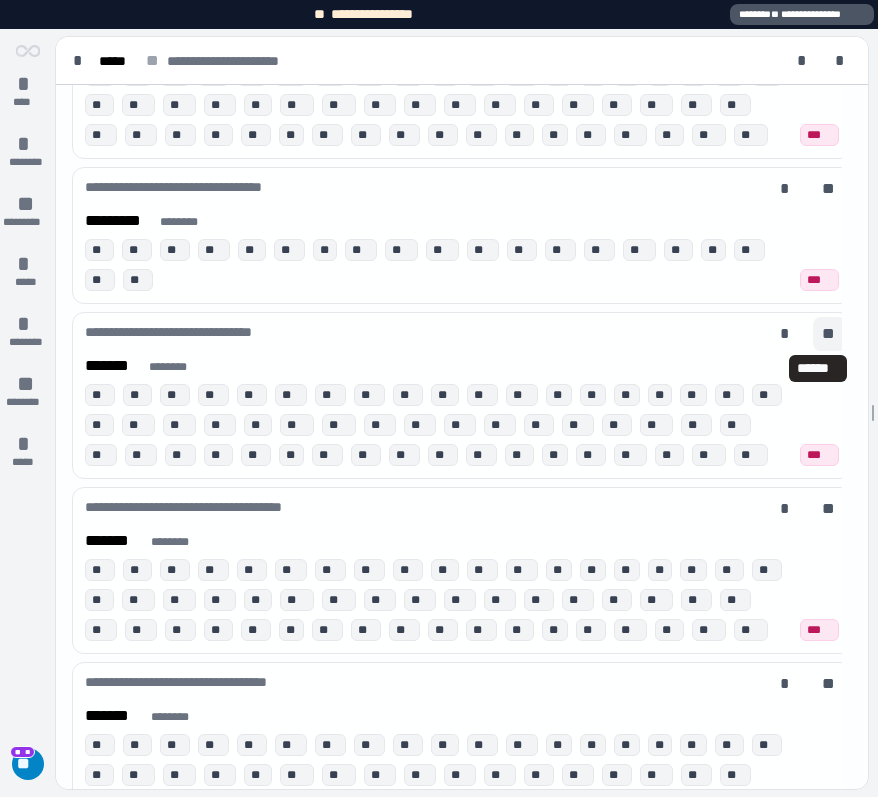 click on "**" at bounding box center (830, 334) 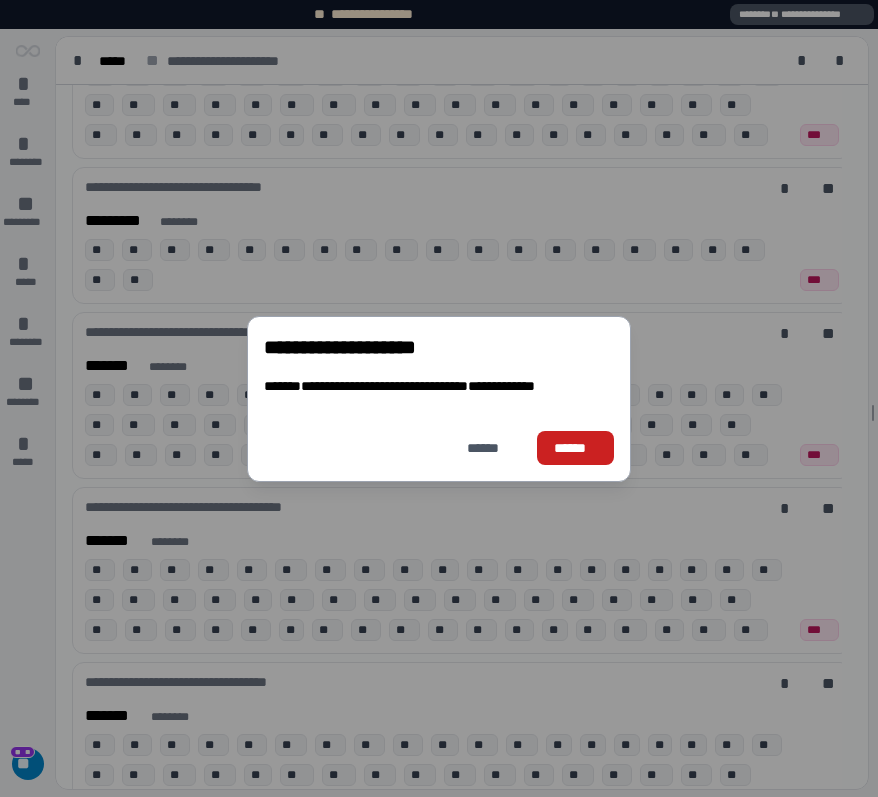 click on "******" at bounding box center (575, 447) 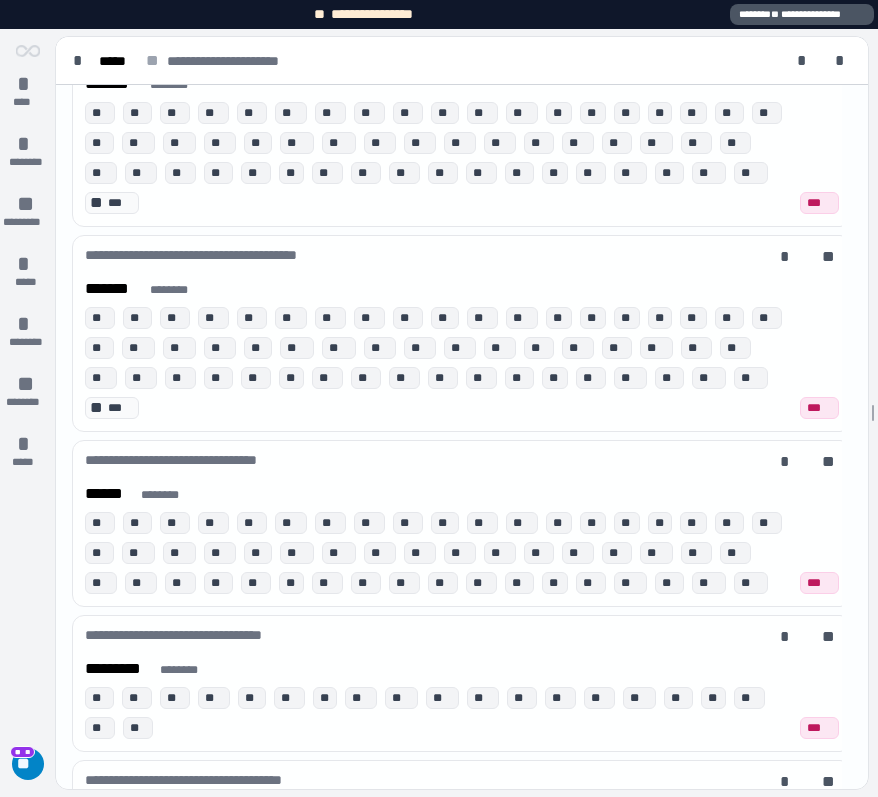 scroll, scrollTop: 285, scrollLeft: 0, axis: vertical 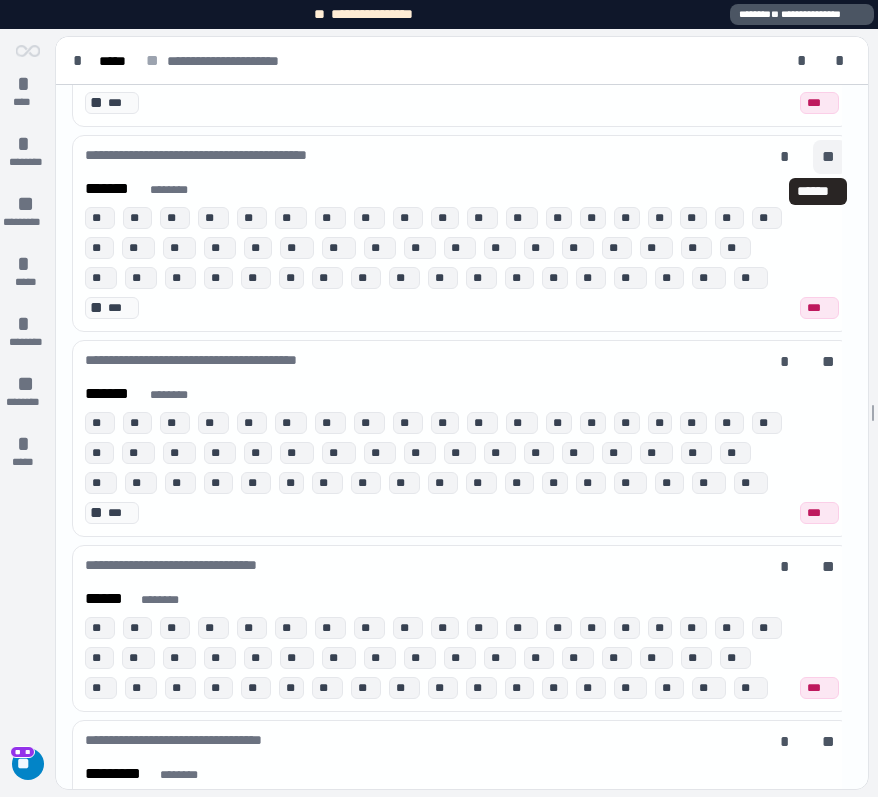 click on "**" at bounding box center (830, 157) 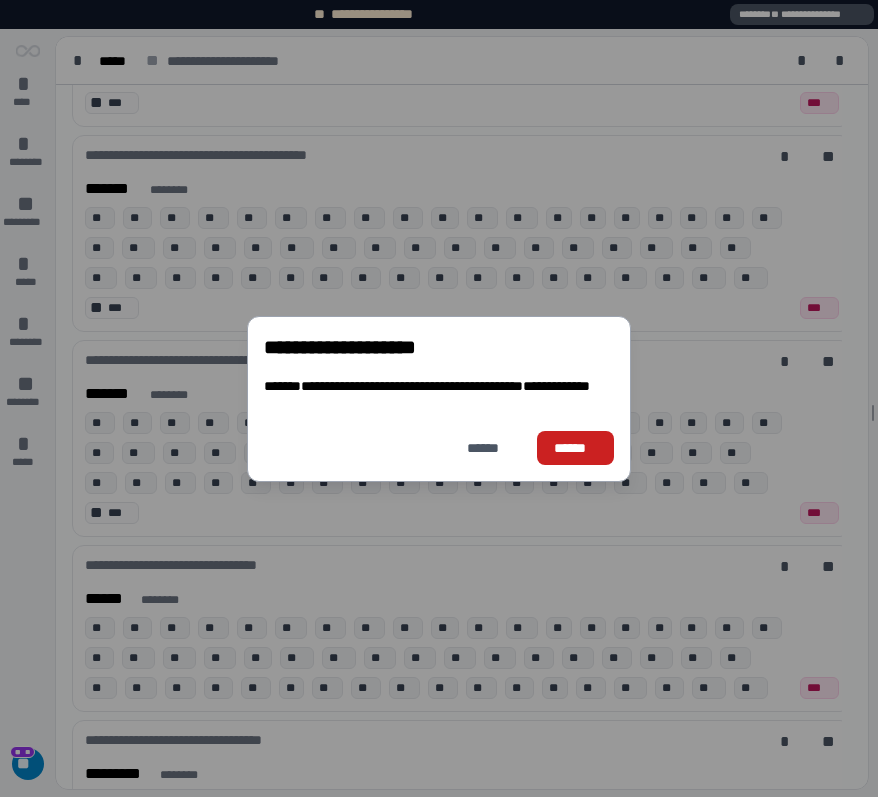 click on "******" at bounding box center [575, 448] 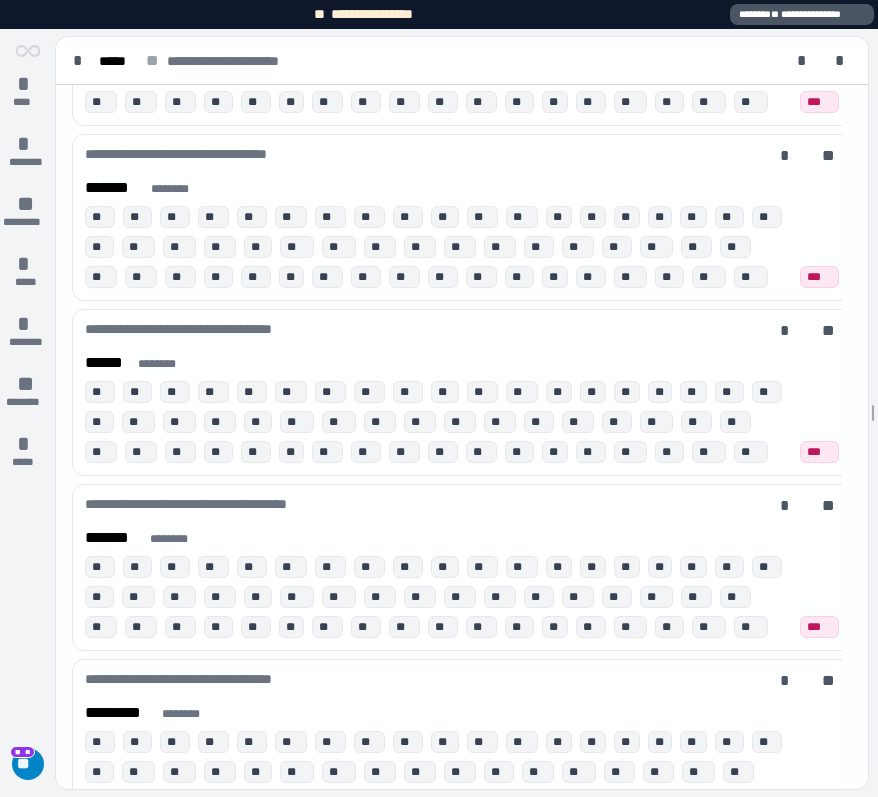 scroll, scrollTop: 1039, scrollLeft: 0, axis: vertical 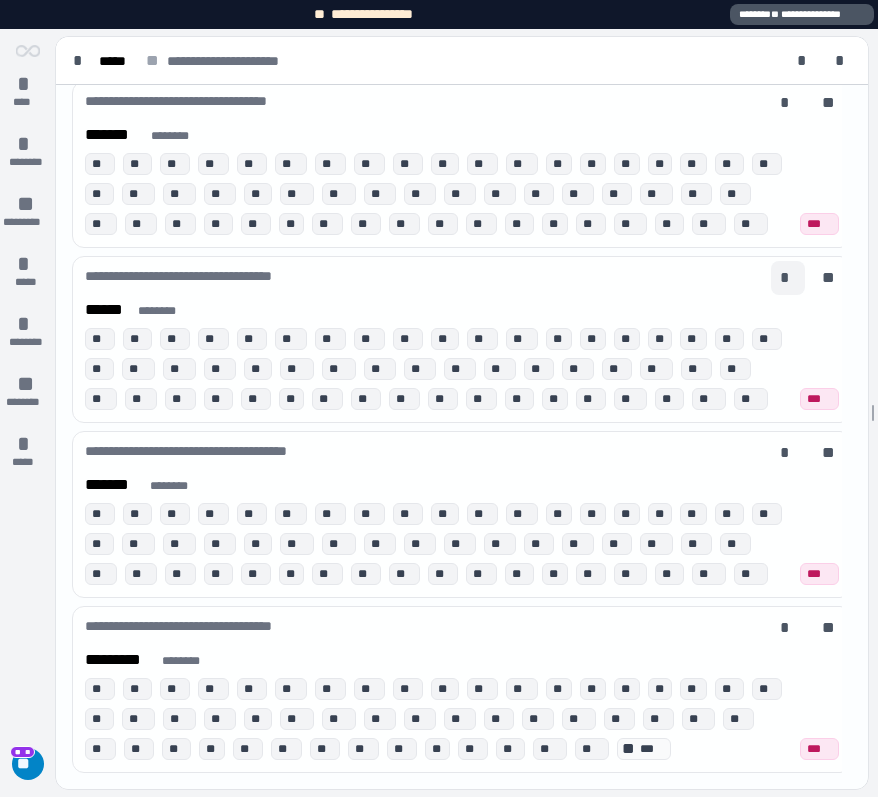 click on "*" at bounding box center (788, 278) 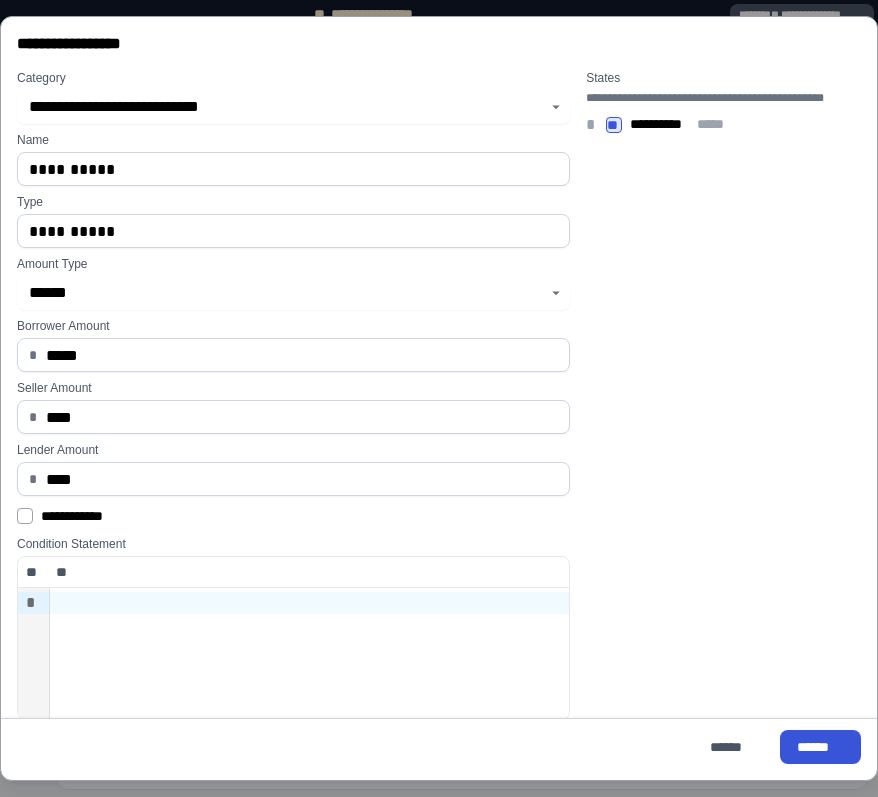 click on "**********" at bounding box center (293, 516) 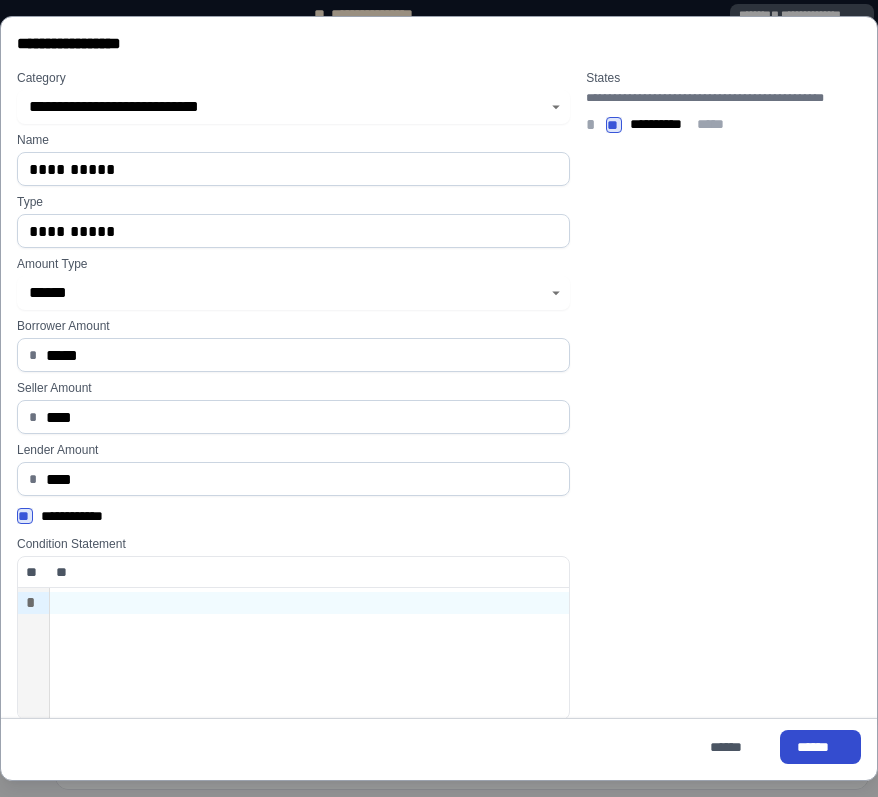 click on "******" at bounding box center (820, 747) 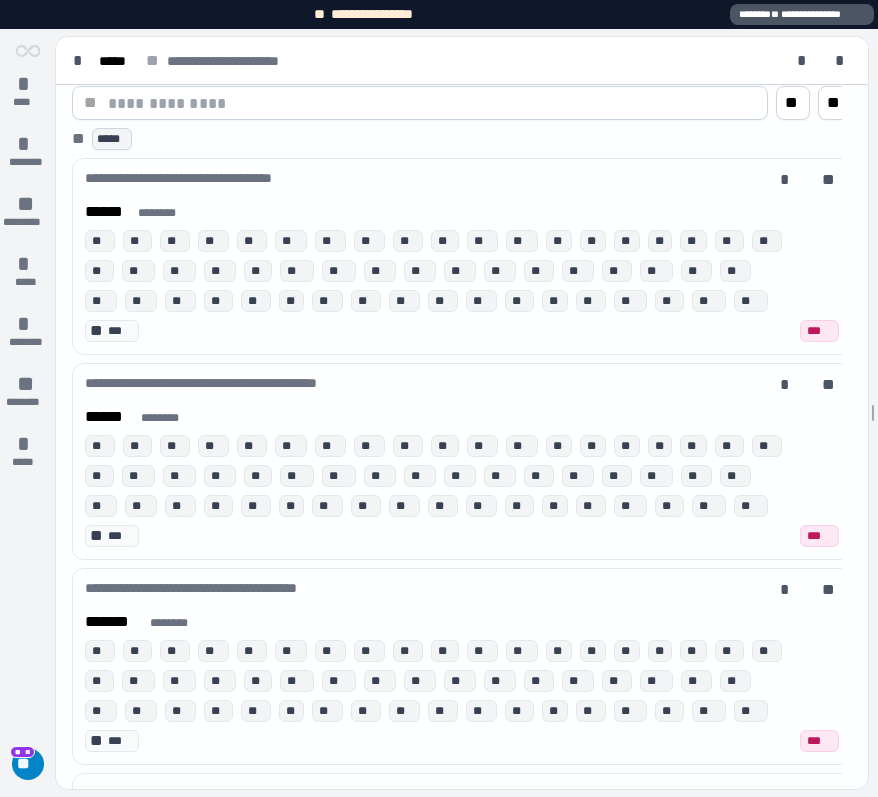 scroll, scrollTop: 0, scrollLeft: 0, axis: both 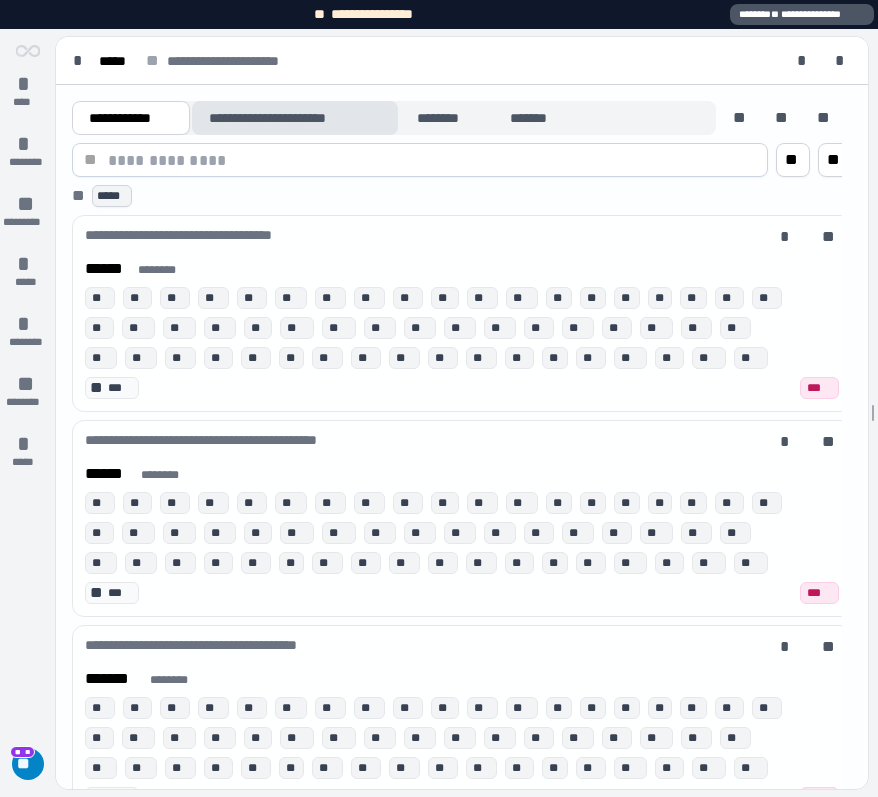 click on "**********" at bounding box center [294, 118] 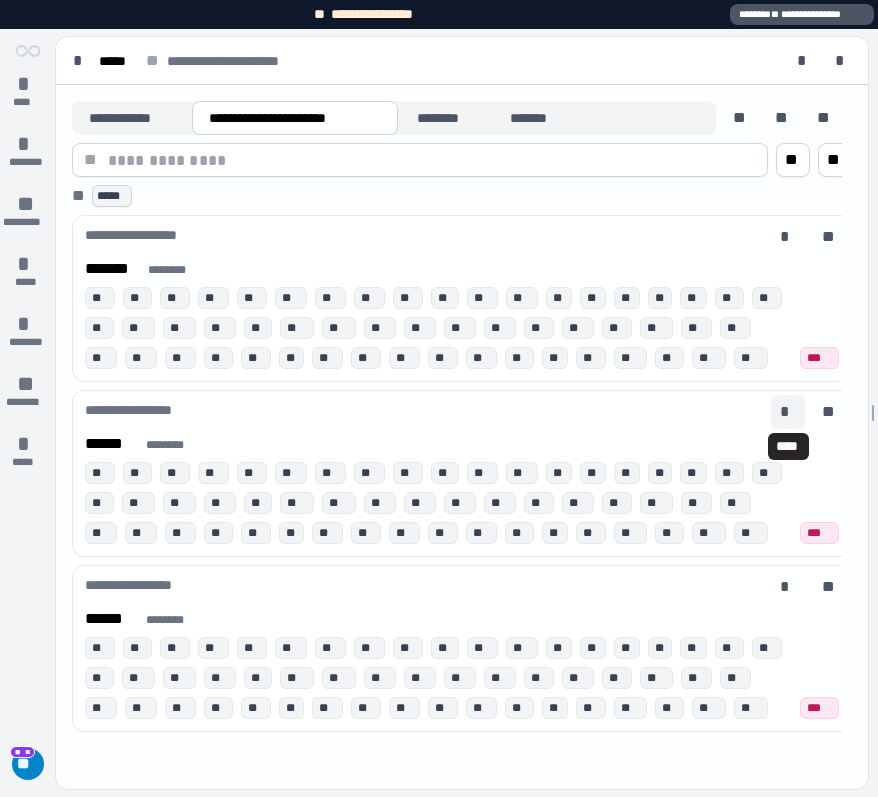 click on "*" at bounding box center (788, 412) 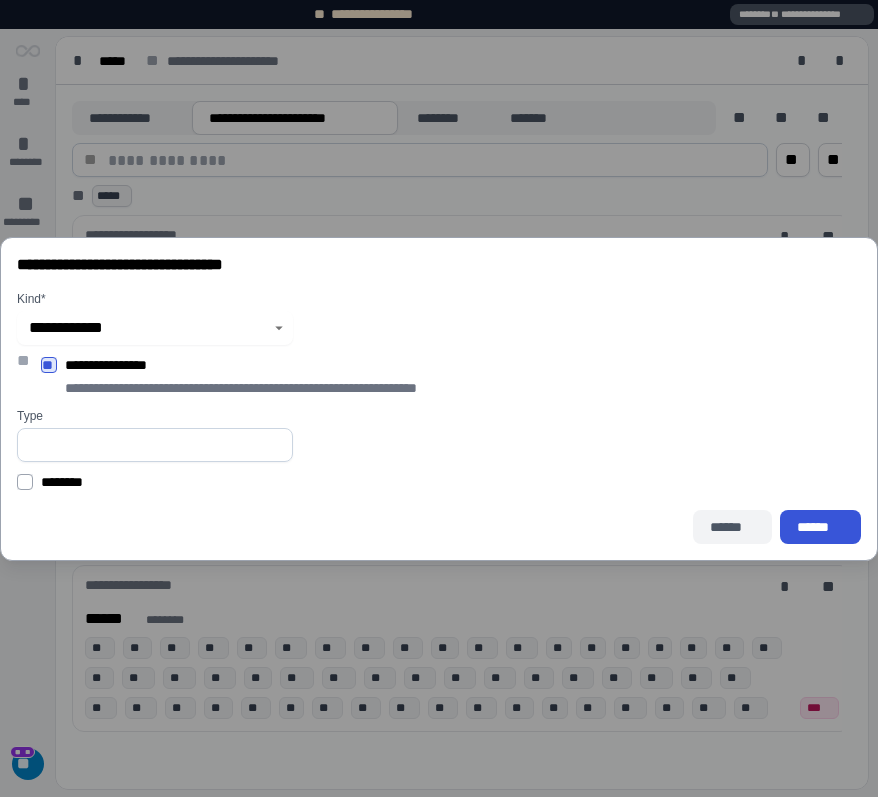click on "******" at bounding box center (732, 526) 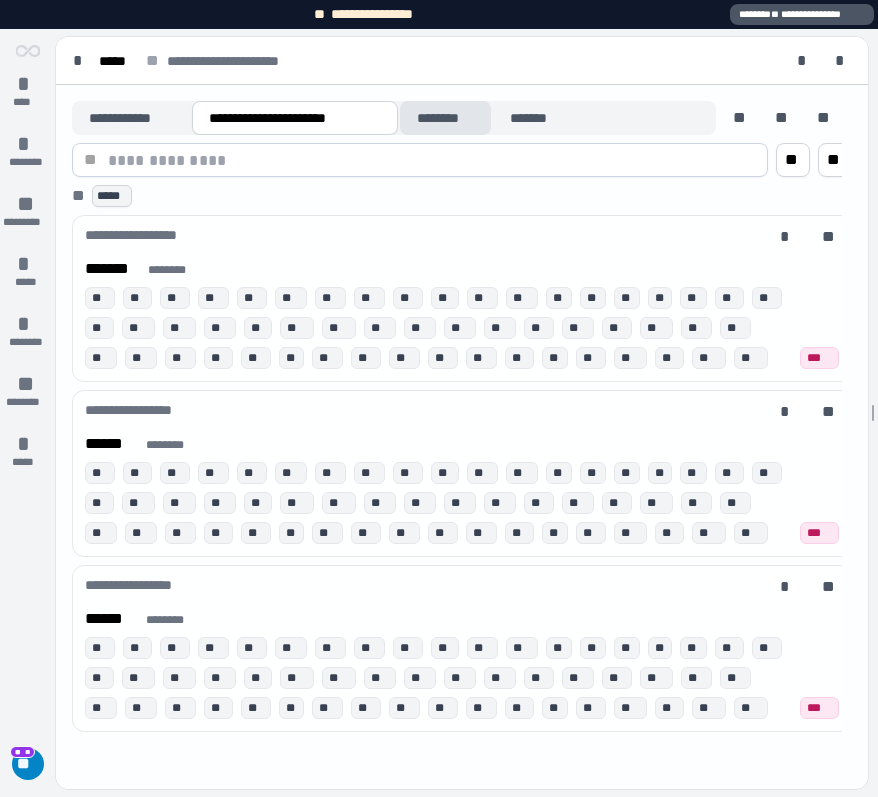 click on "********" at bounding box center [446, 118] 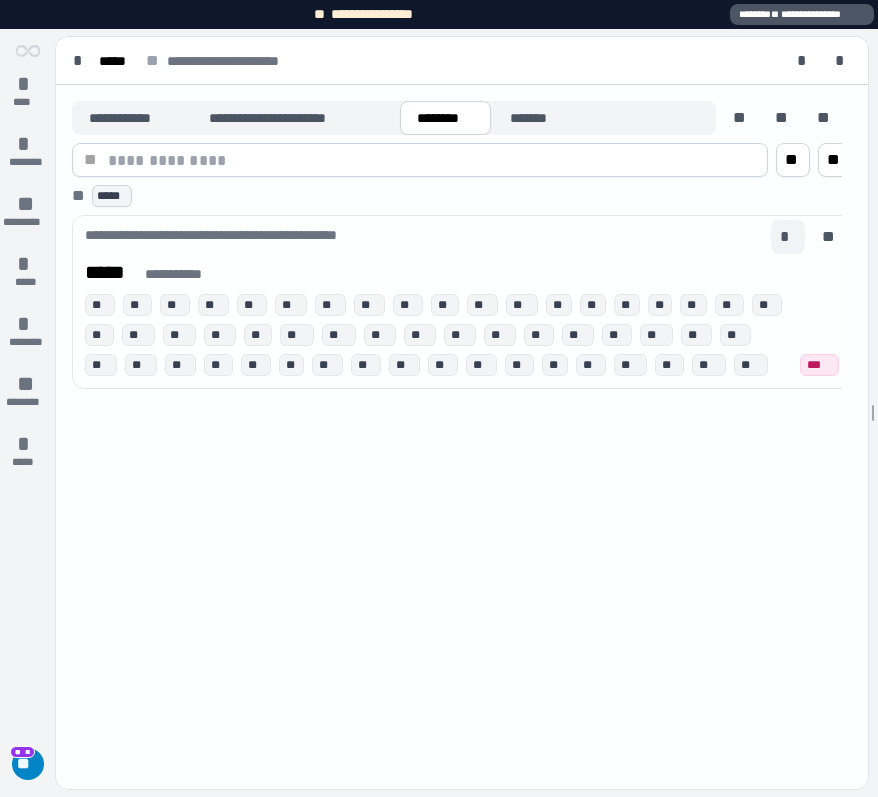 click on "*" at bounding box center (788, 237) 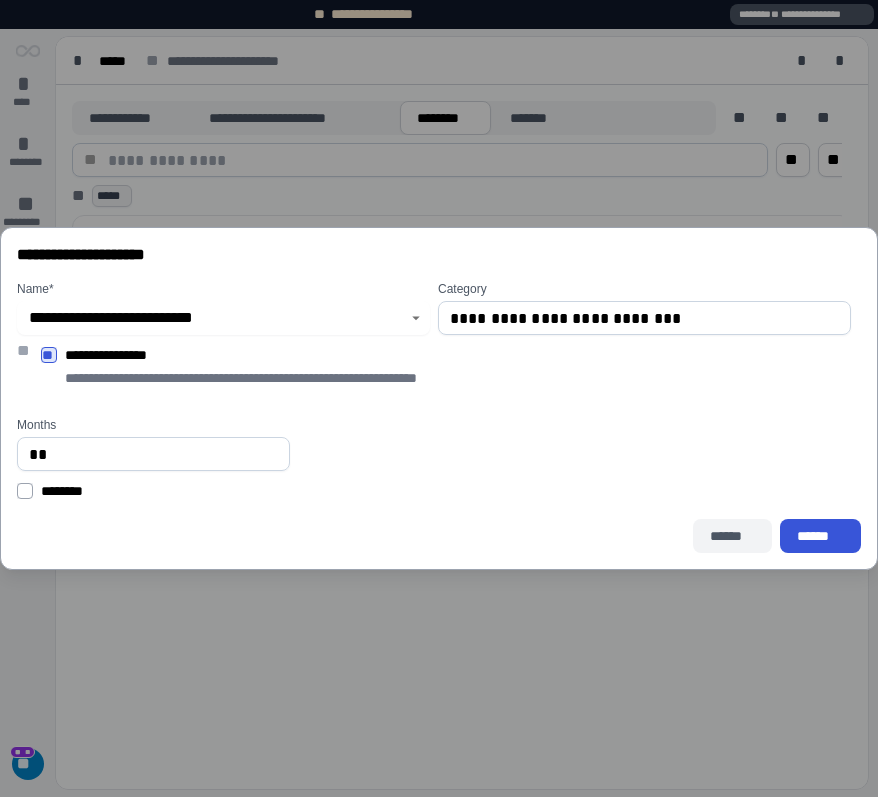 click on "******" at bounding box center [732, 536] 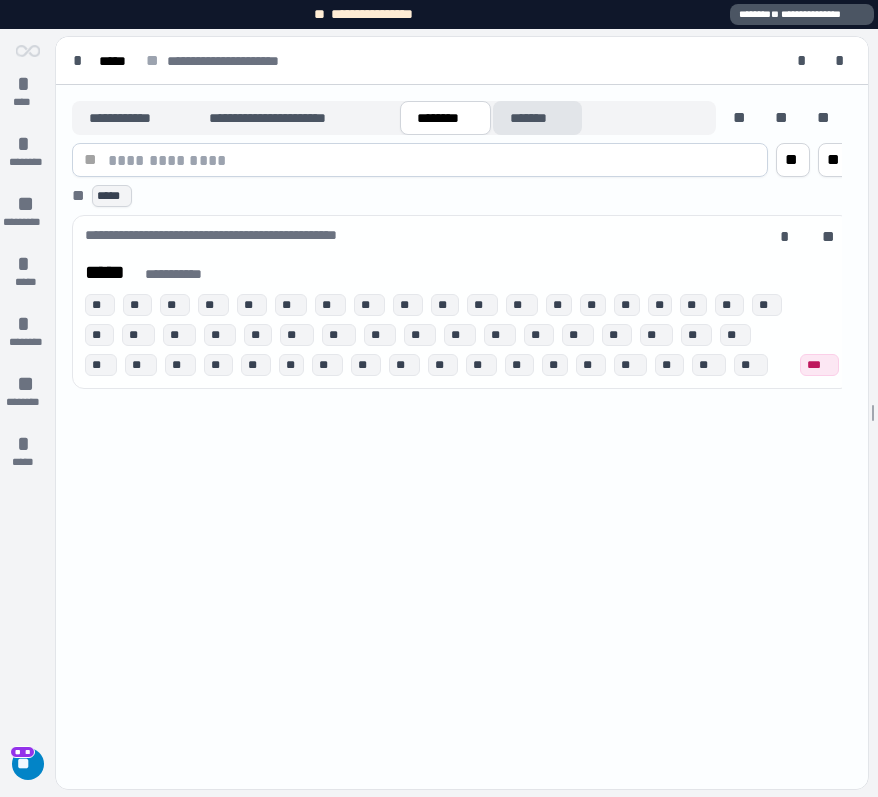 click on "*******" at bounding box center [537, 118] 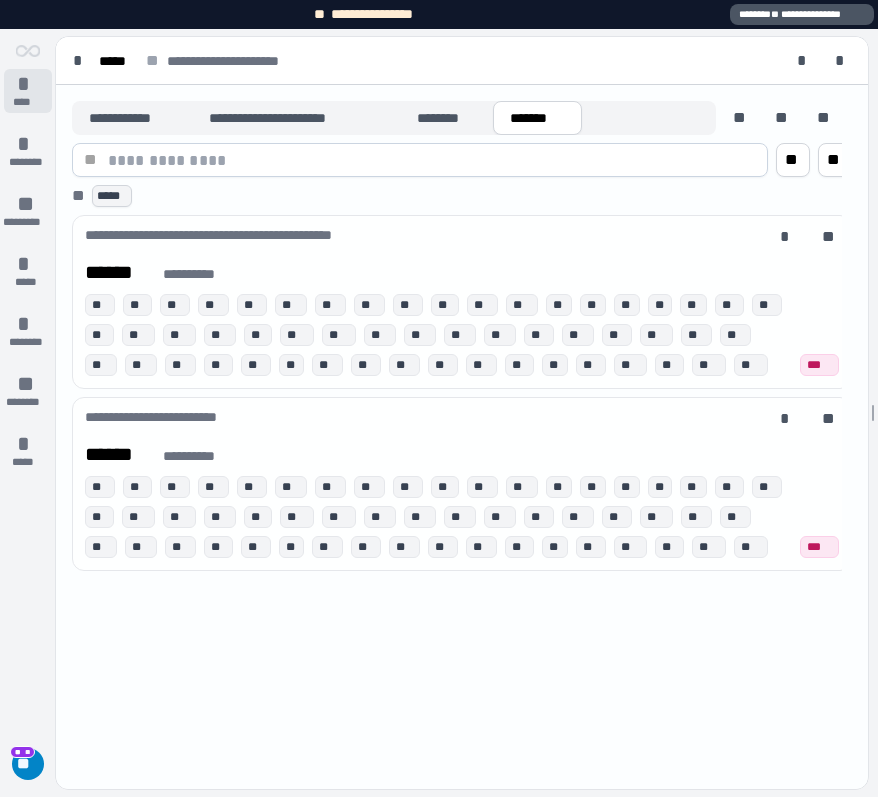 click on "*" at bounding box center (28, 84) 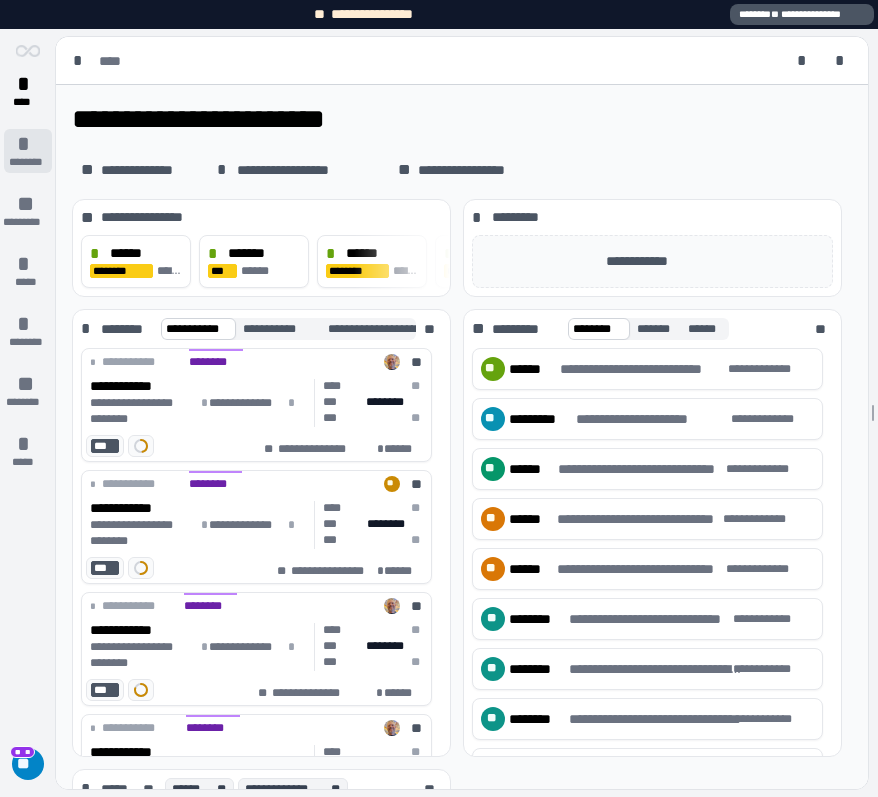 click on "********" at bounding box center (28, 162) 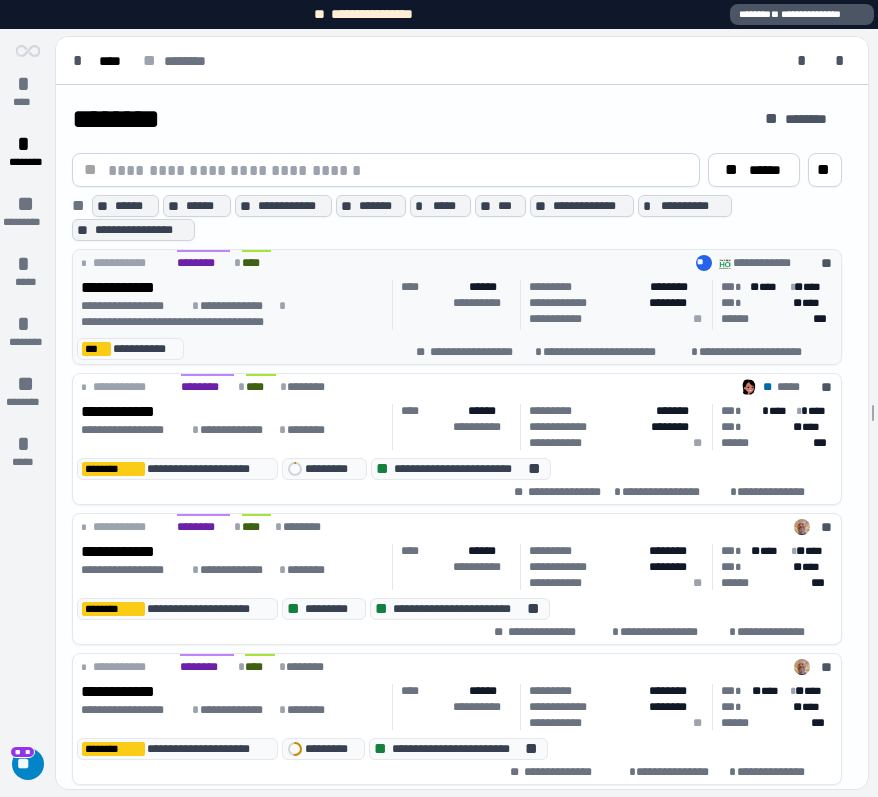 click on "**********" at bounding box center [457, 305] 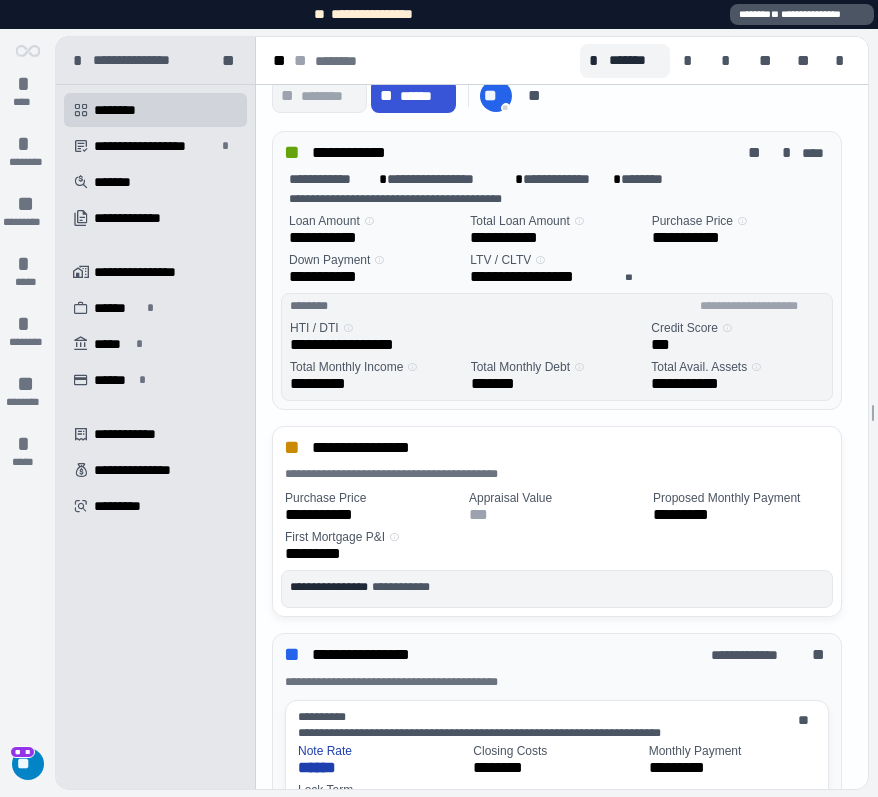 scroll, scrollTop: 239, scrollLeft: 0, axis: vertical 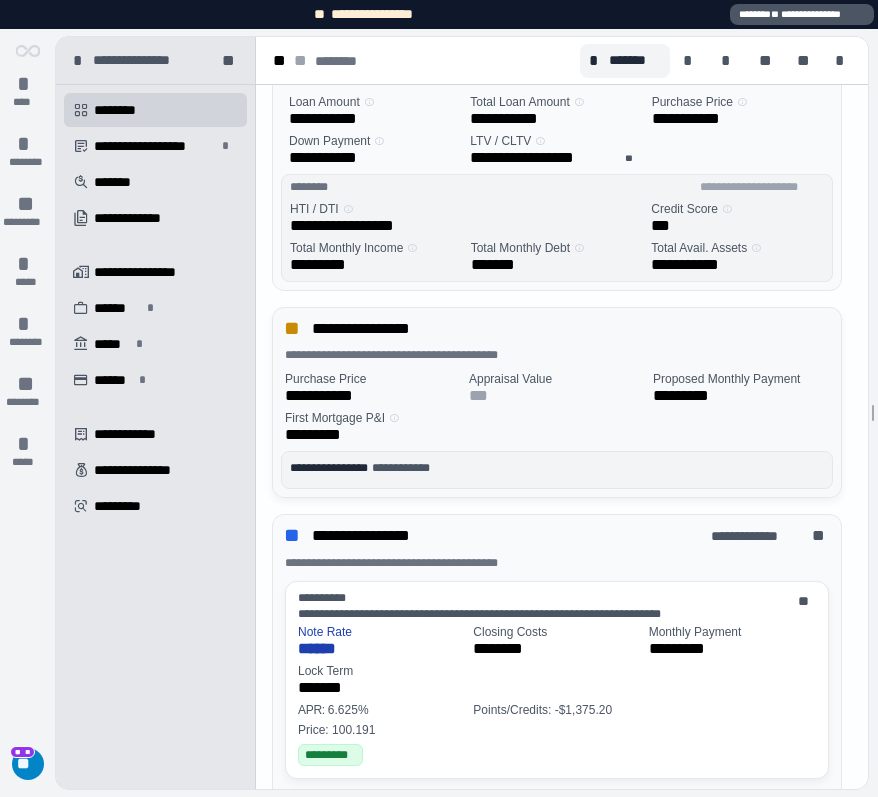 click on "**********" at bounding box center (562, 468) 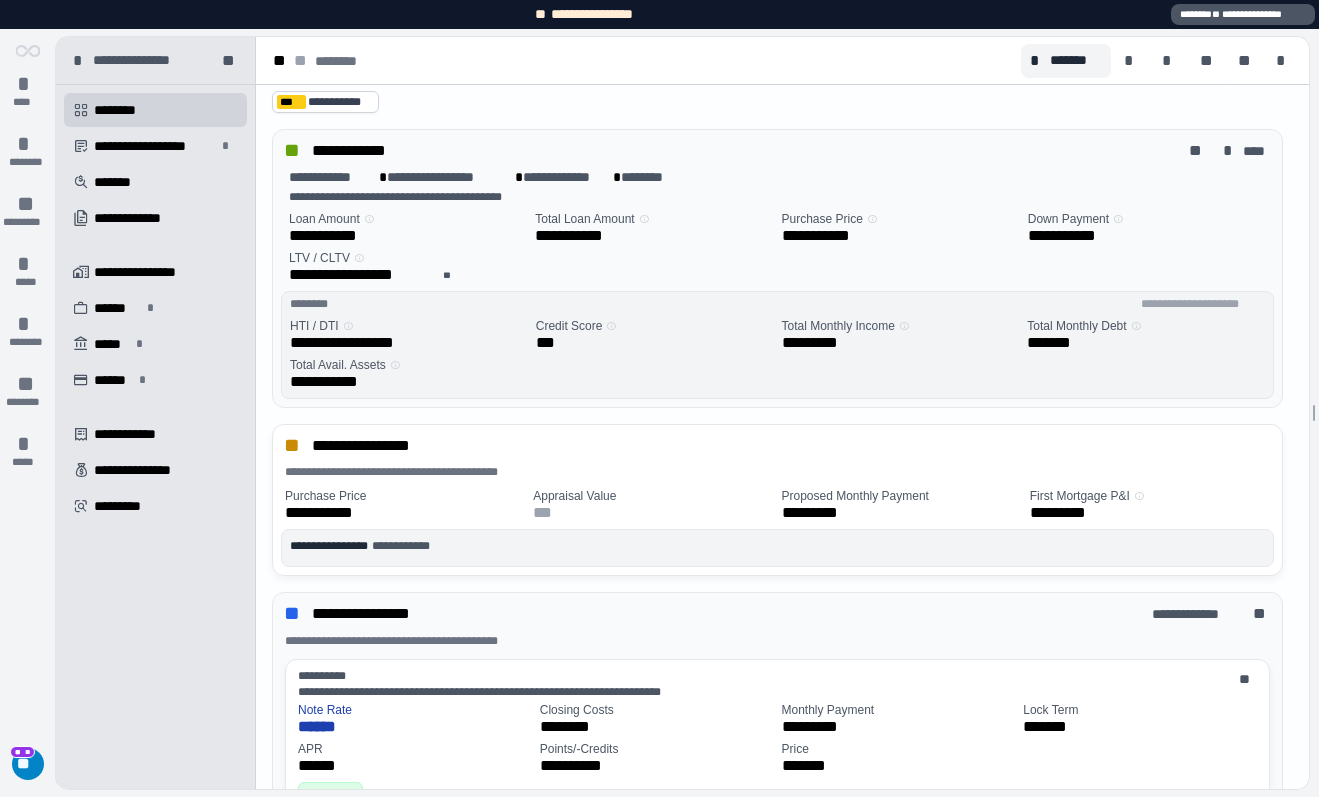 scroll, scrollTop: 78, scrollLeft: 0, axis: vertical 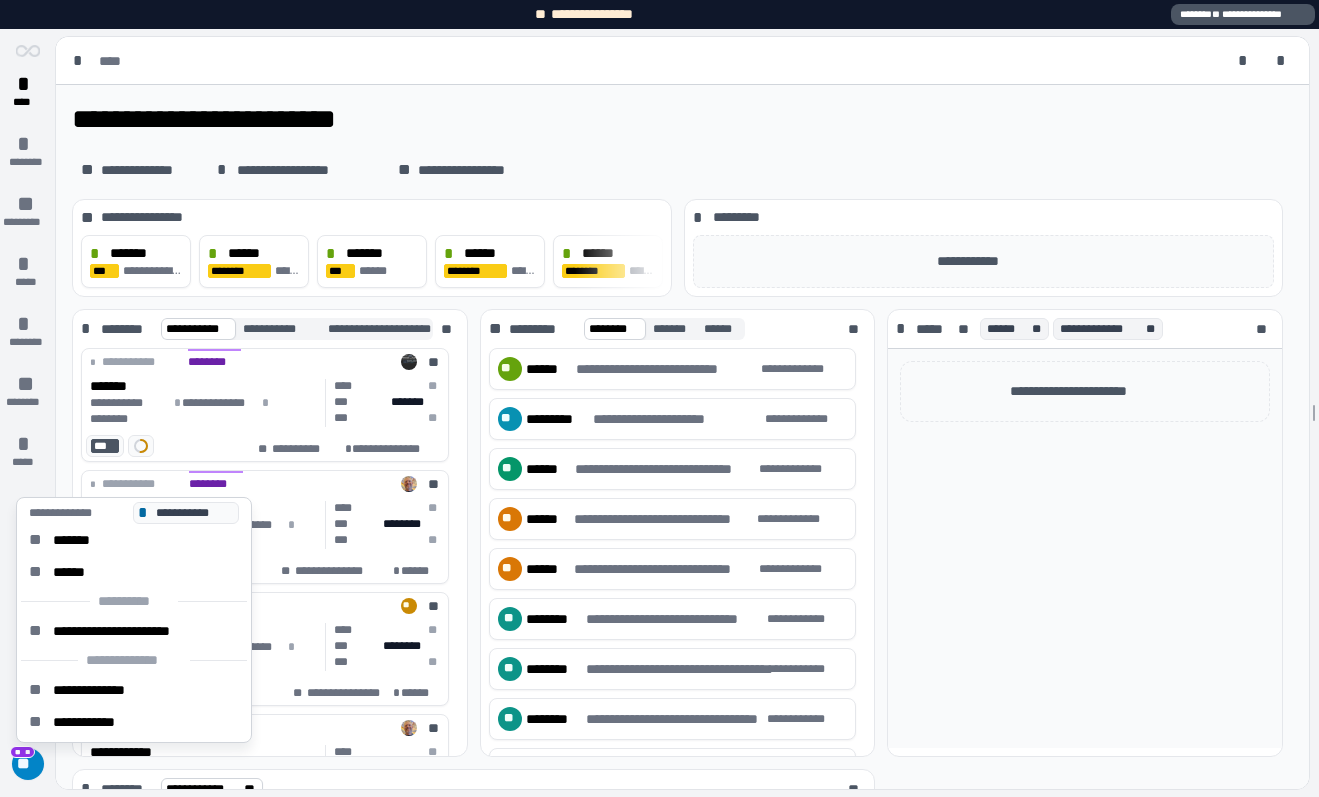 click on "** ** **" at bounding box center [28, 764] 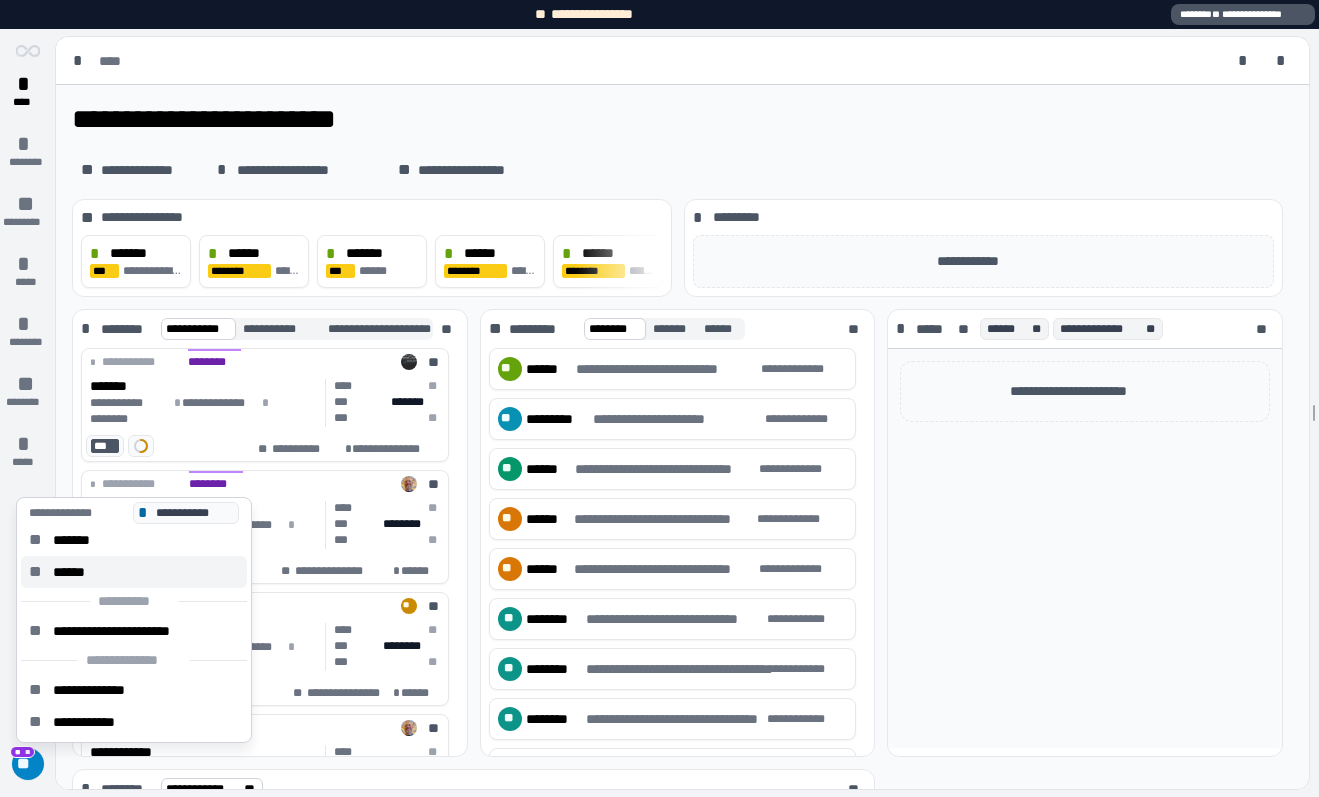 click on "******" at bounding box center (75, 572) 